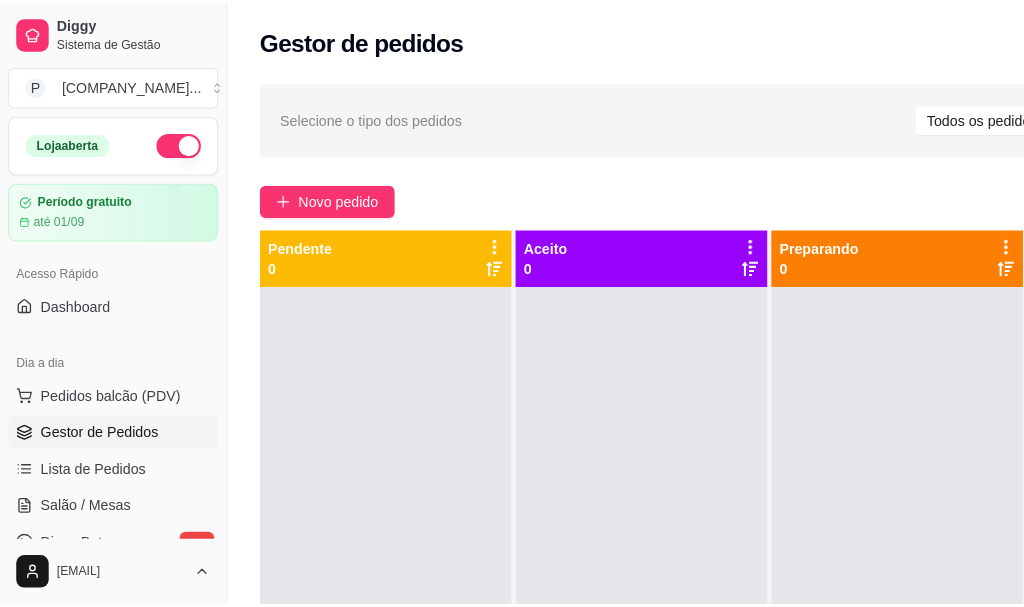 scroll, scrollTop: 0, scrollLeft: 1, axis: horizontal 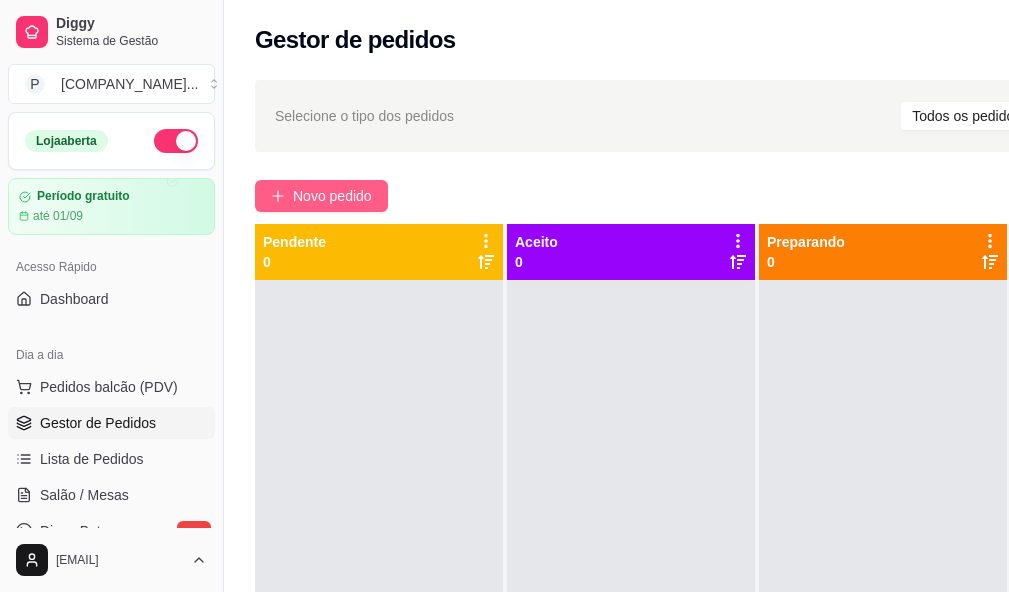 click on "Novo pedido" at bounding box center [321, 196] 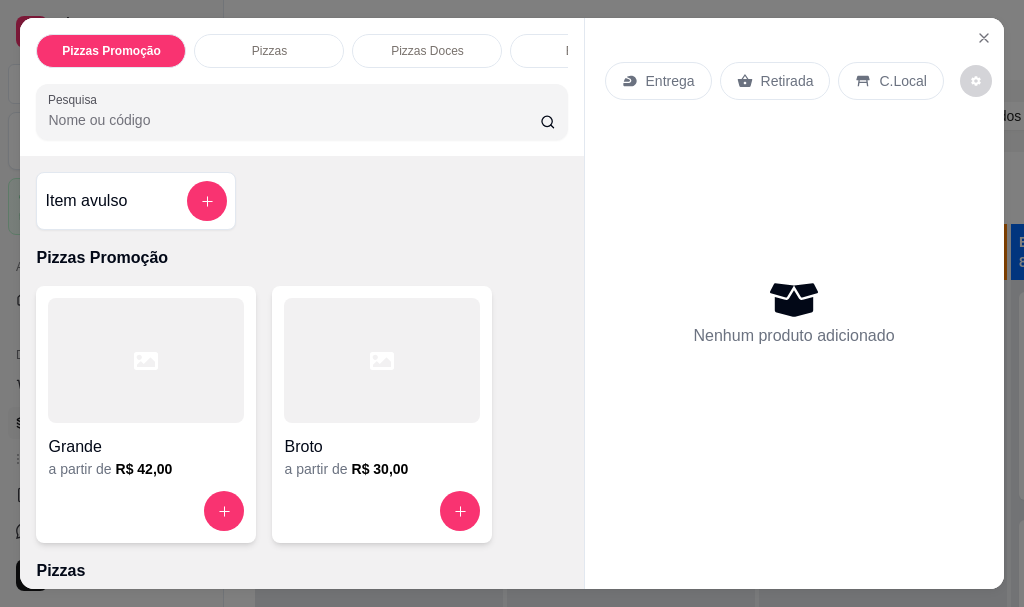click on "Entrega" at bounding box center [670, 81] 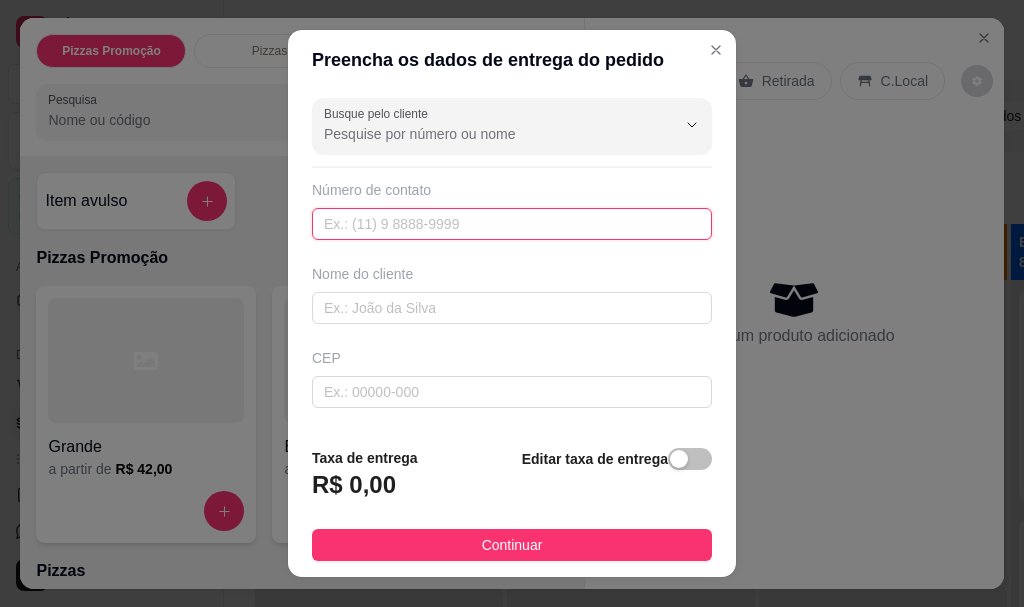 drag, startPoint x: 396, startPoint y: 228, endPoint x: 346, endPoint y: 228, distance: 50 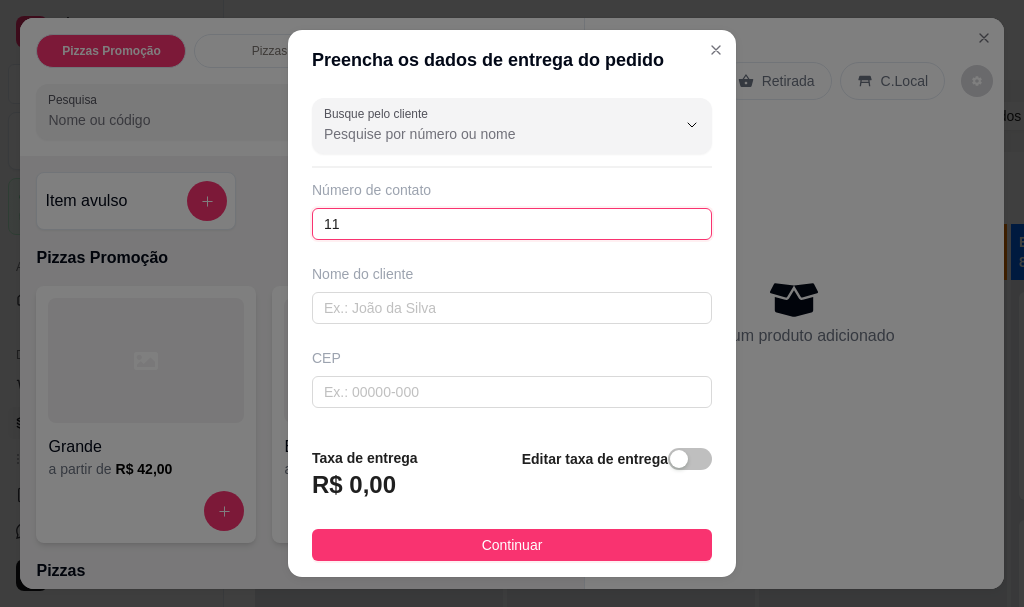 paste on "([PHONE])" 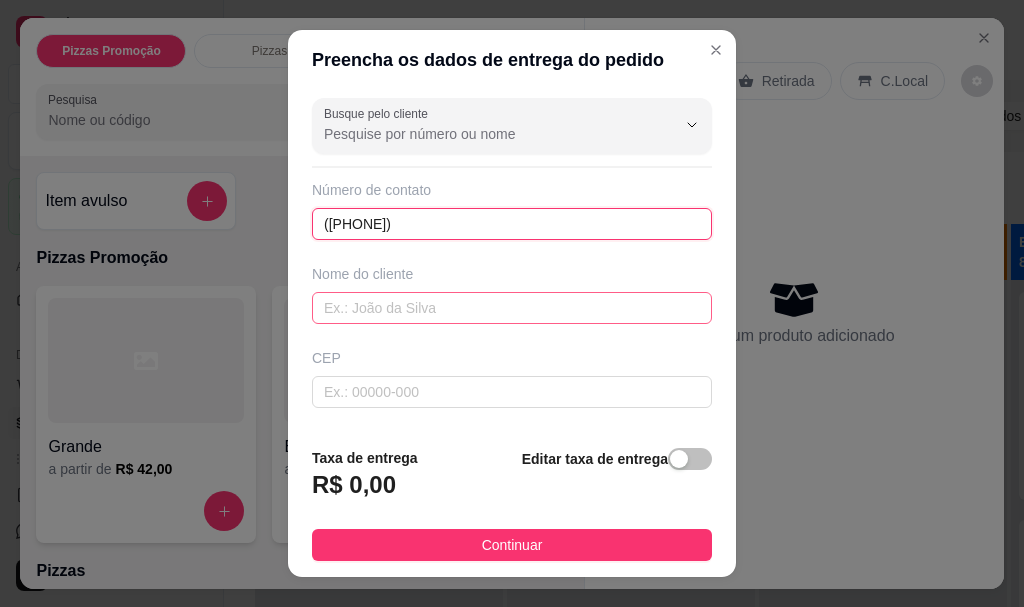 type on "([PHONE])" 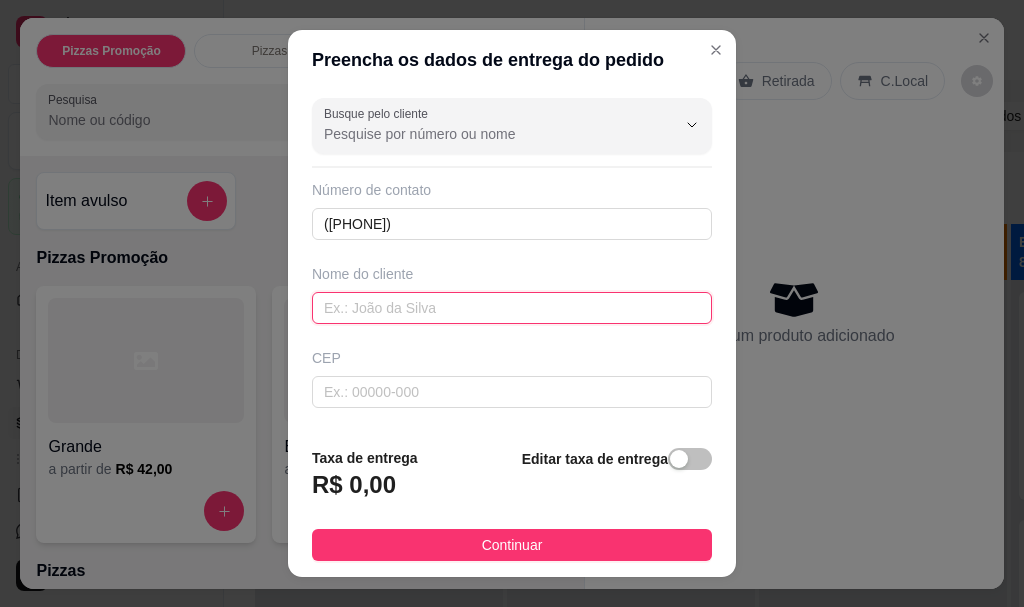 click at bounding box center [512, 308] 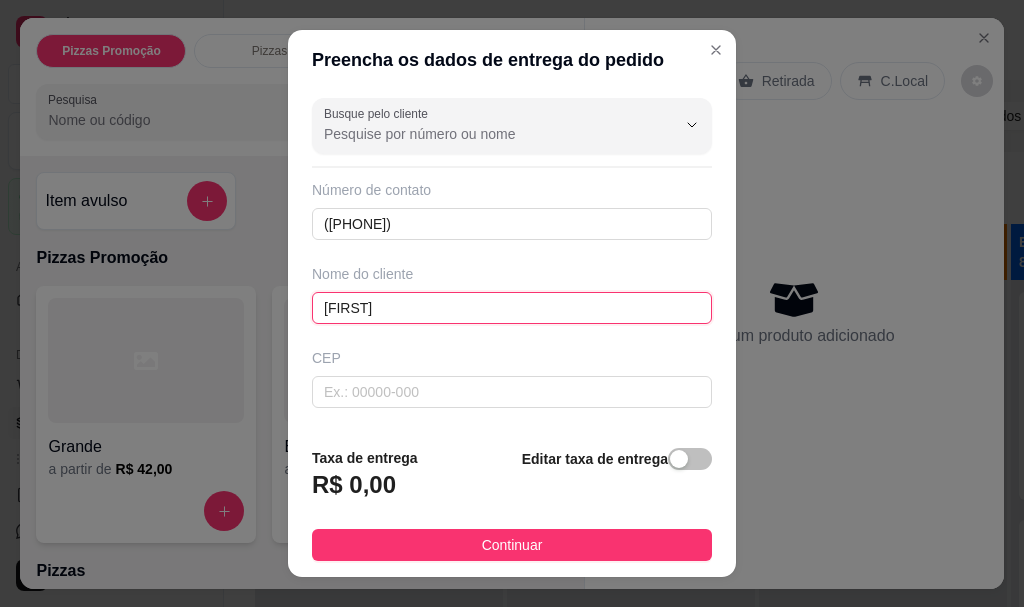 scroll, scrollTop: 200, scrollLeft: 0, axis: vertical 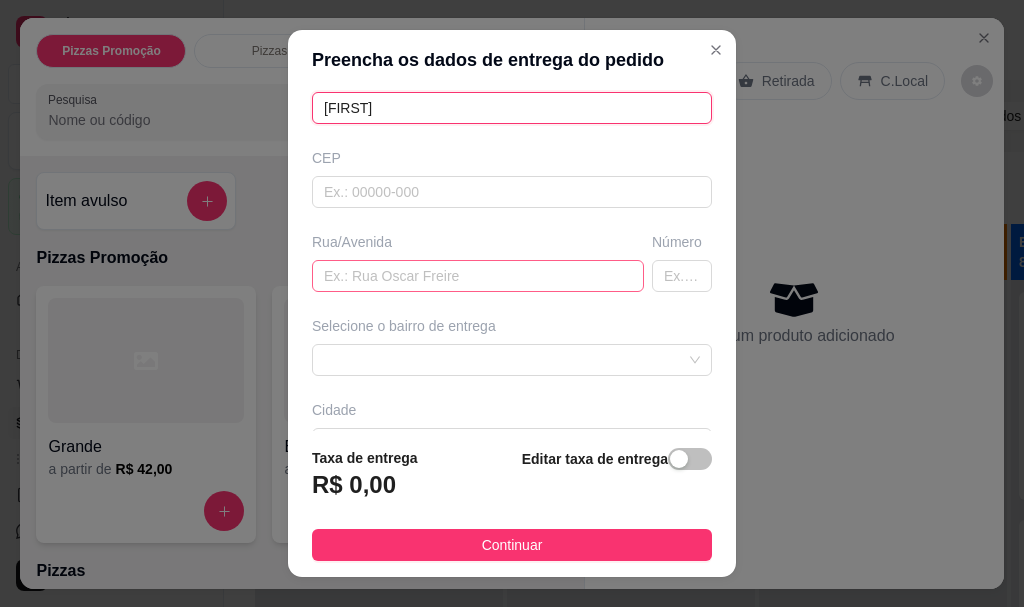 type on "[FIRST]" 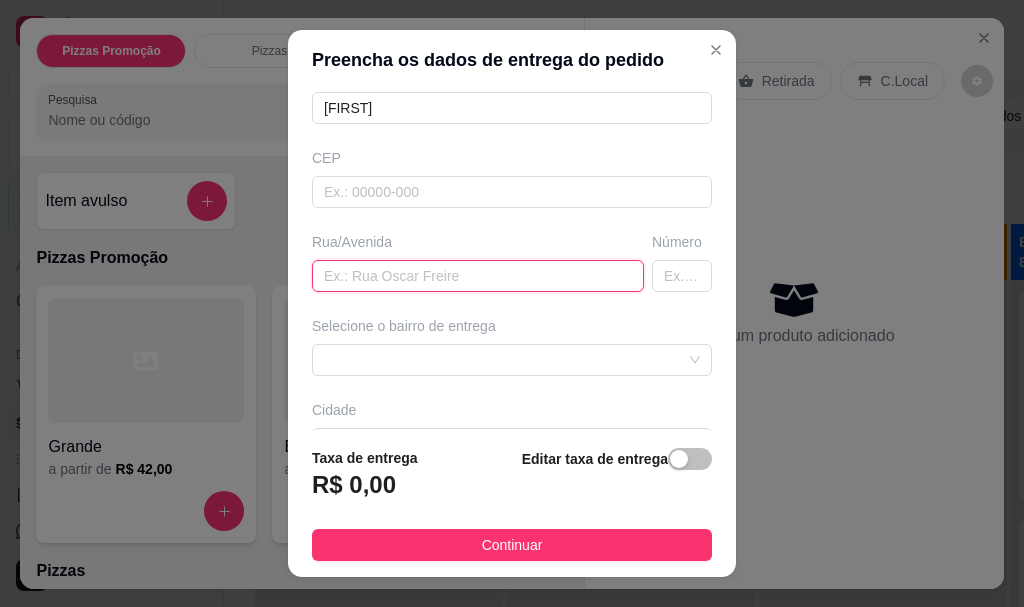 click at bounding box center (478, 276) 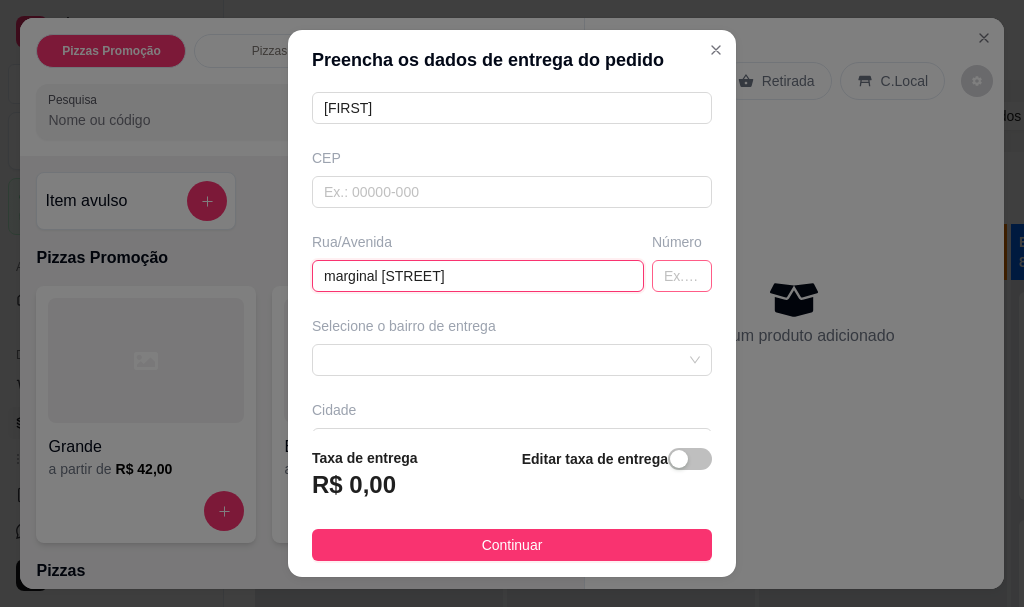 type on "marginal [STREET]" 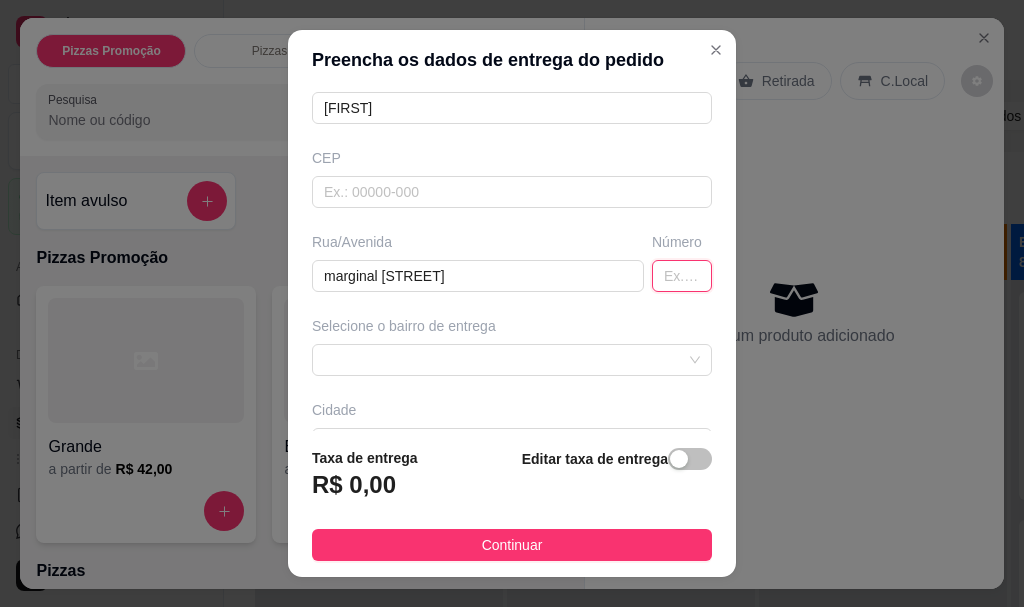 click at bounding box center [682, 276] 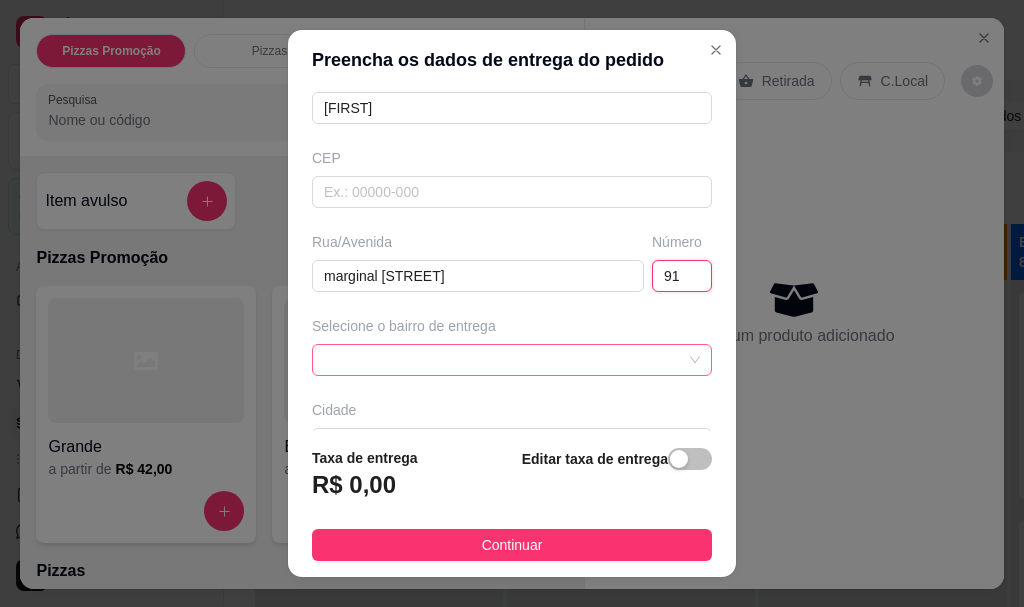 scroll, scrollTop: 333, scrollLeft: 0, axis: vertical 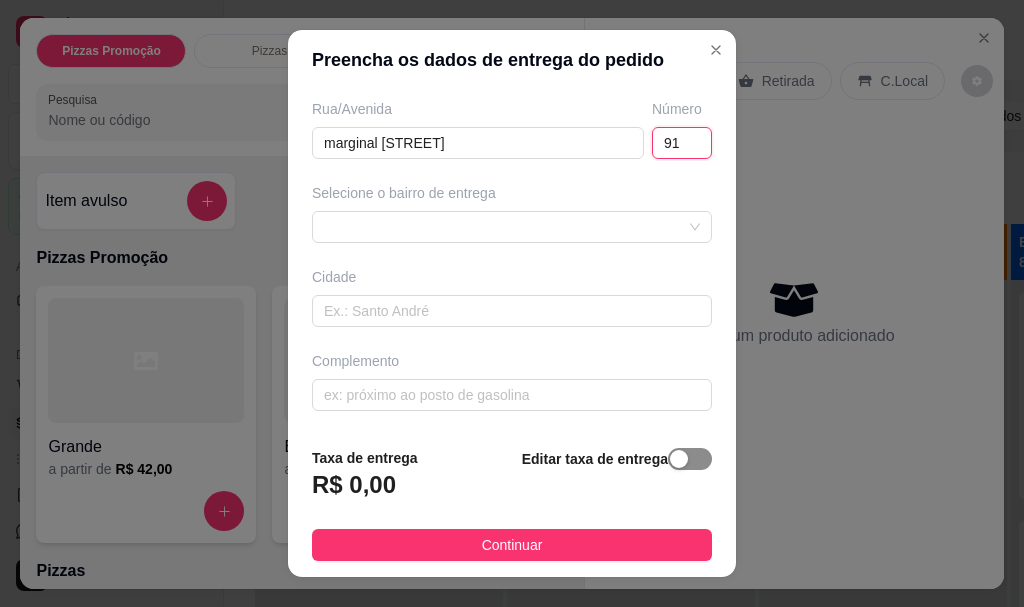 type on "91" 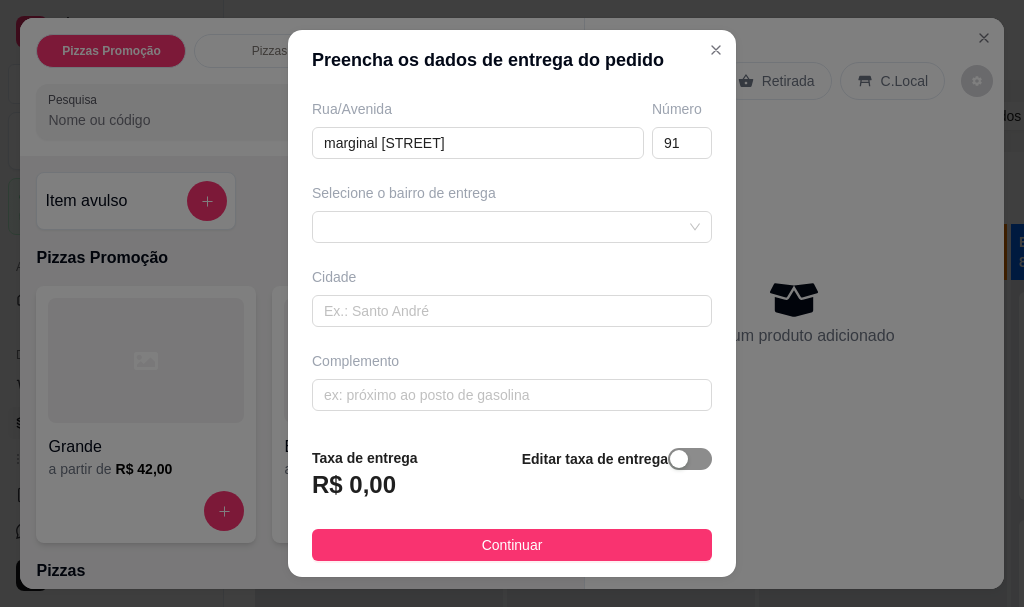 click at bounding box center (690, 459) 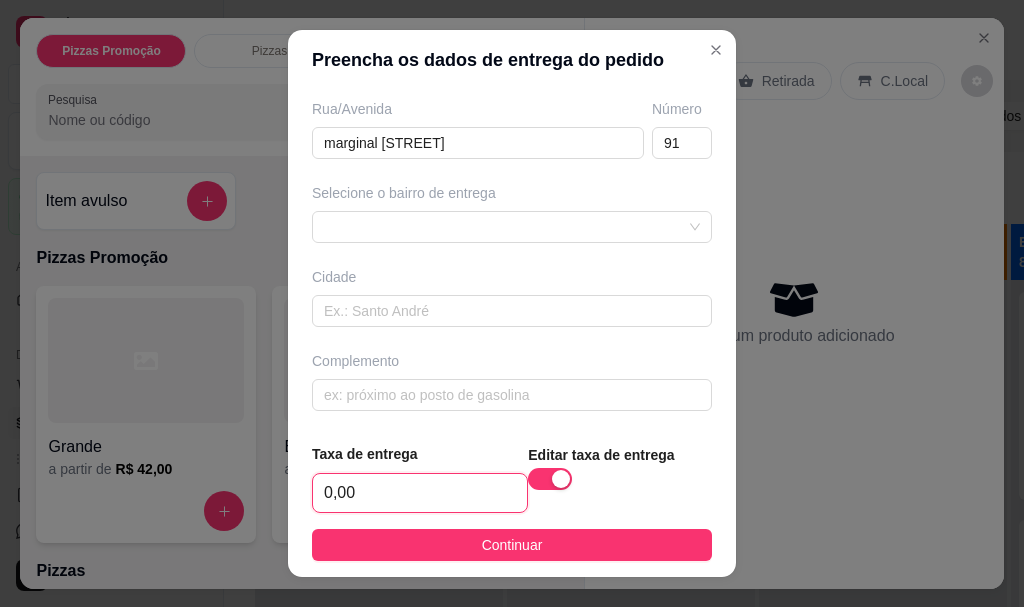 click on "0,00" at bounding box center (420, 493) 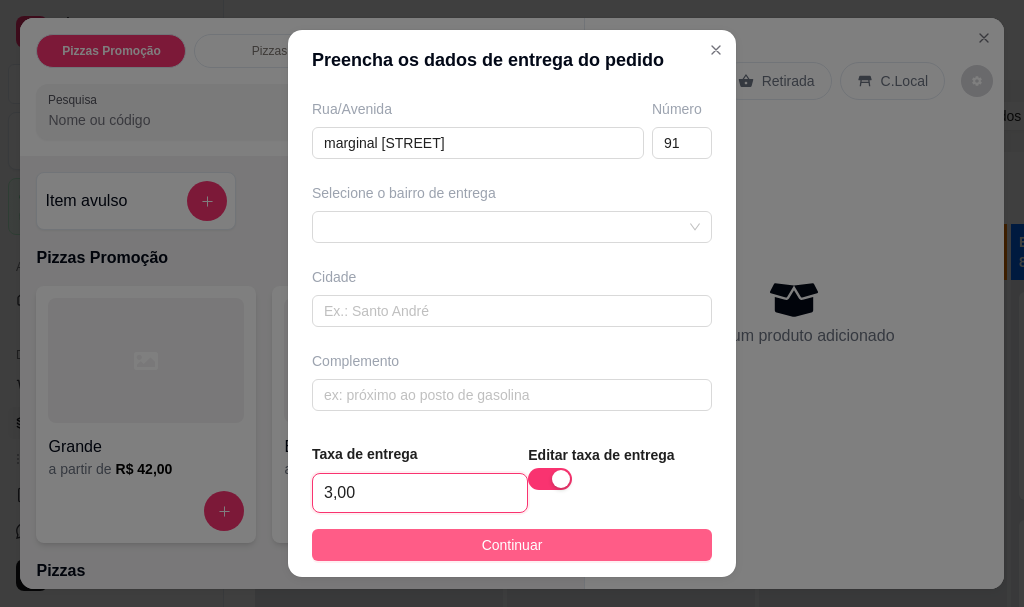 type on "3,00" 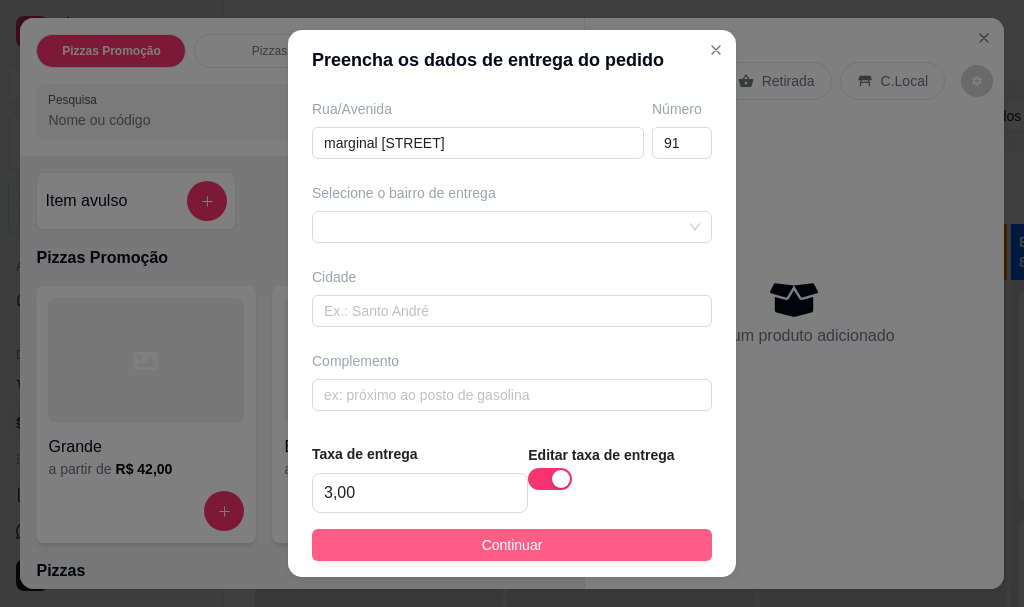 click on "Continuar" at bounding box center [512, 545] 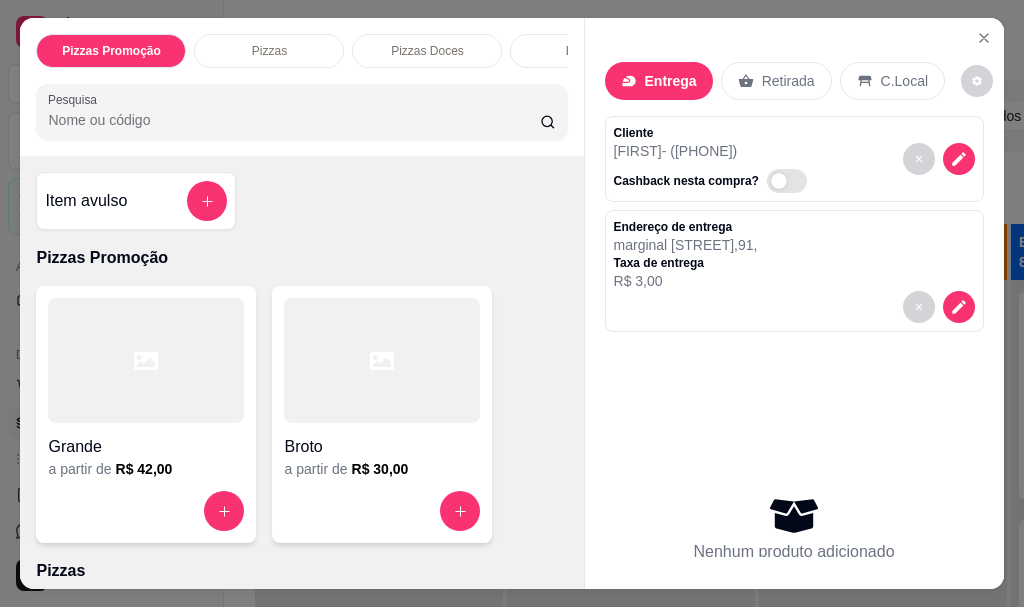 click at bounding box center (146, 360) 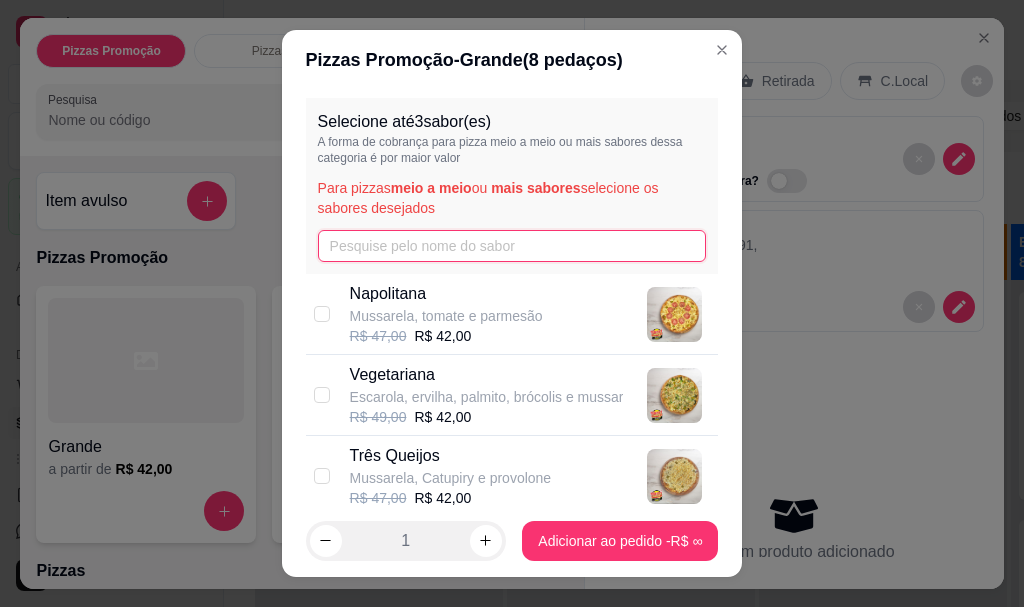 click at bounding box center [512, 246] 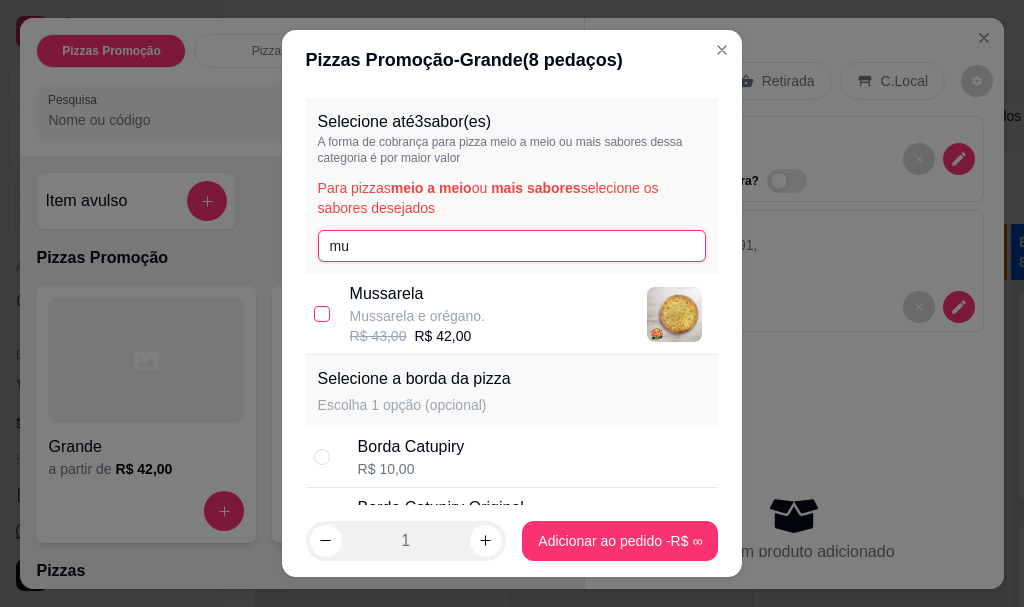 type on "mu" 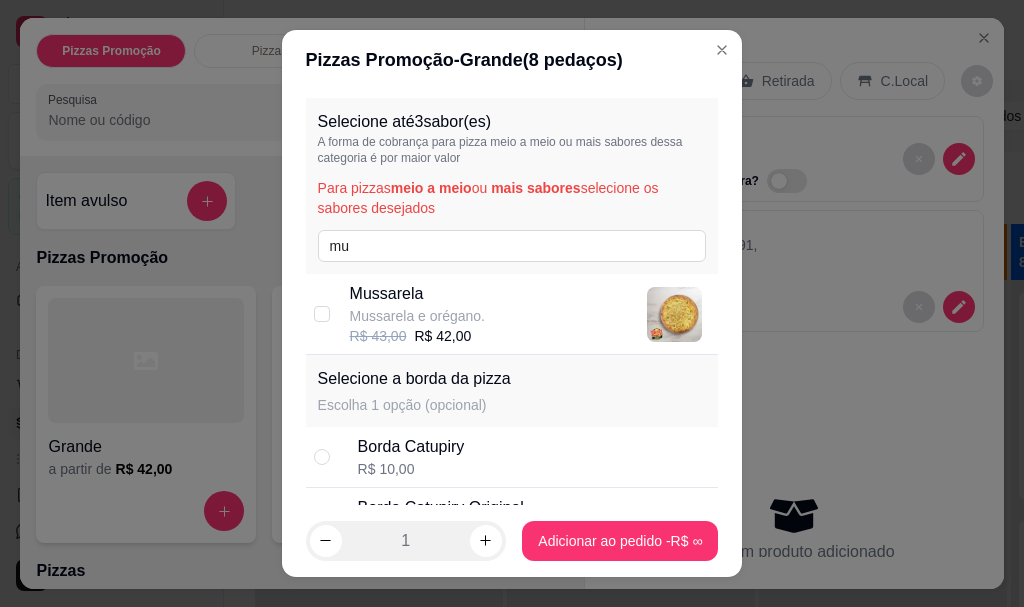 drag, startPoint x: 317, startPoint y: 319, endPoint x: 336, endPoint y: 293, distance: 32.202484 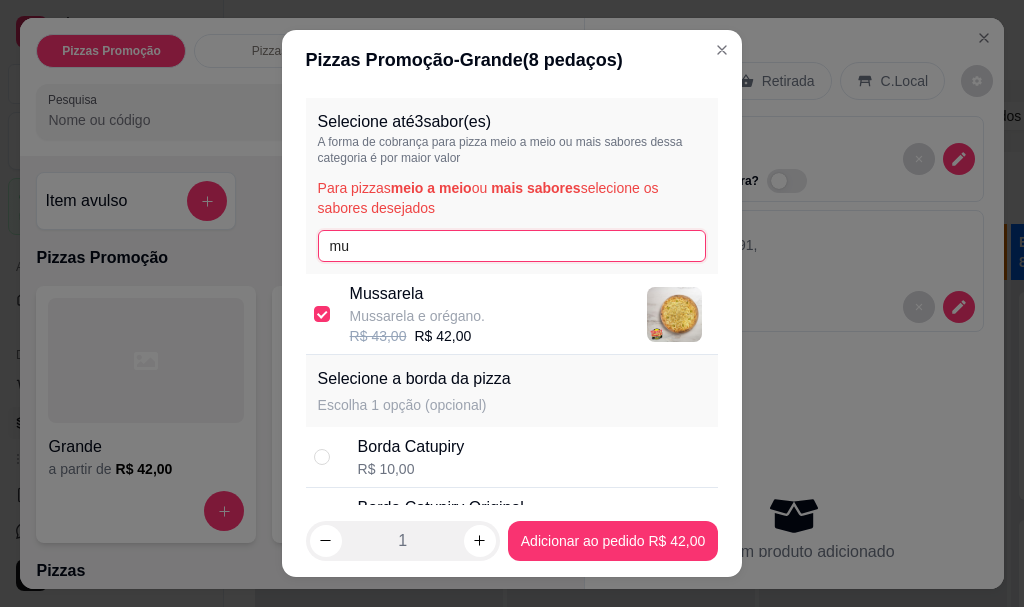 click on "mu" at bounding box center (512, 246) 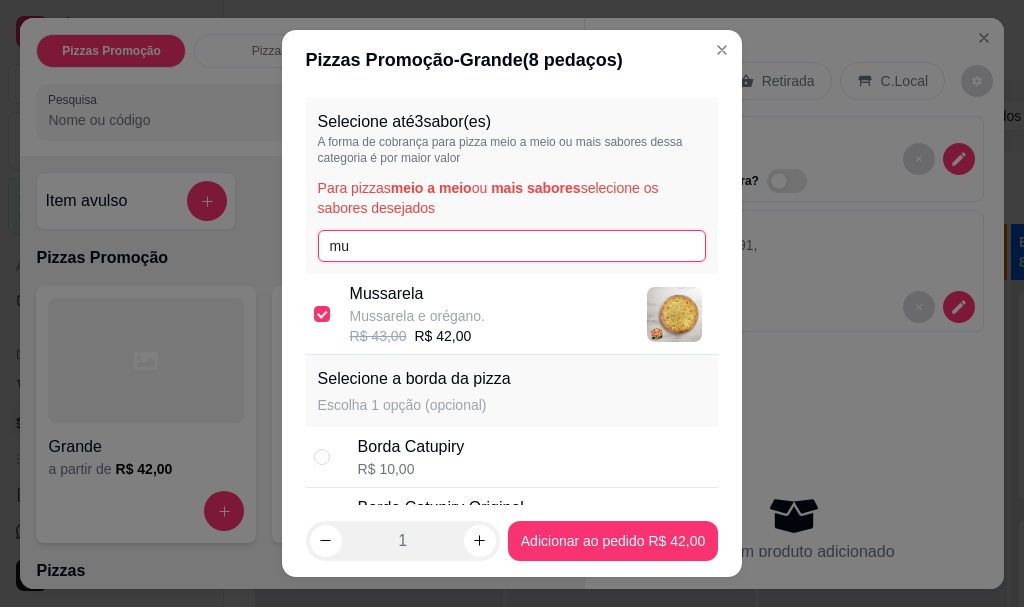 type on "m" 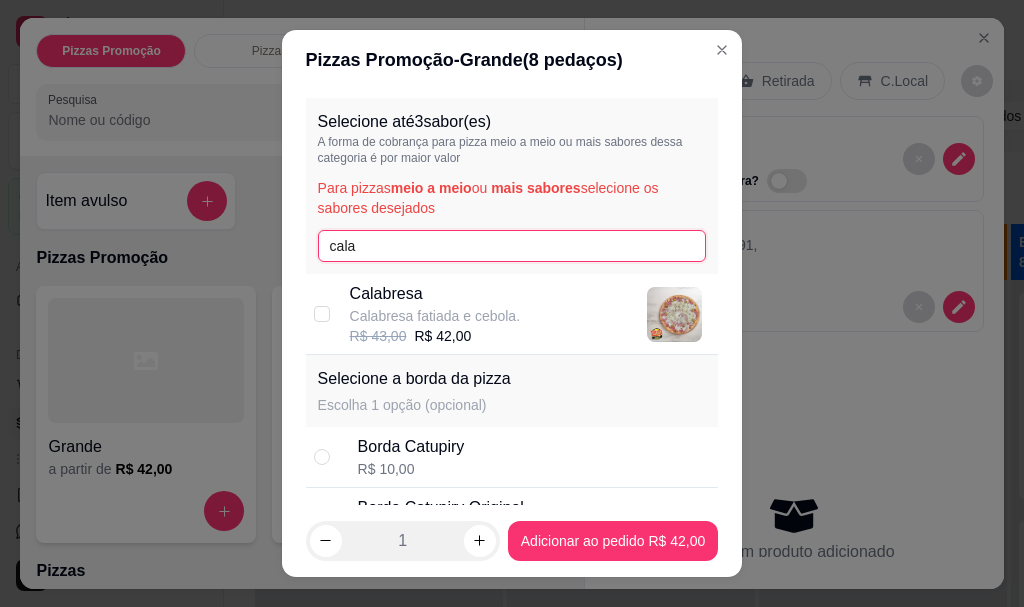type on "cala" 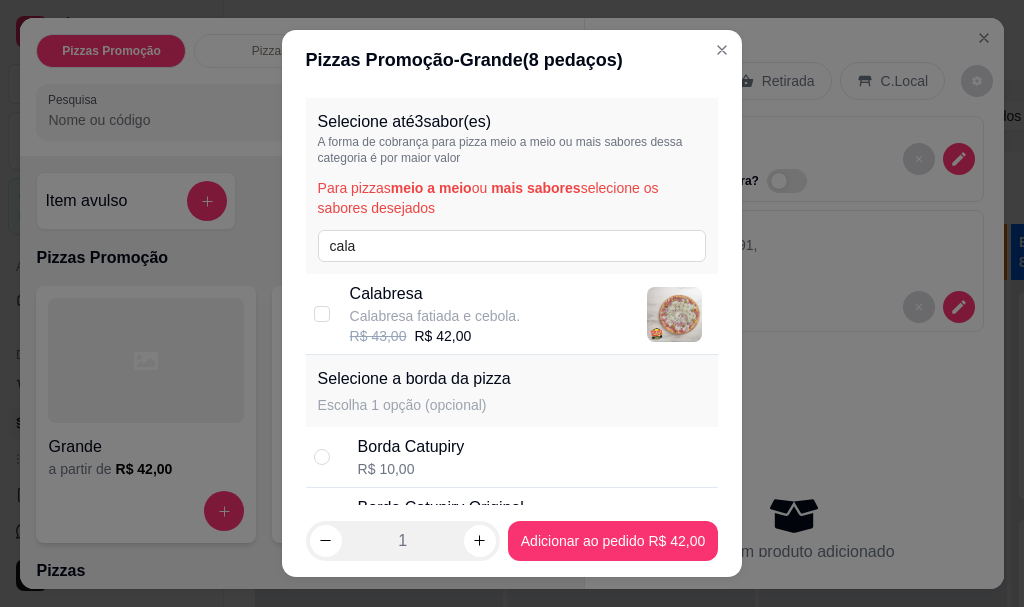 drag, startPoint x: 334, startPoint y: 345, endPoint x: 329, endPoint y: 336, distance: 10.29563 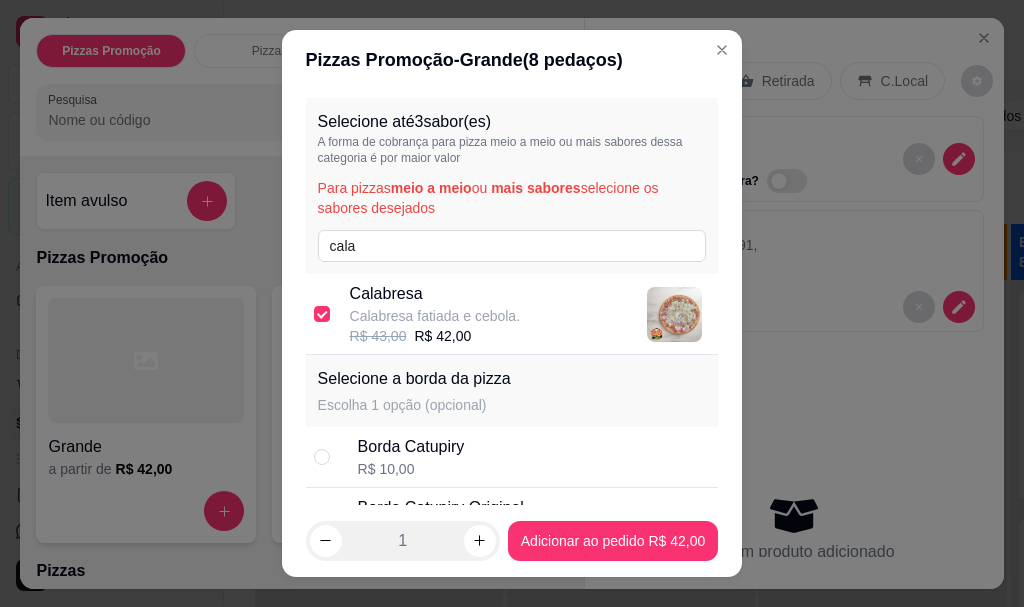 click on "Calabresa Calabresa fatiada e cebola. R$ 43,00 R$ 42,00" at bounding box center [512, 314] 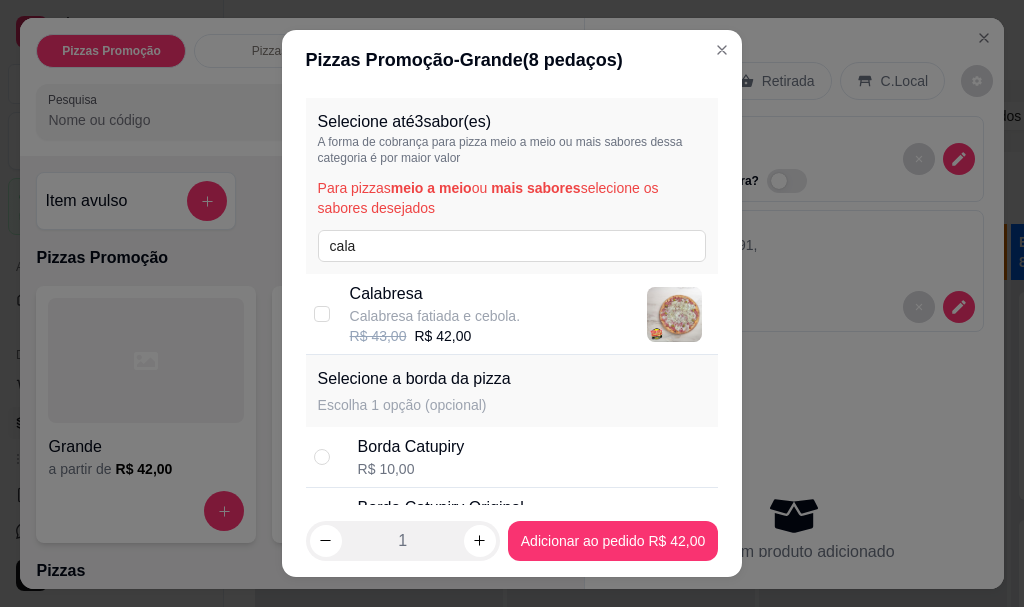 click on "Calabresa Calabresa fatiada e cebola. R$ 43,00 R$ 42,00" at bounding box center (512, 314) 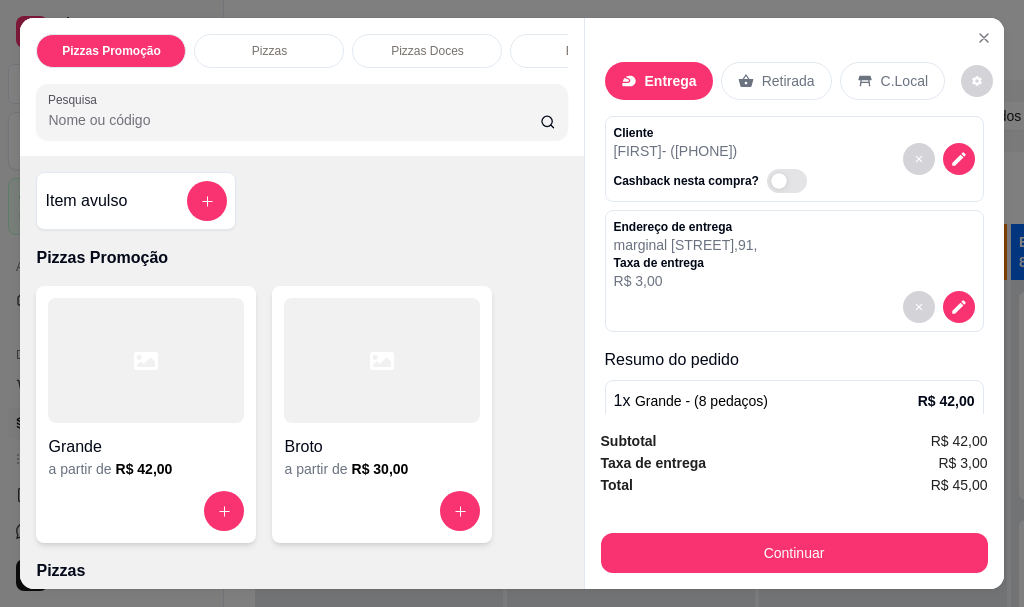 click on "Pesquisa" at bounding box center (294, 120) 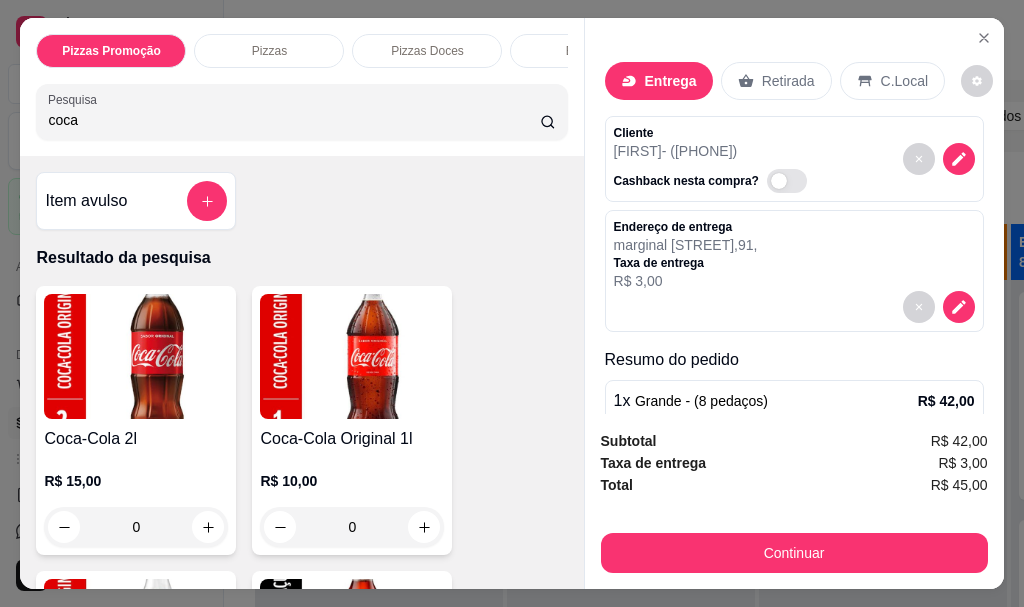 type on "coca" 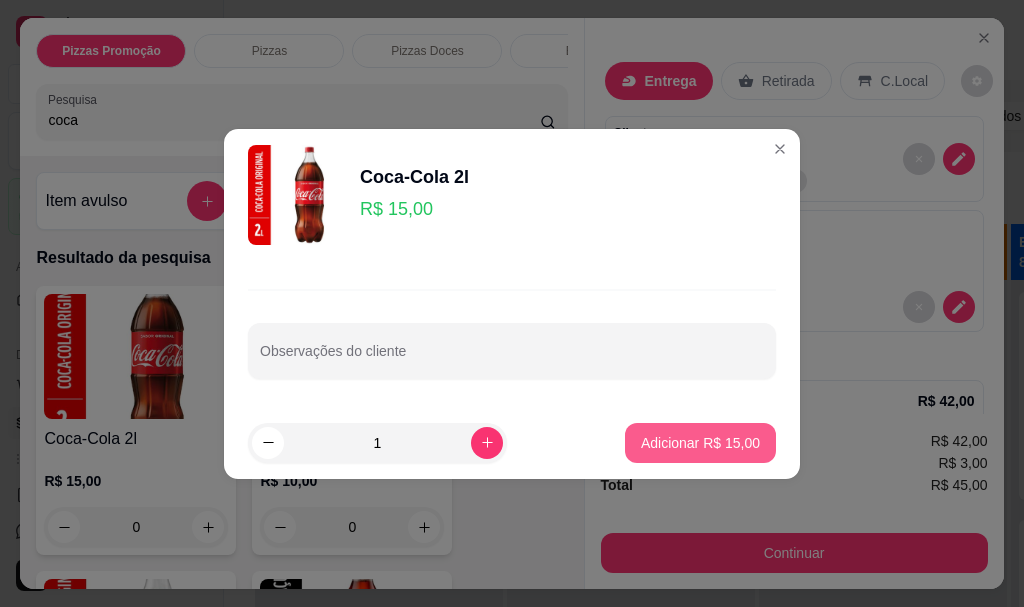click on "Adicionar   R$ 15,00" at bounding box center (700, 443) 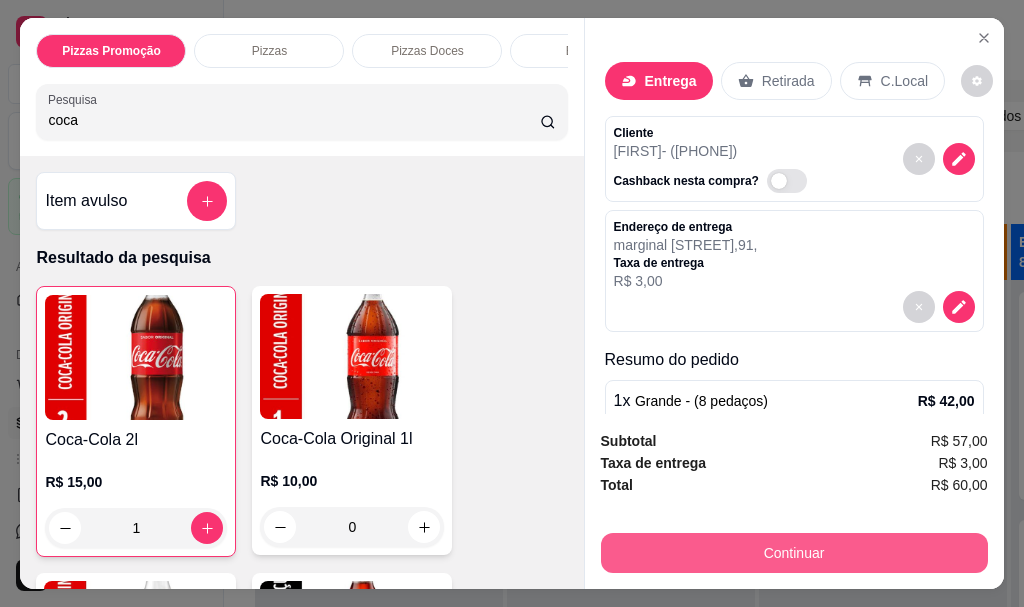 click on "Continuar" at bounding box center [794, 553] 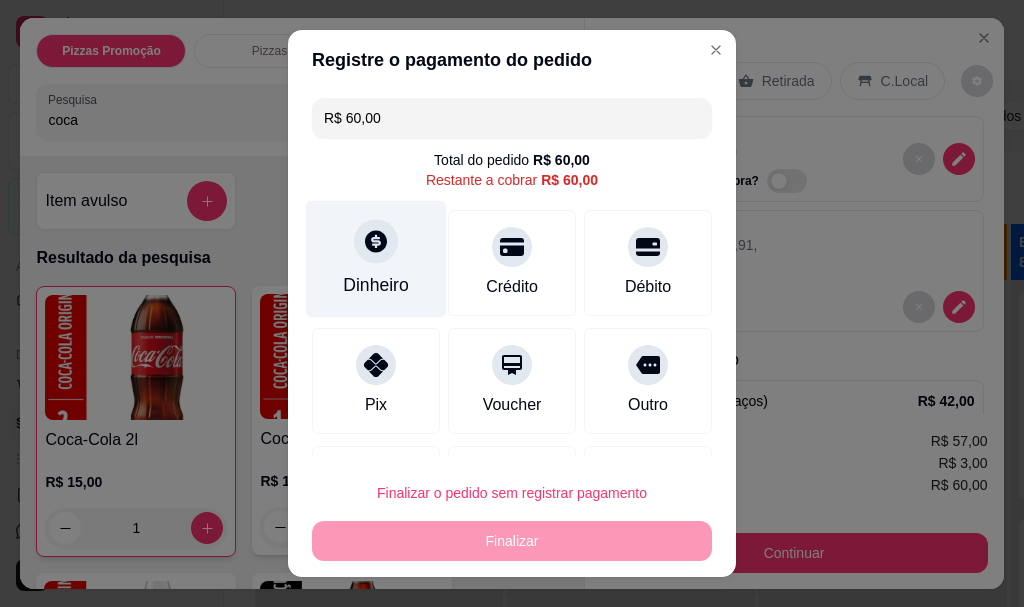click on "Dinheiro" at bounding box center (376, 259) 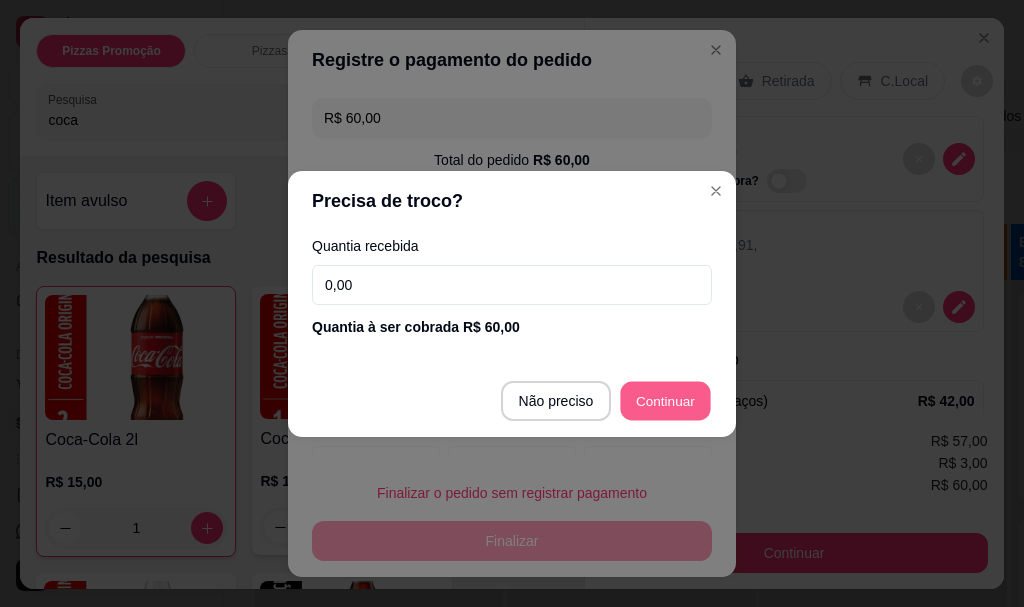 type on "R$ 0,00" 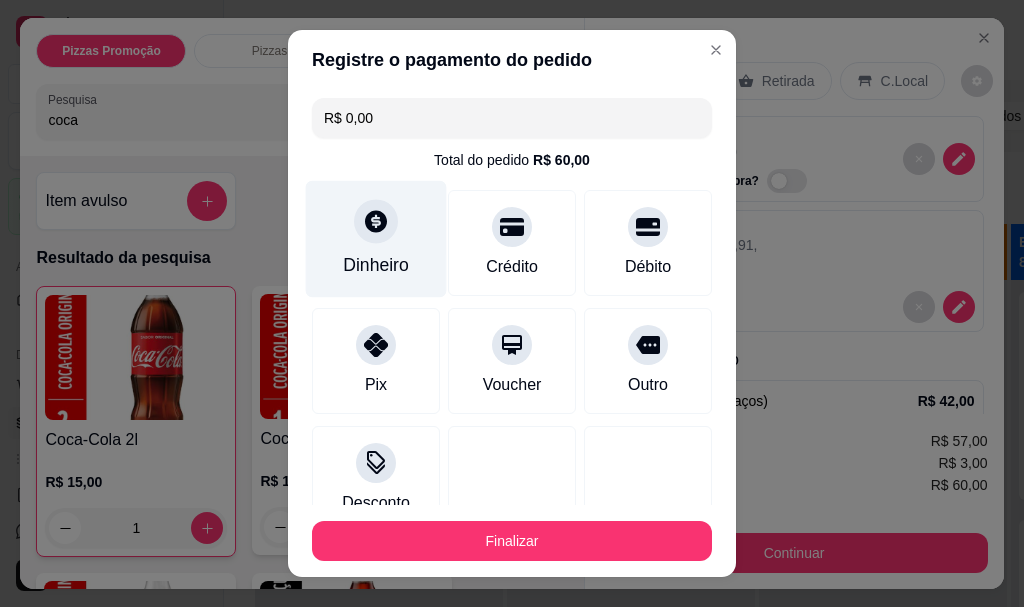 click on "Dinheiro" at bounding box center (376, 266) 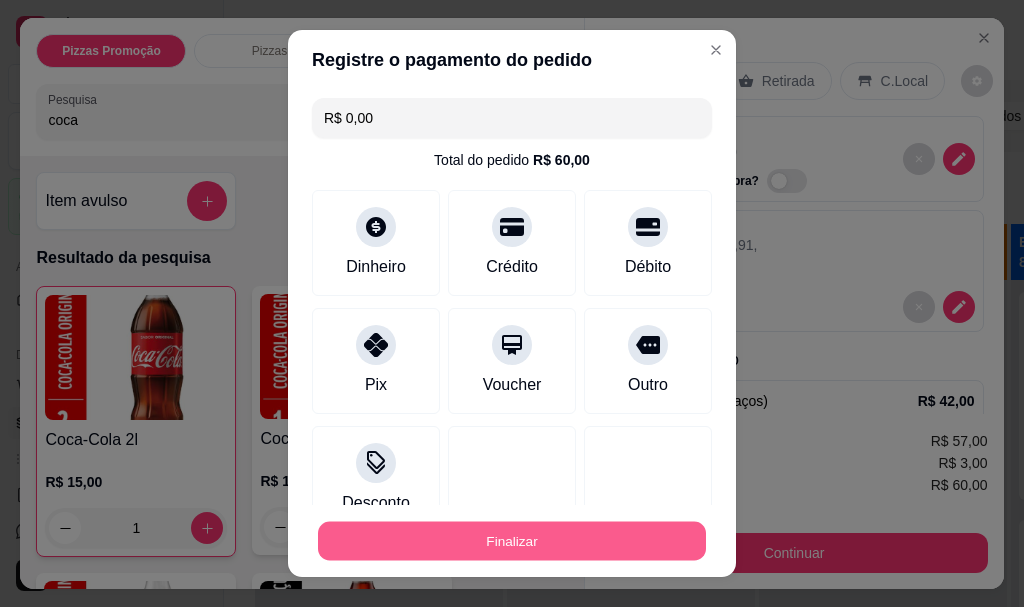 click on "Finalizar" at bounding box center [512, 540] 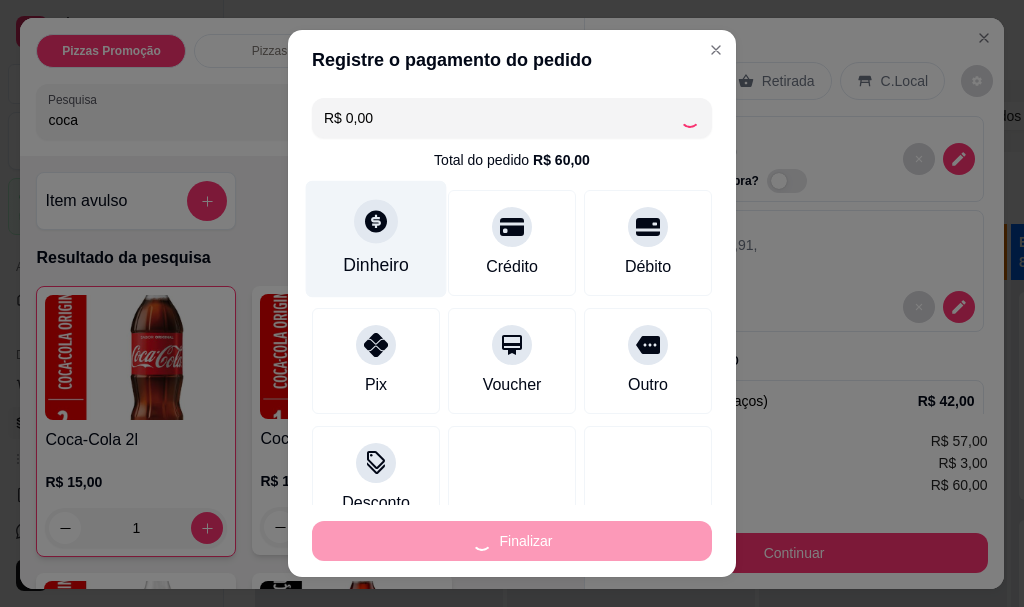 type on "0" 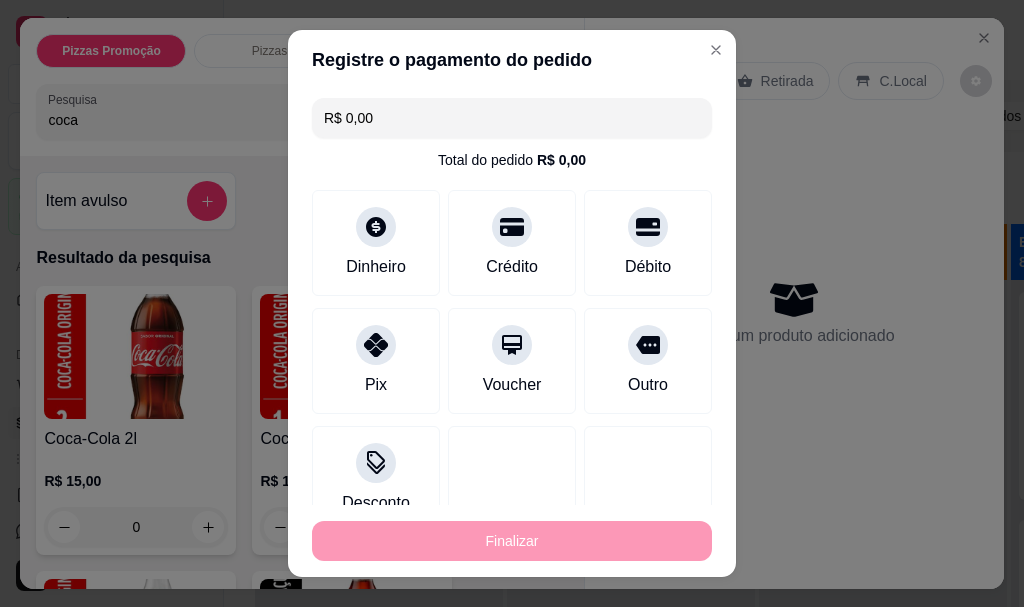 type on "-R$ 60,00" 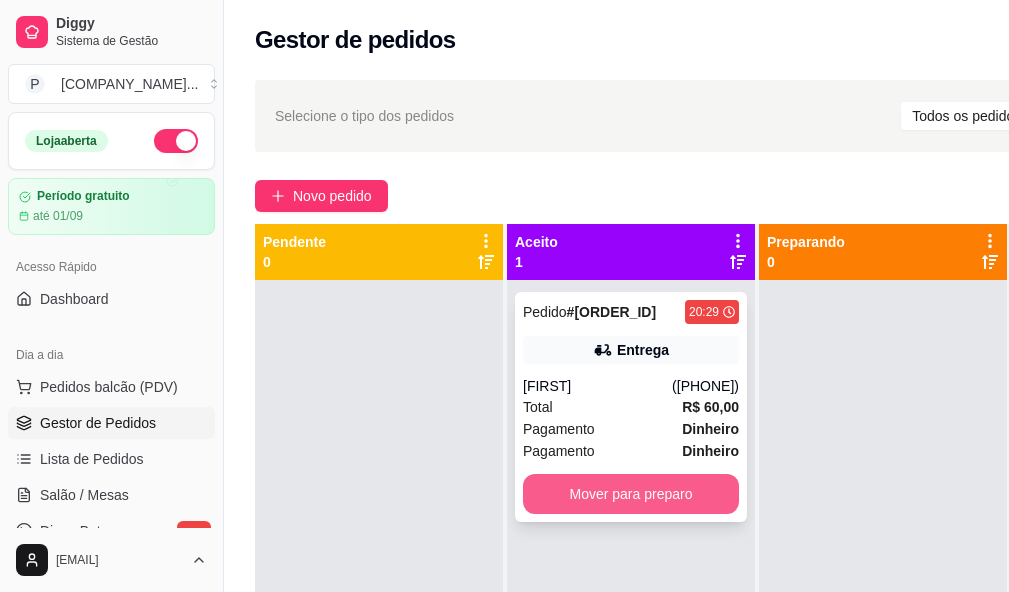 click on "Mover para preparo" at bounding box center [631, 494] 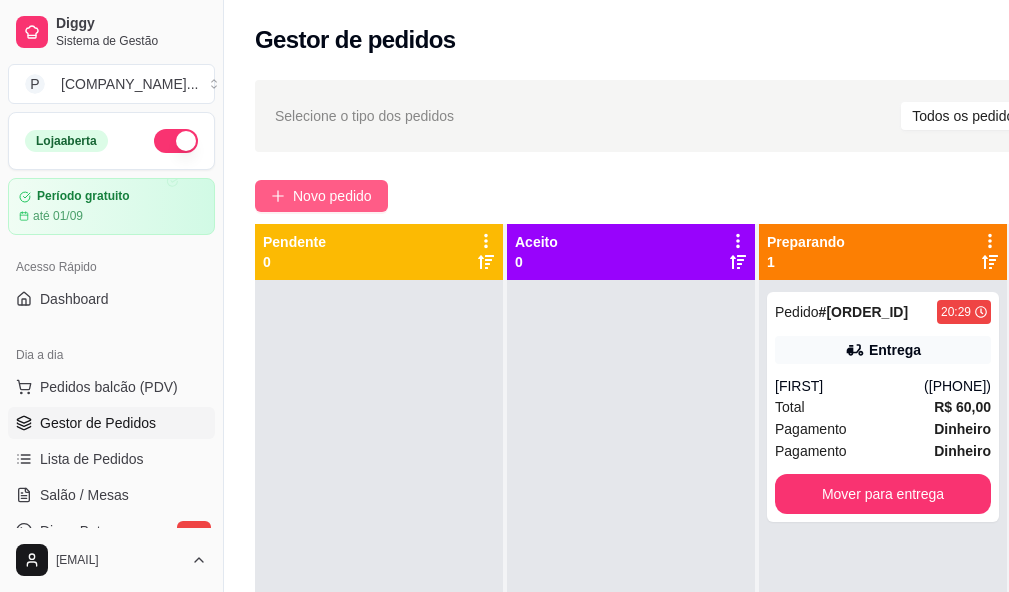 click on "Novo pedido" at bounding box center (332, 196) 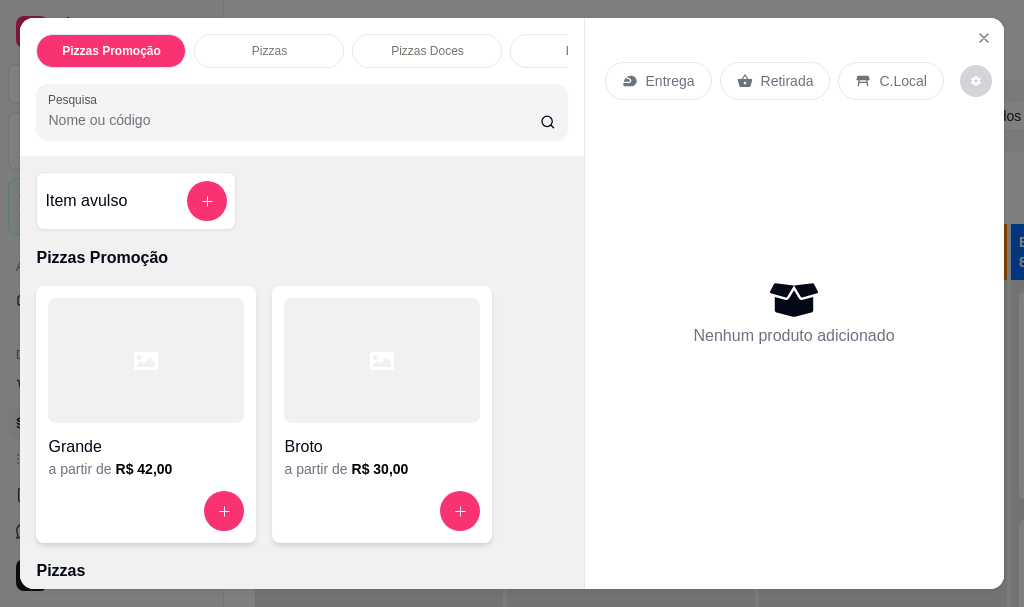 click on "Pesquisa" at bounding box center [294, 120] 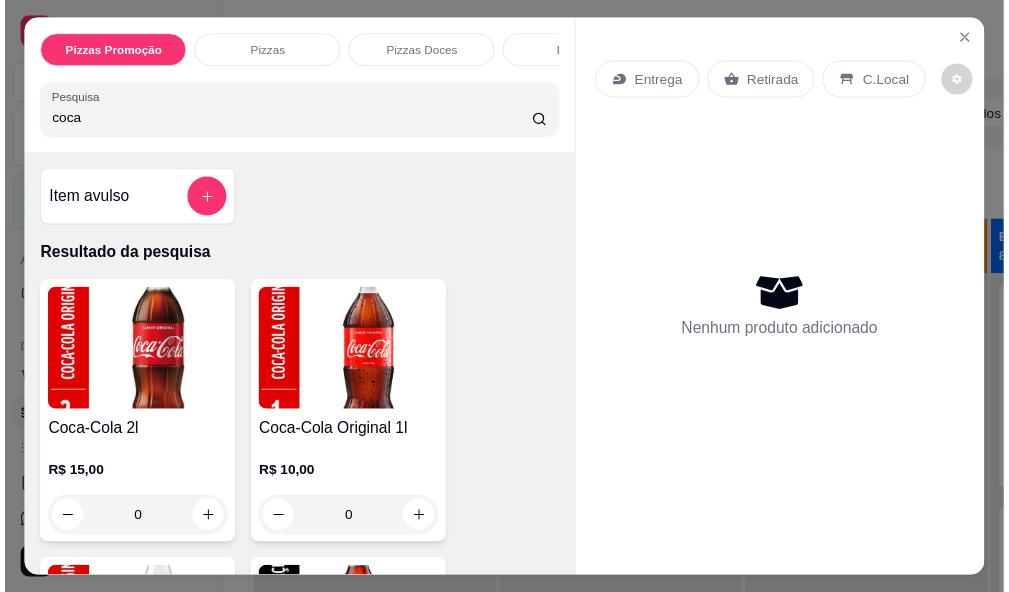 scroll, scrollTop: 200, scrollLeft: 0, axis: vertical 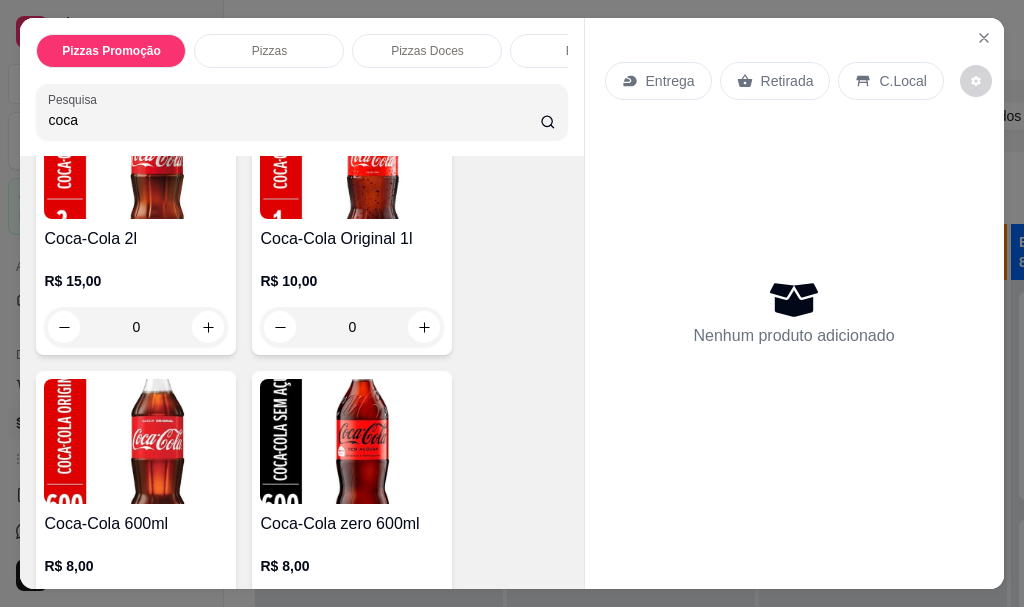 type on "coca" 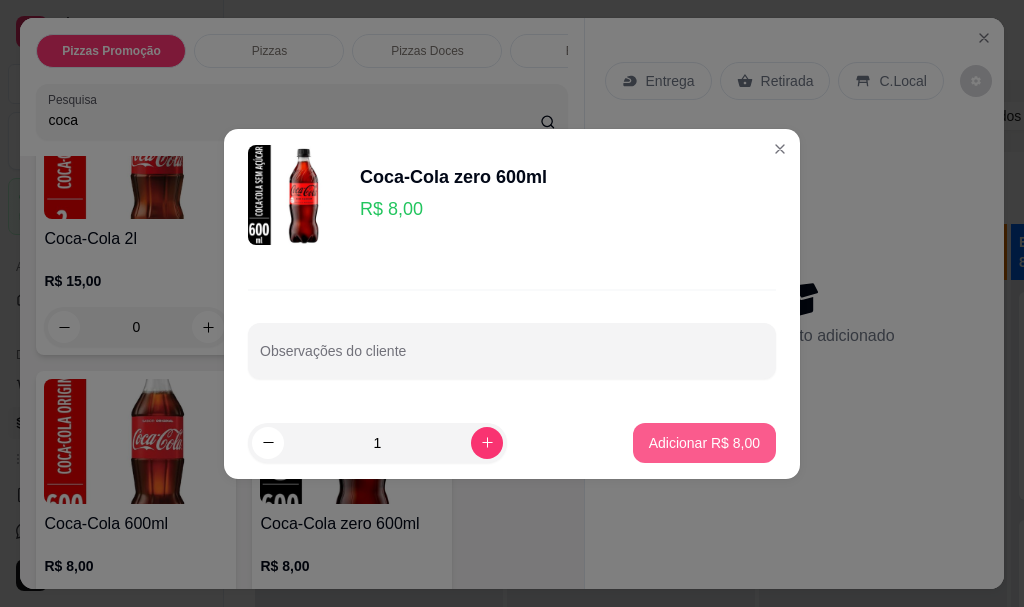 click on "Adicionar   R$ 8,00" at bounding box center [704, 443] 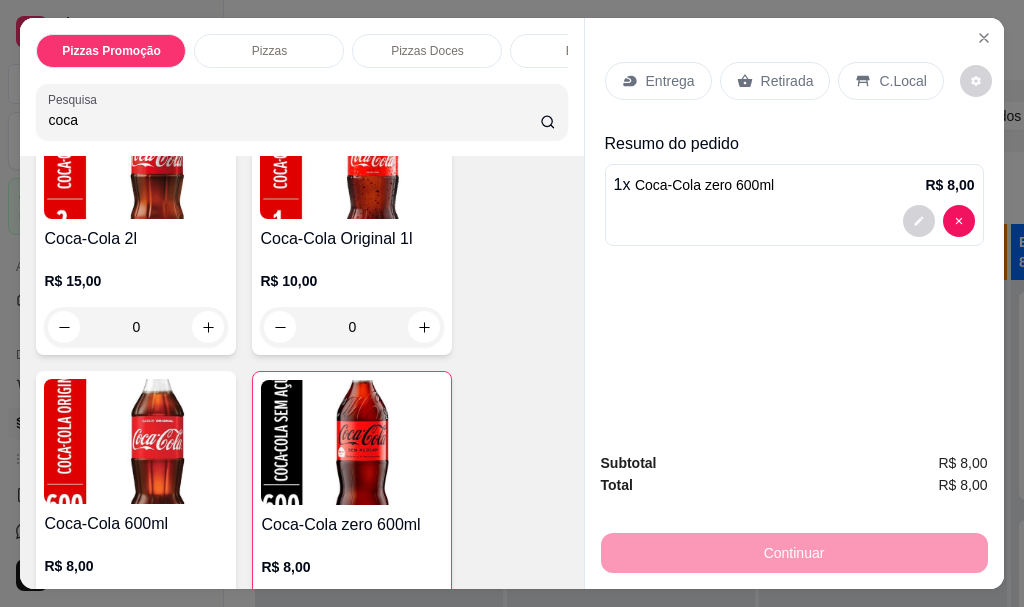 click on "Retirada" at bounding box center (787, 81) 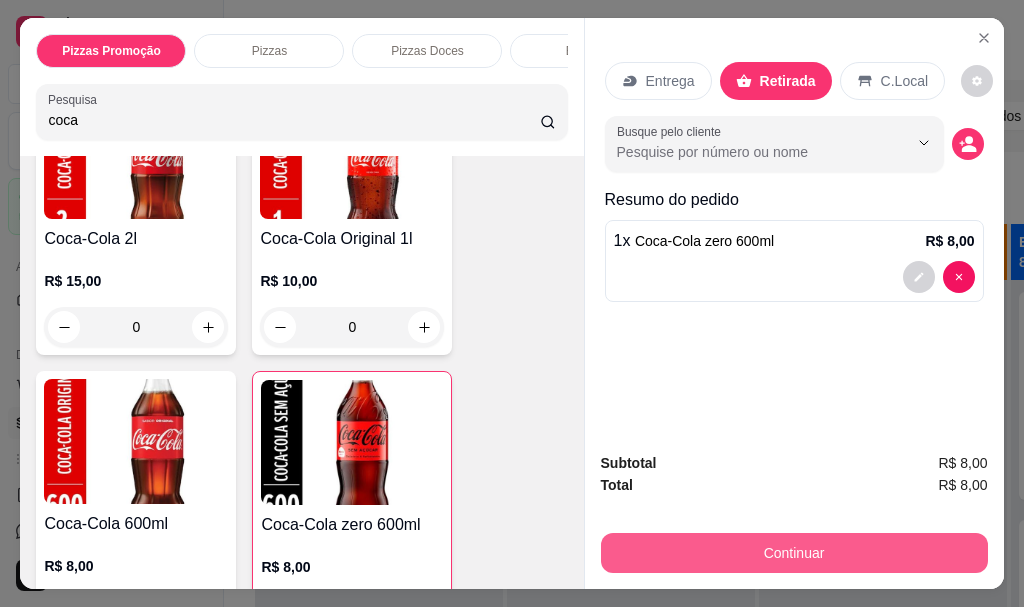 click on "Continuar" at bounding box center (794, 553) 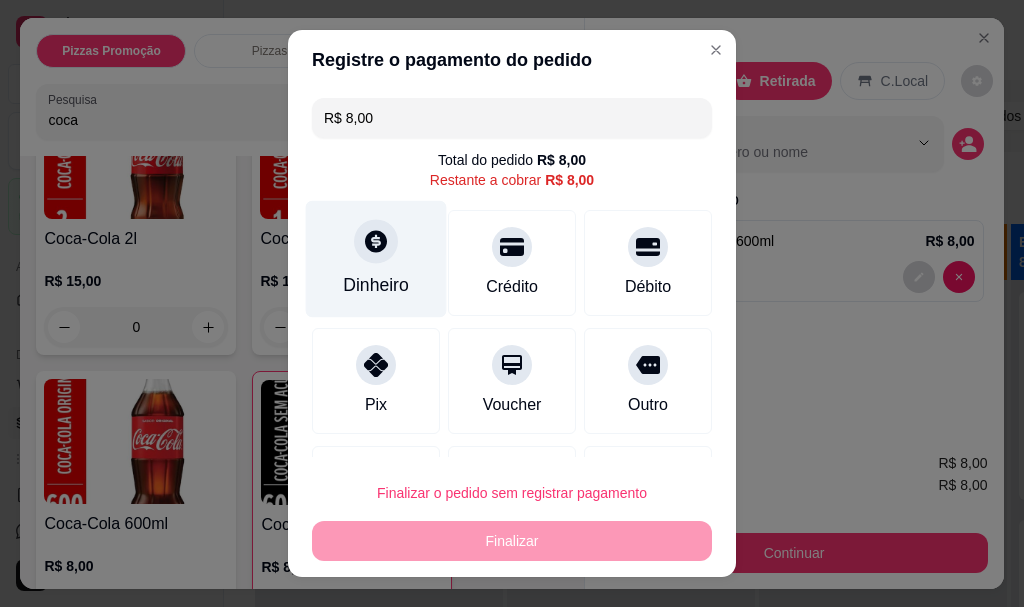 click on "Dinheiro" at bounding box center (376, 259) 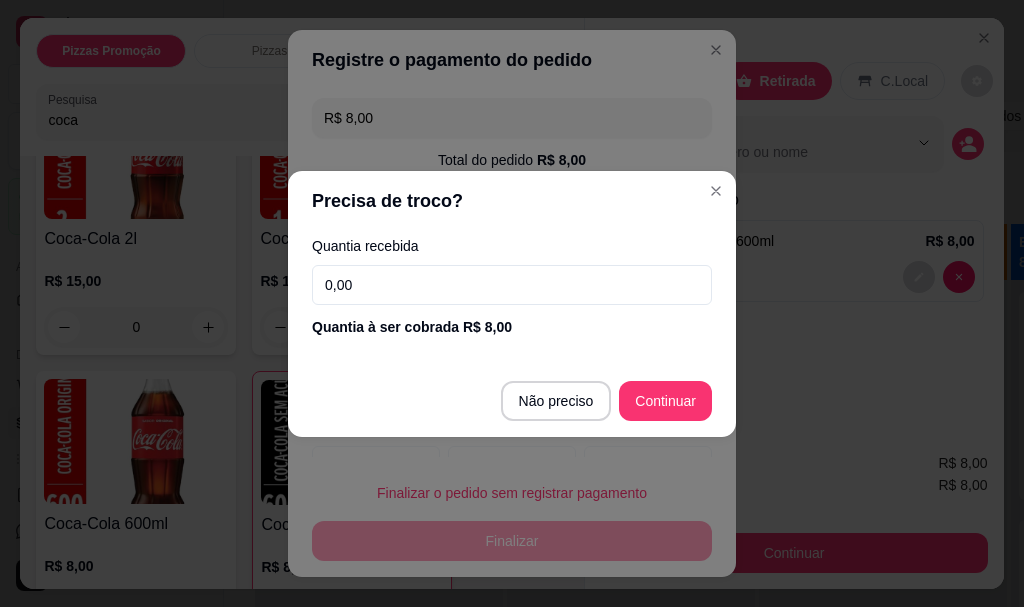 click on "0,00" at bounding box center [512, 285] 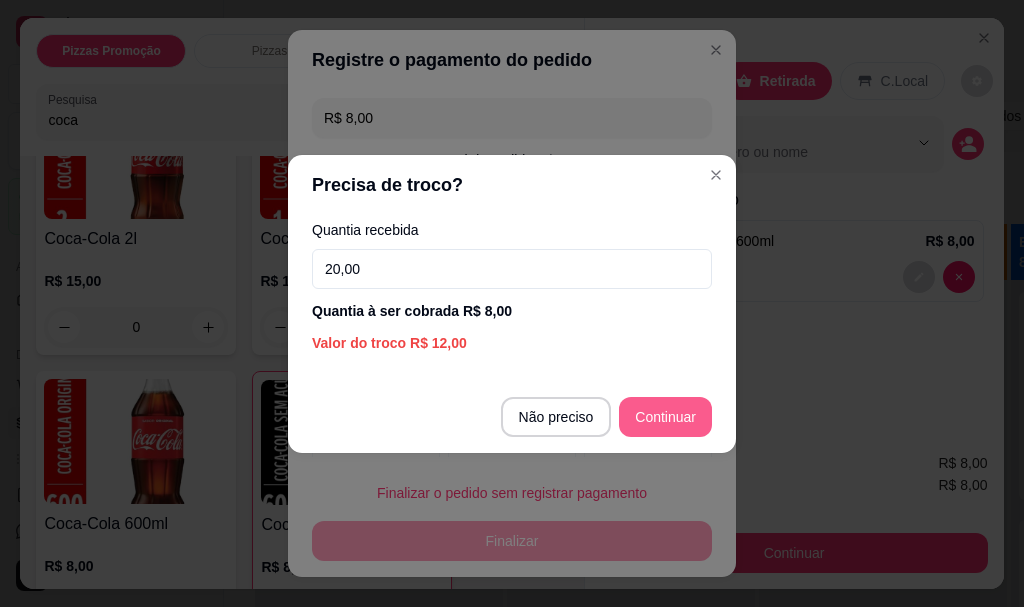 type on "20,00" 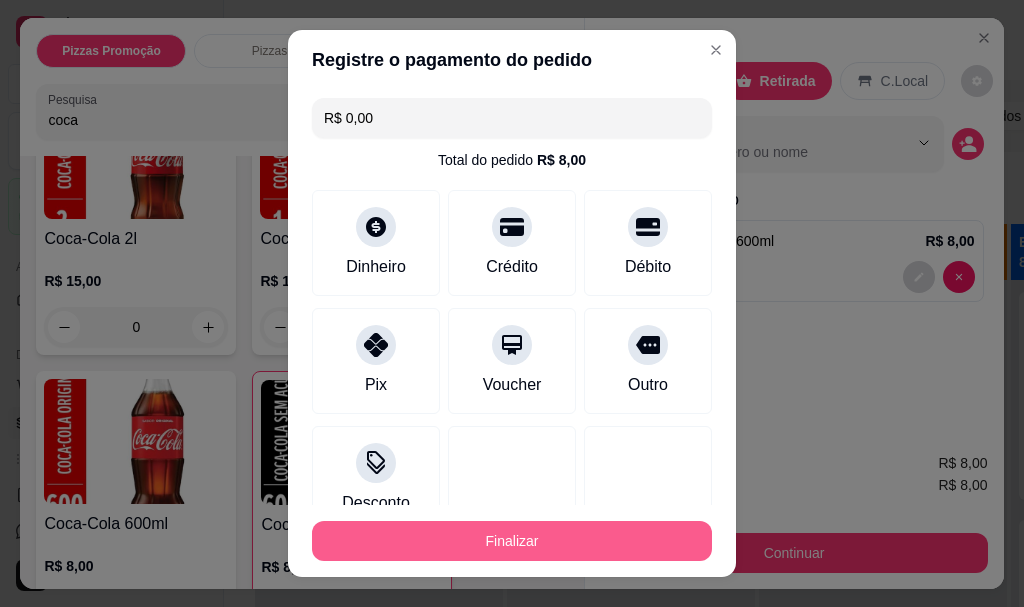 click on "Finalizar" at bounding box center (512, 541) 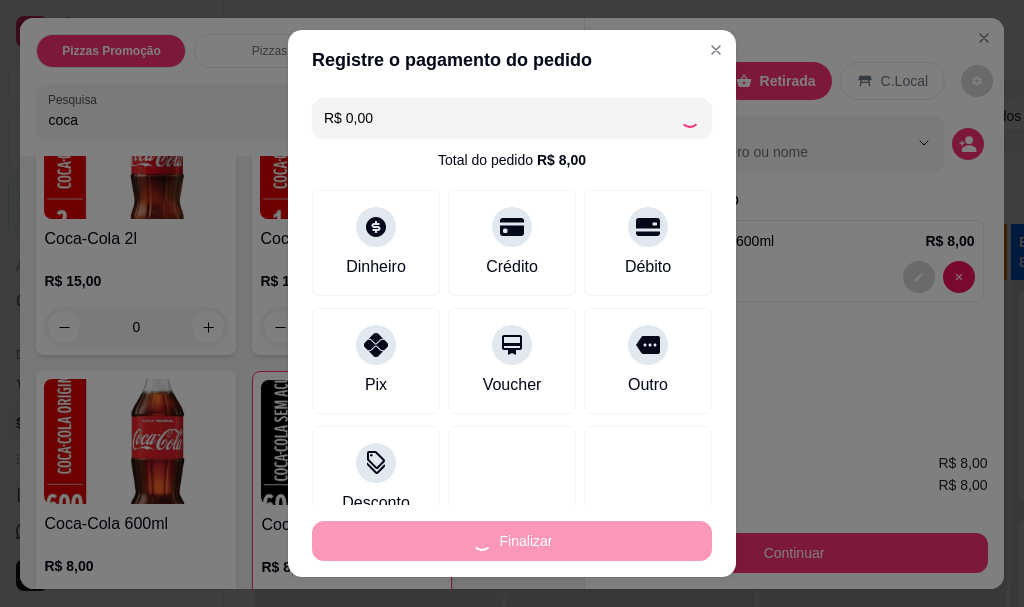 type on "0" 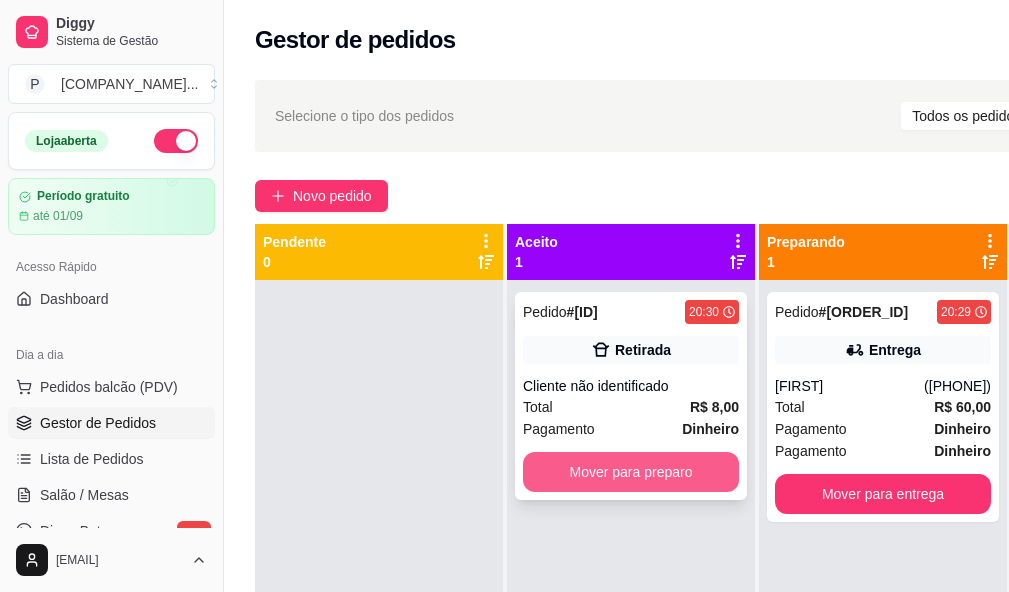 click on "Mover para preparo" at bounding box center (631, 472) 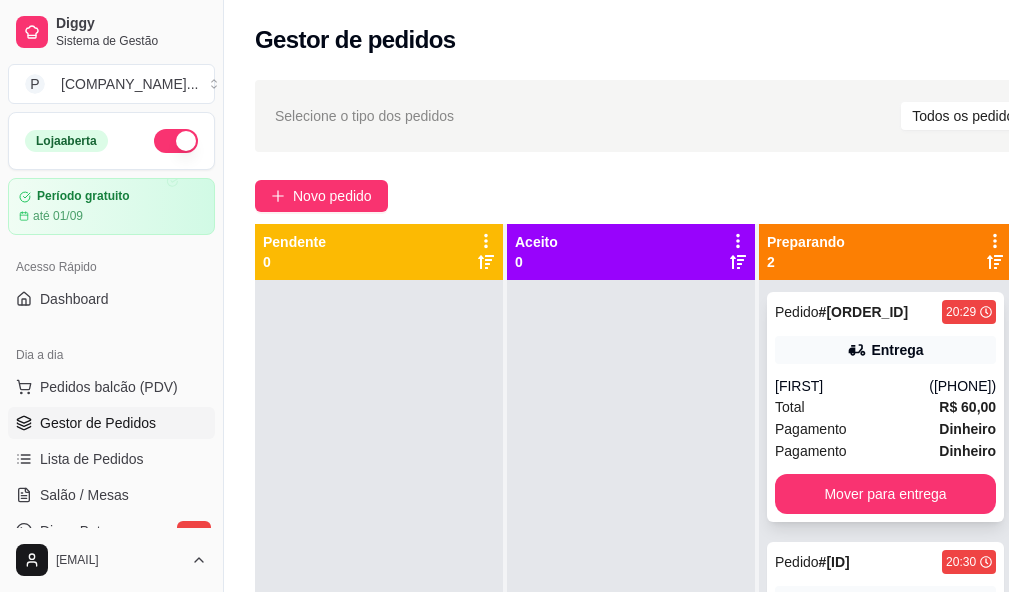 scroll, scrollTop: 71, scrollLeft: 0, axis: vertical 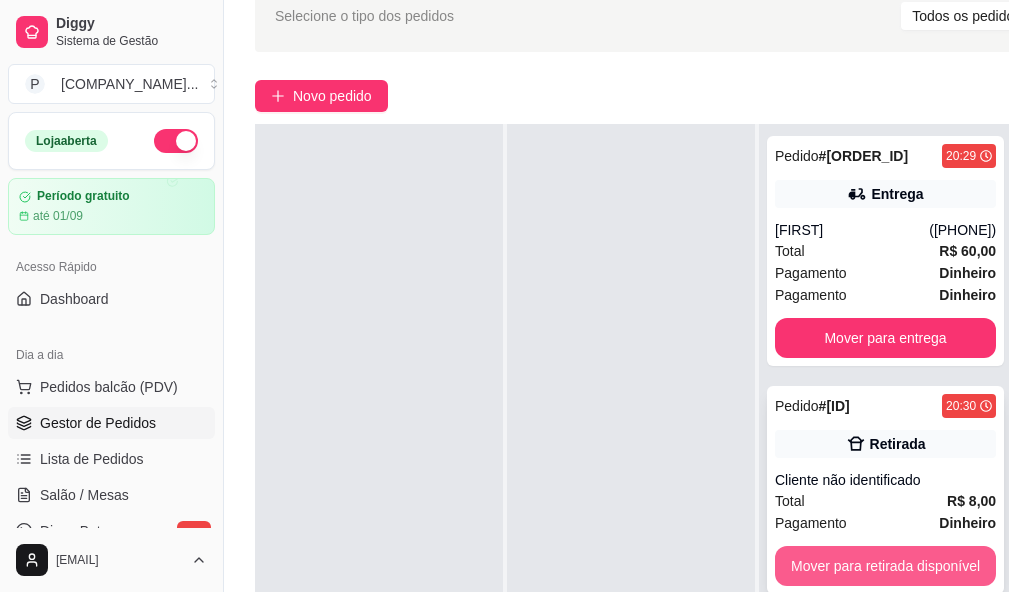 click on "Mover para retirada disponível" at bounding box center [885, 566] 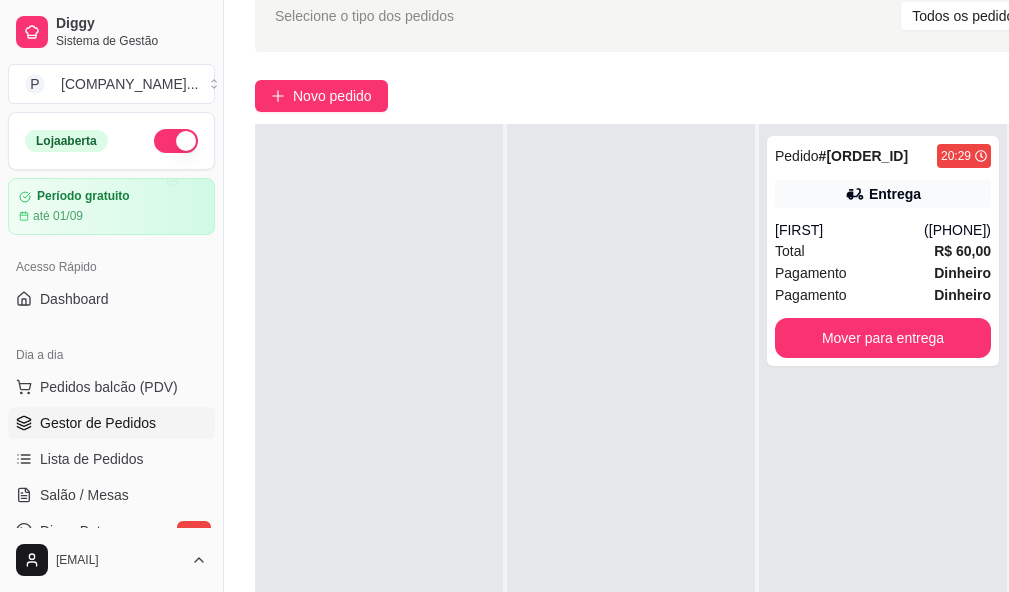 scroll, scrollTop: 100, scrollLeft: 224, axis: both 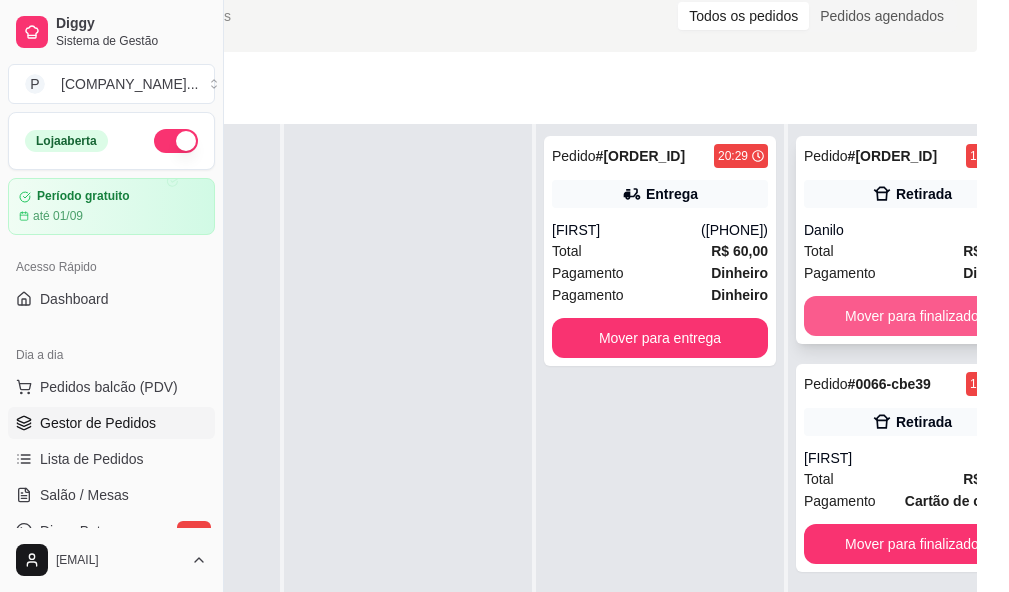 click on "Mover para finalizado" at bounding box center [912, 316] 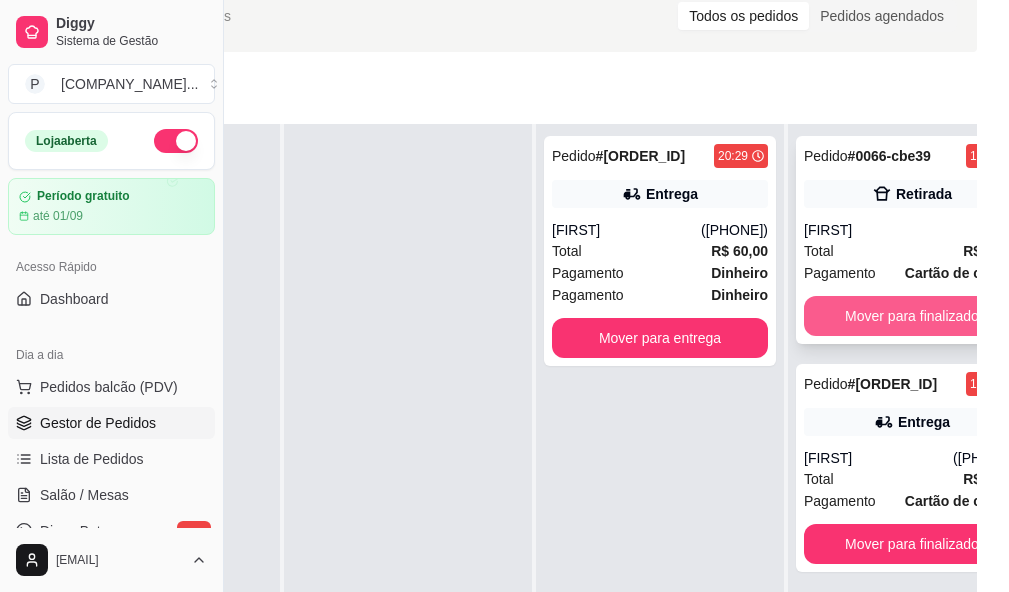 click on "Mover para finalizado" at bounding box center [912, 316] 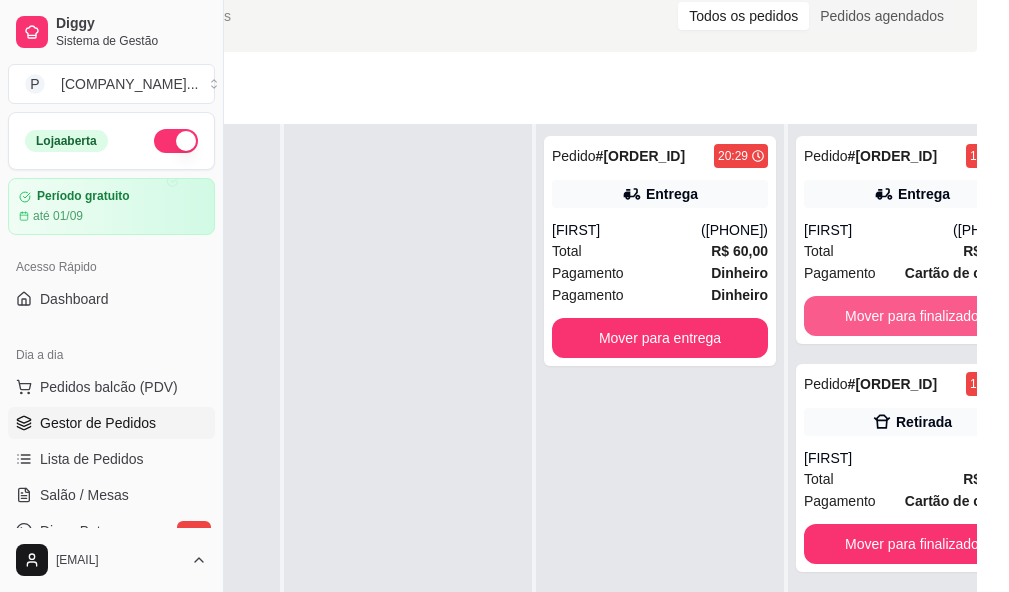 click on "Mover para finalizado" at bounding box center (912, 316) 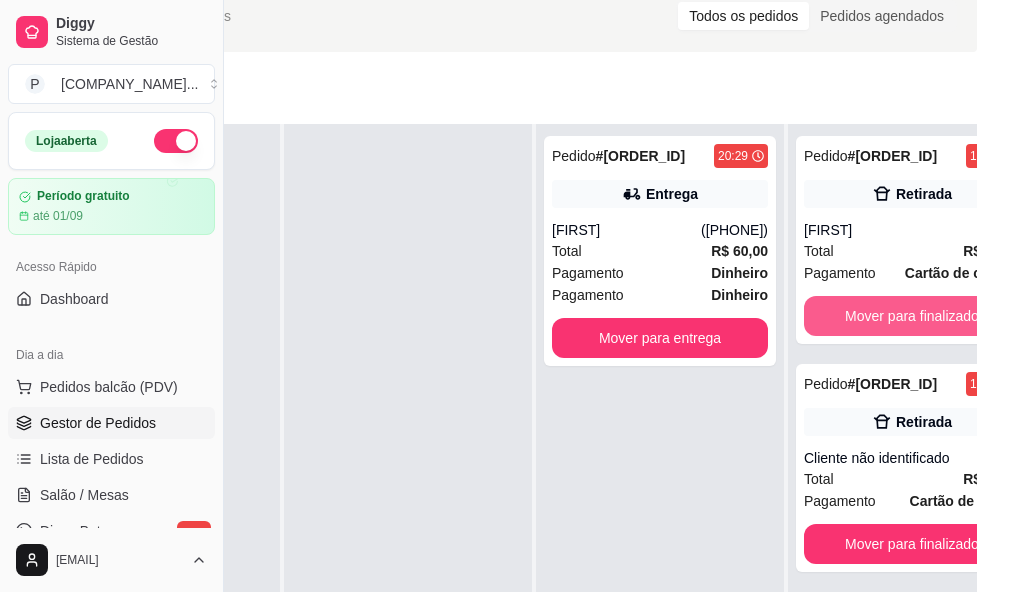 click on "Mover para finalizado" at bounding box center (912, 316) 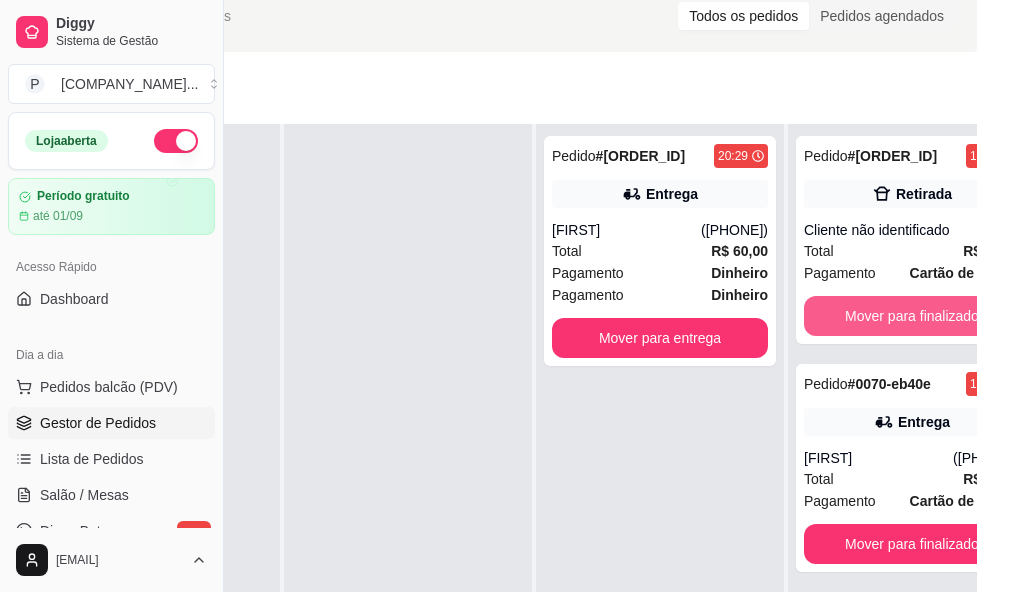 click on "Mover para finalizado" at bounding box center [912, 316] 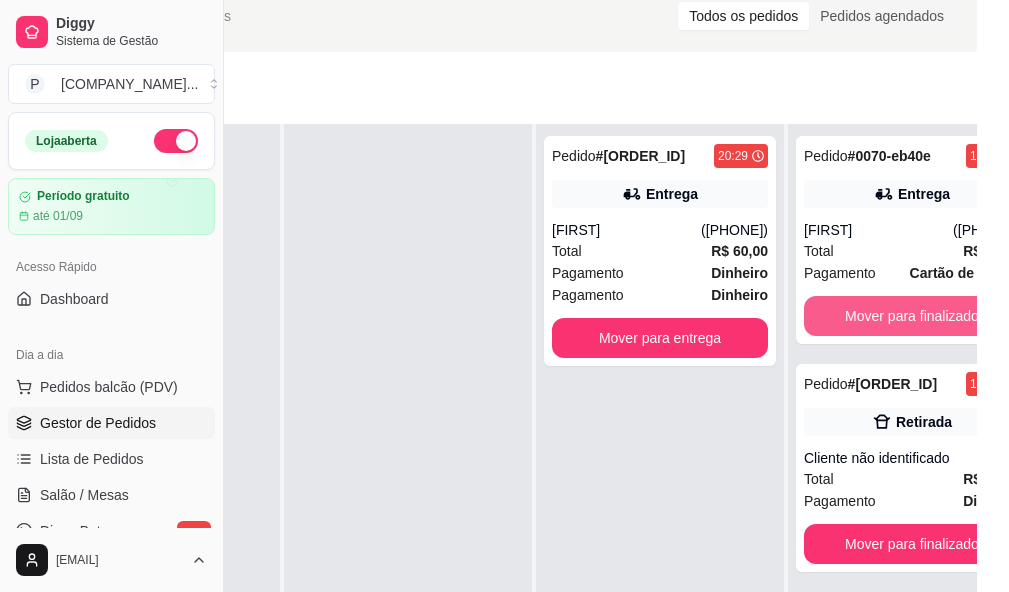 click on "Mover para finalizado" at bounding box center [912, 316] 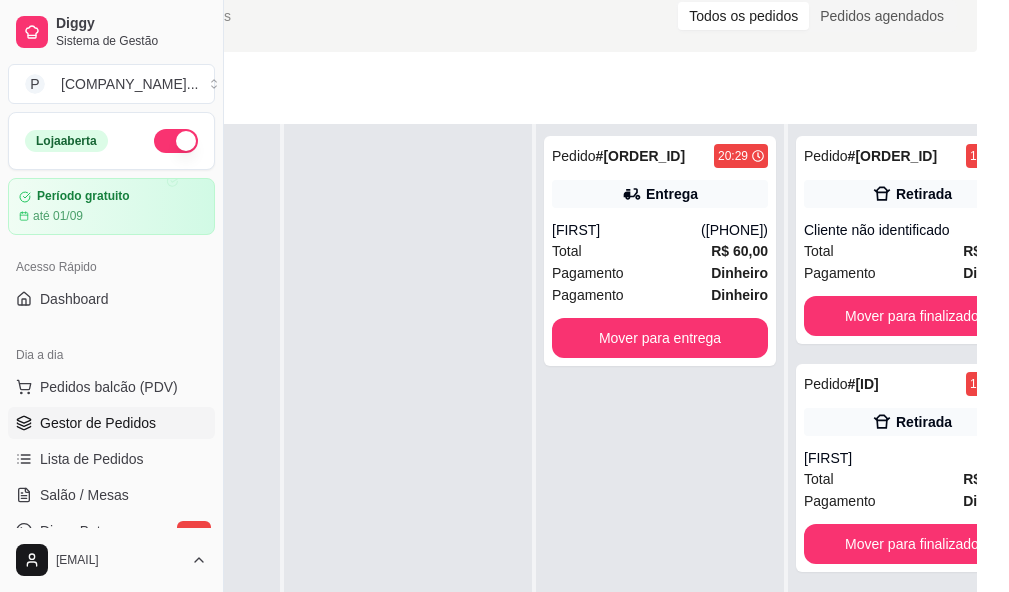 click on "Mover para finalizado" at bounding box center (912, 316) 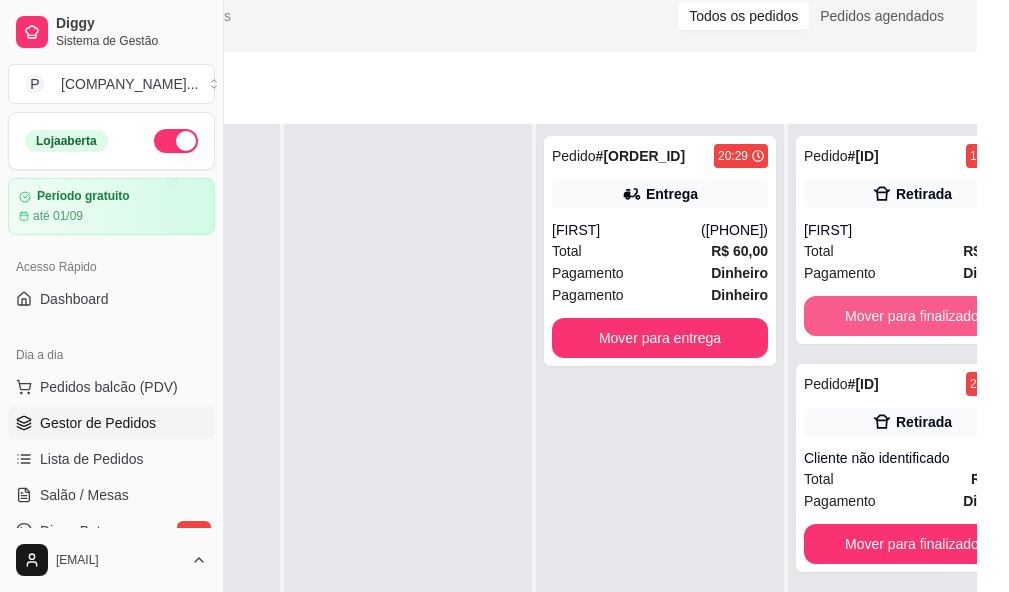 click on "Mover para finalizado" at bounding box center (912, 316) 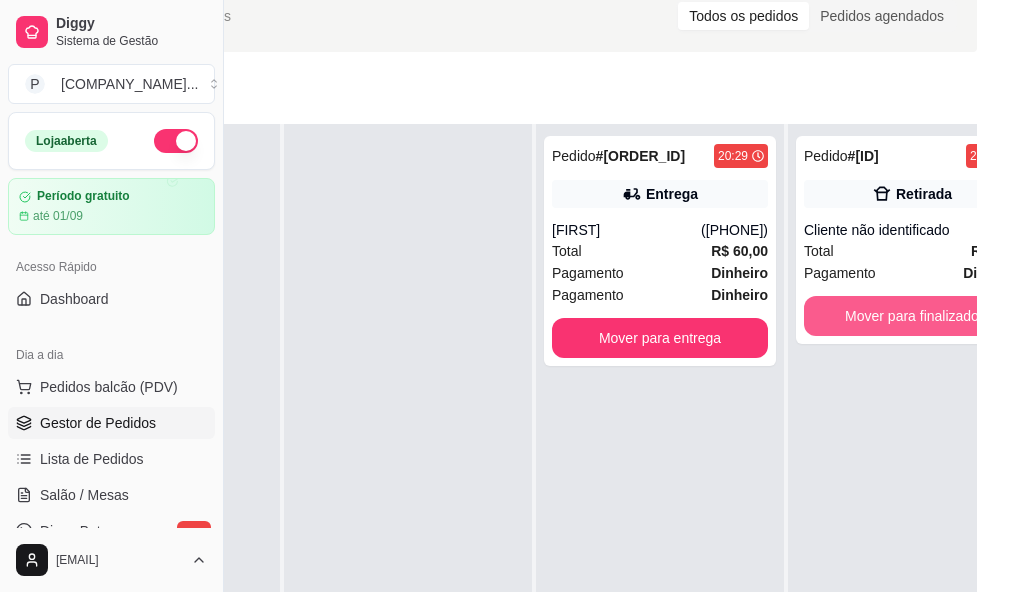 click on "Mover para finalizado" at bounding box center [912, 316] 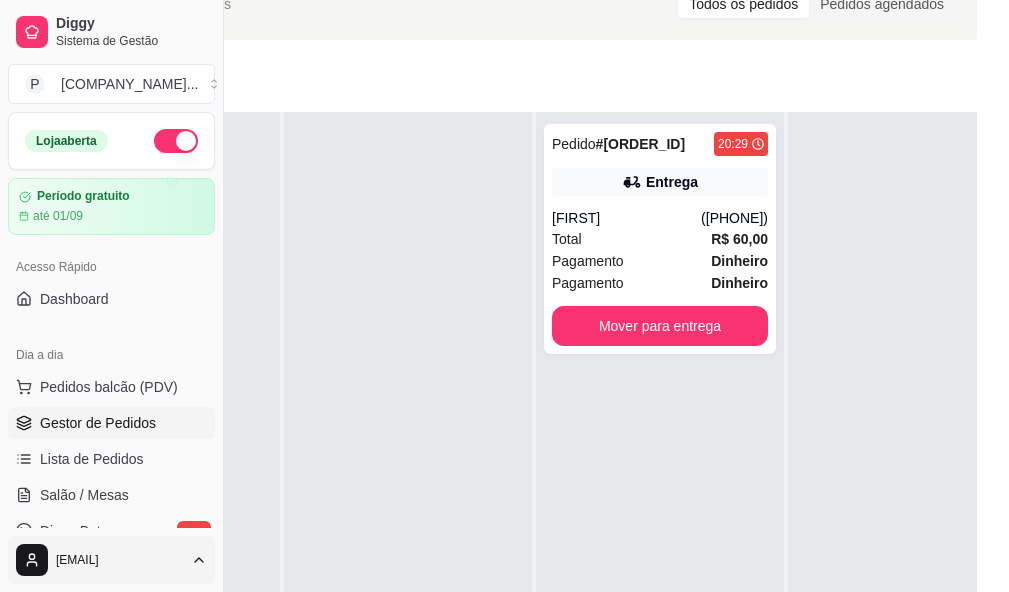 drag, startPoint x: 496, startPoint y: 591, endPoint x: 208, endPoint y: 586, distance: 288.0434 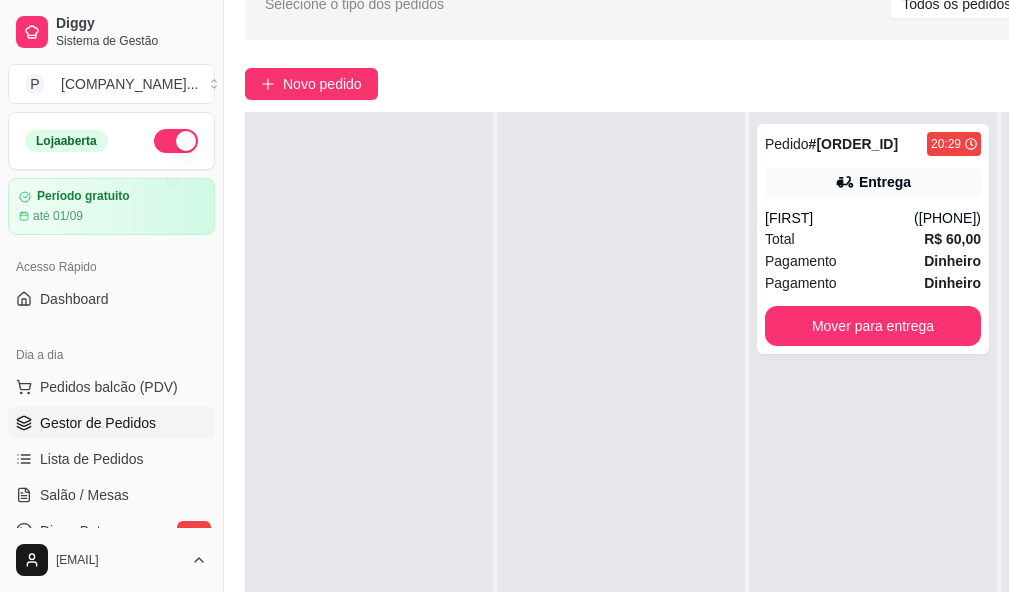 scroll, scrollTop: 112, scrollLeft: 0, axis: vertical 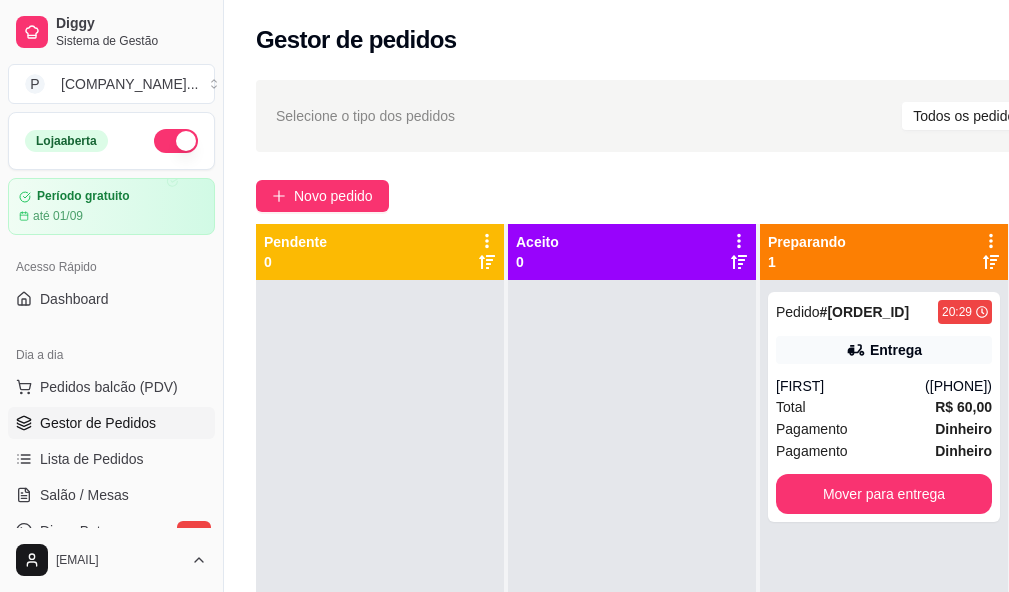 click on "Selecione o tipo dos pedidos Todos os pedidos Pedidos agendados" at bounding box center (728, 116) 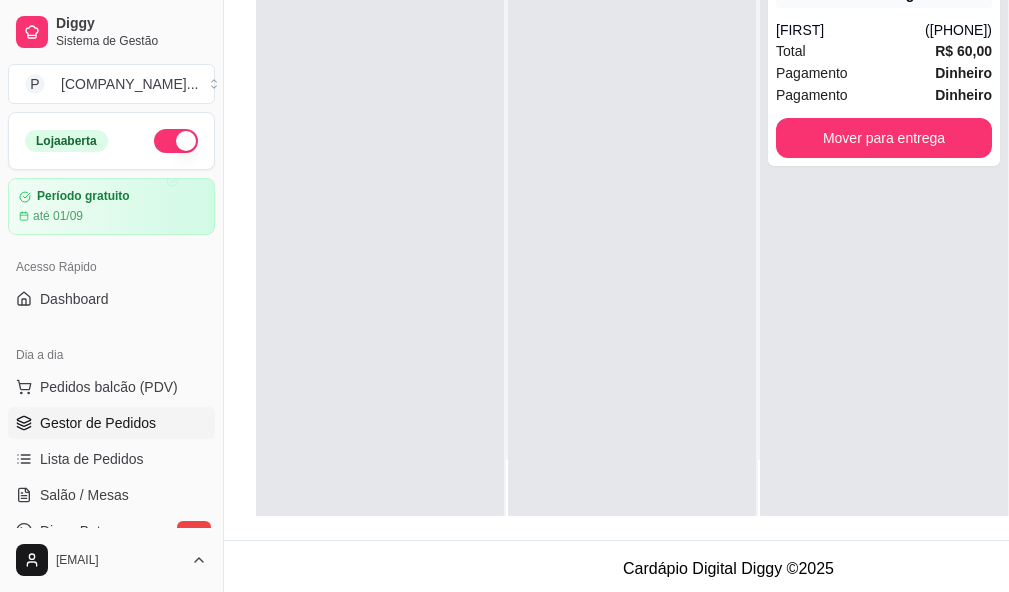 scroll, scrollTop: 0, scrollLeft: 0, axis: both 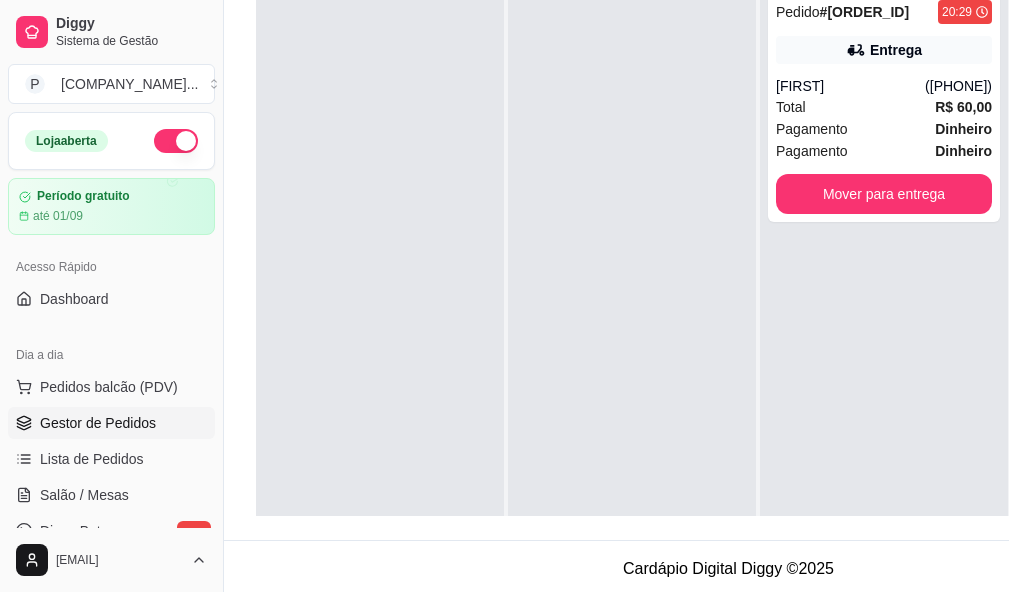 click at bounding box center [632, 276] 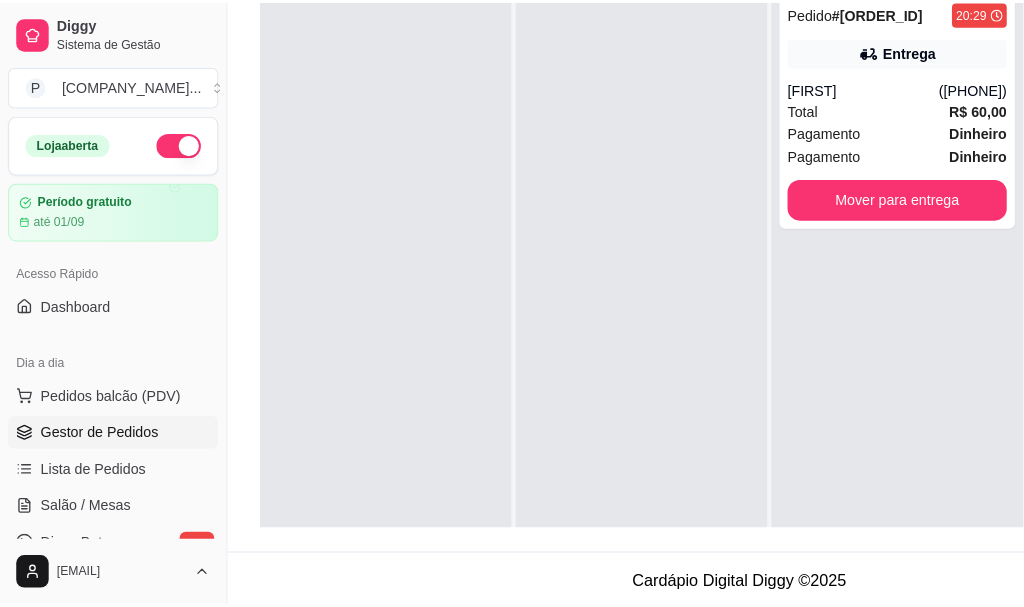 scroll, scrollTop: 0, scrollLeft: 0, axis: both 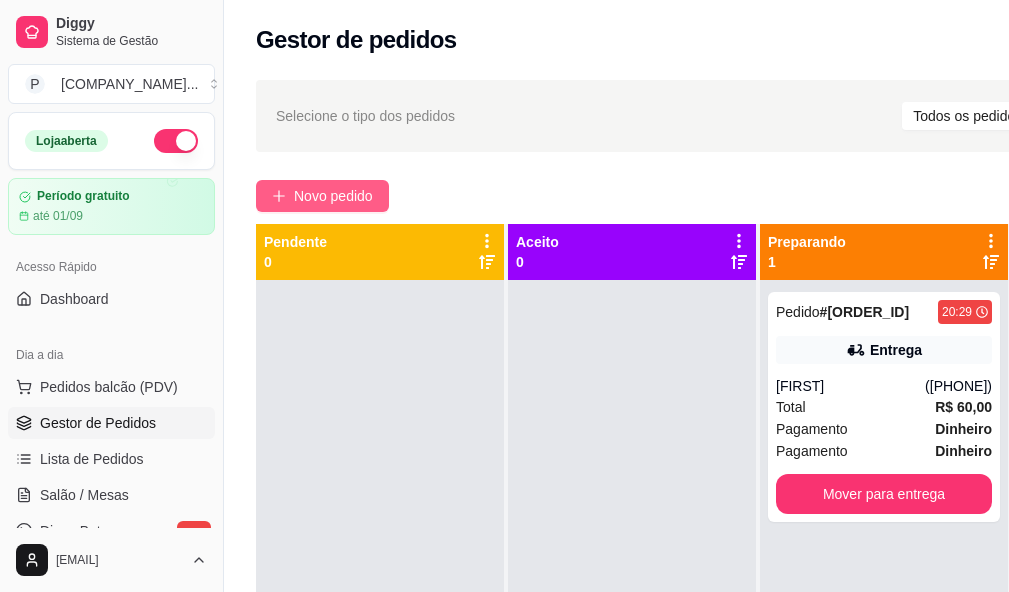click on "Novo pedido" at bounding box center [322, 196] 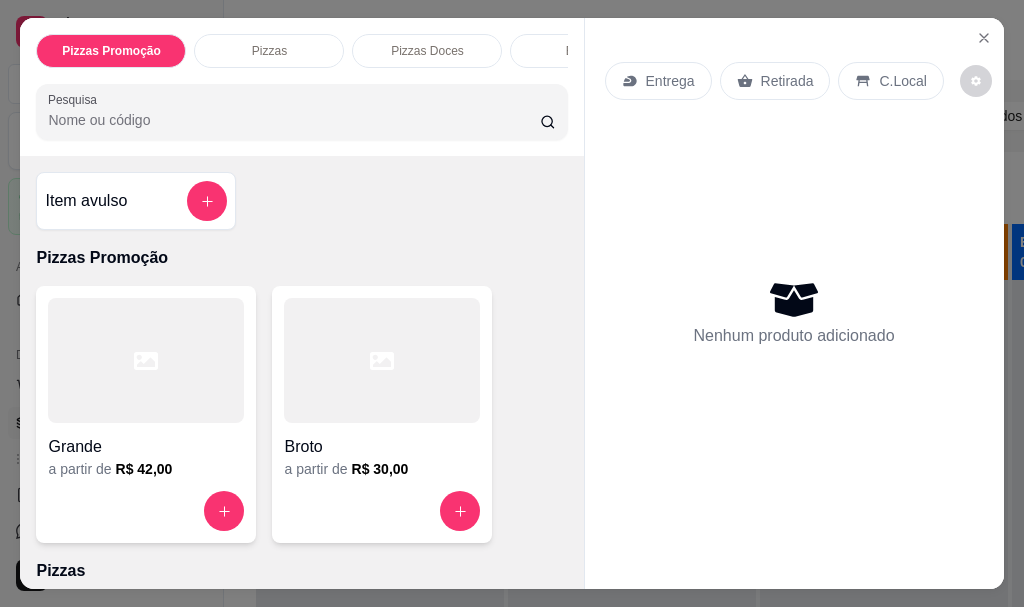 click on "Pesquisa" at bounding box center (294, 120) 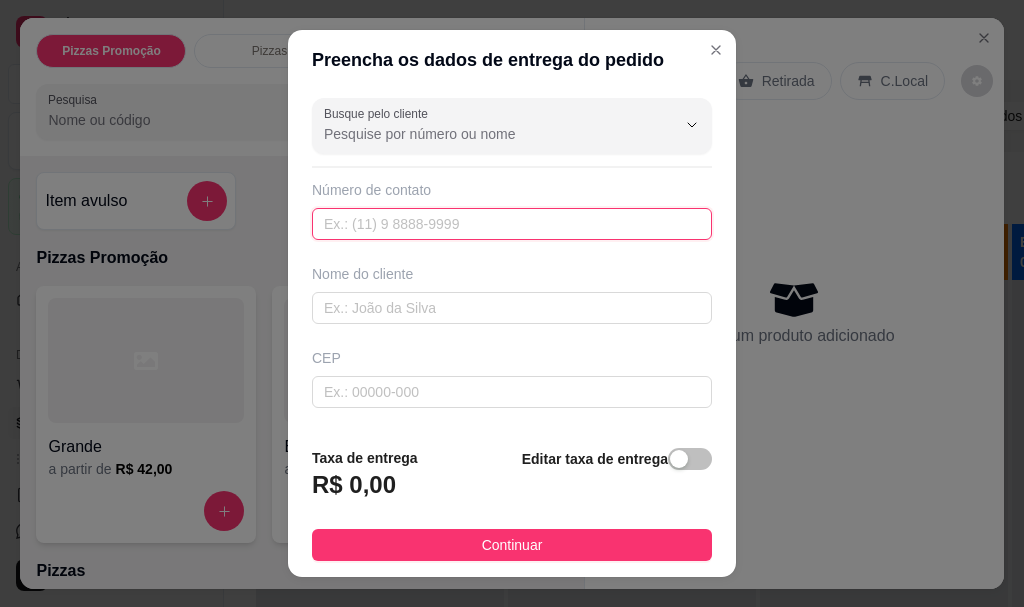click at bounding box center [512, 224] 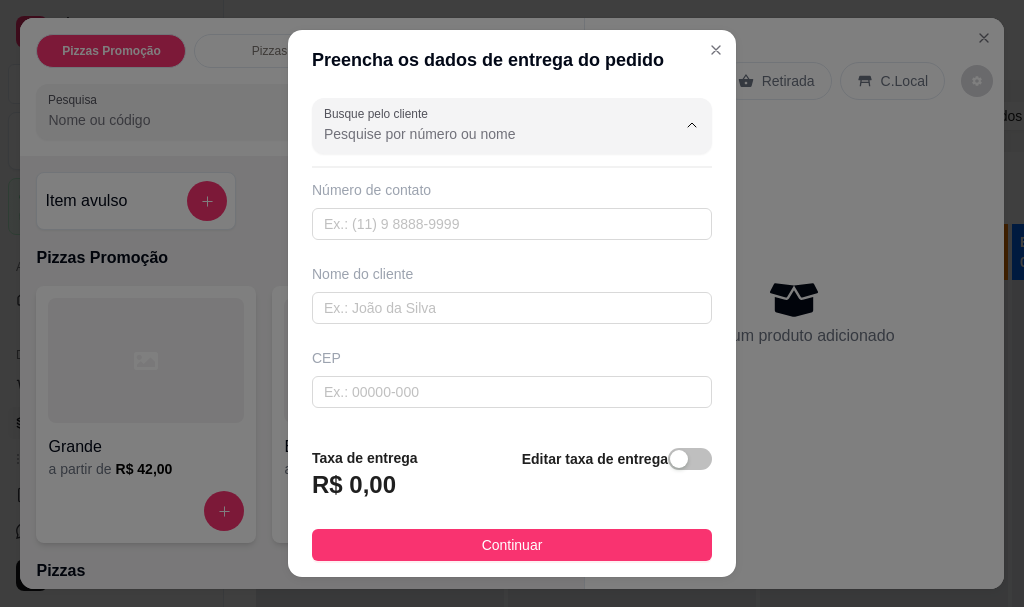 click on "Busque pelo cliente" at bounding box center [484, 134] 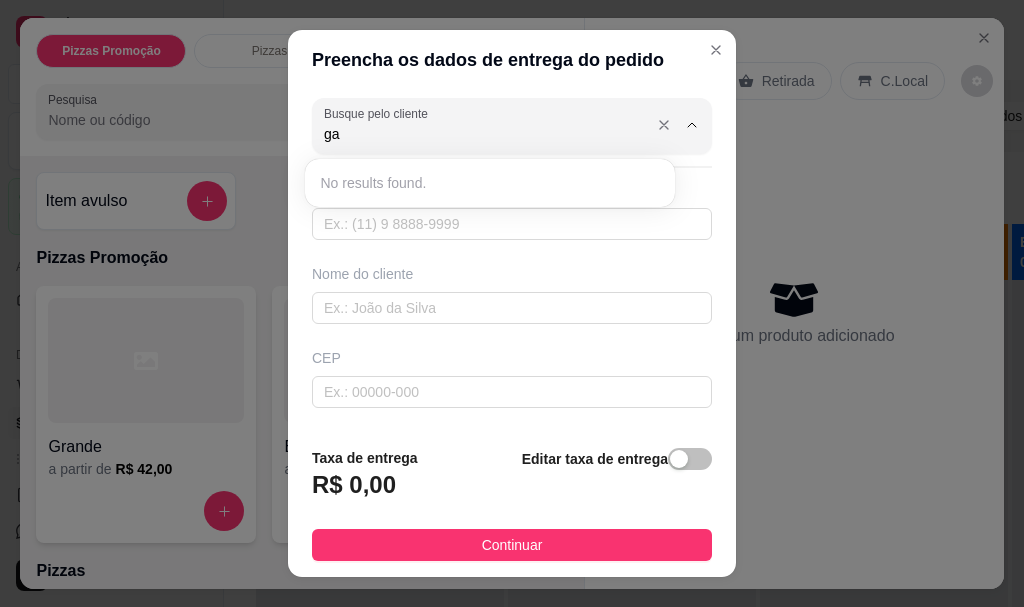 type on "g" 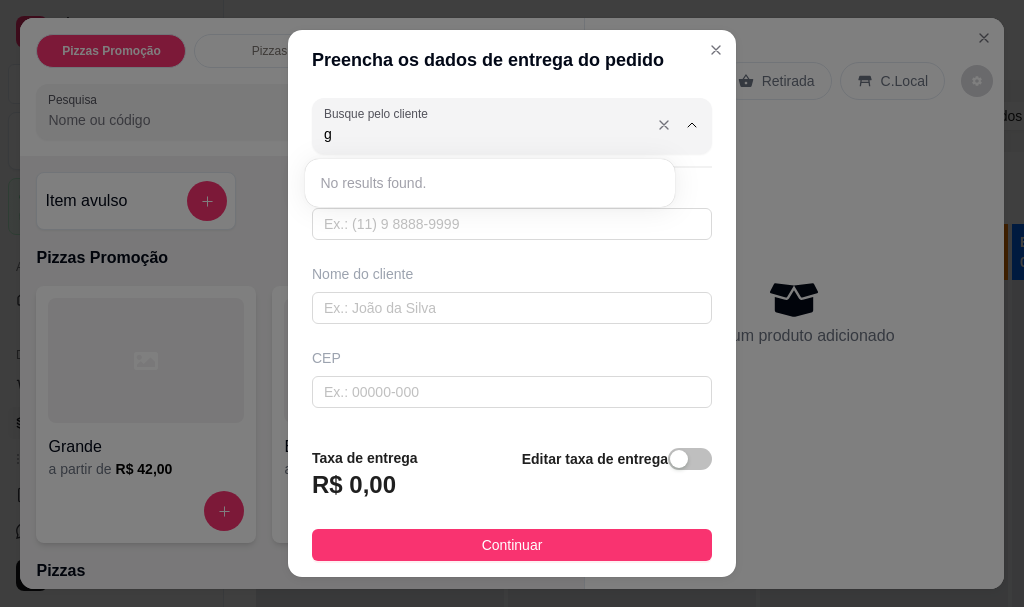 type 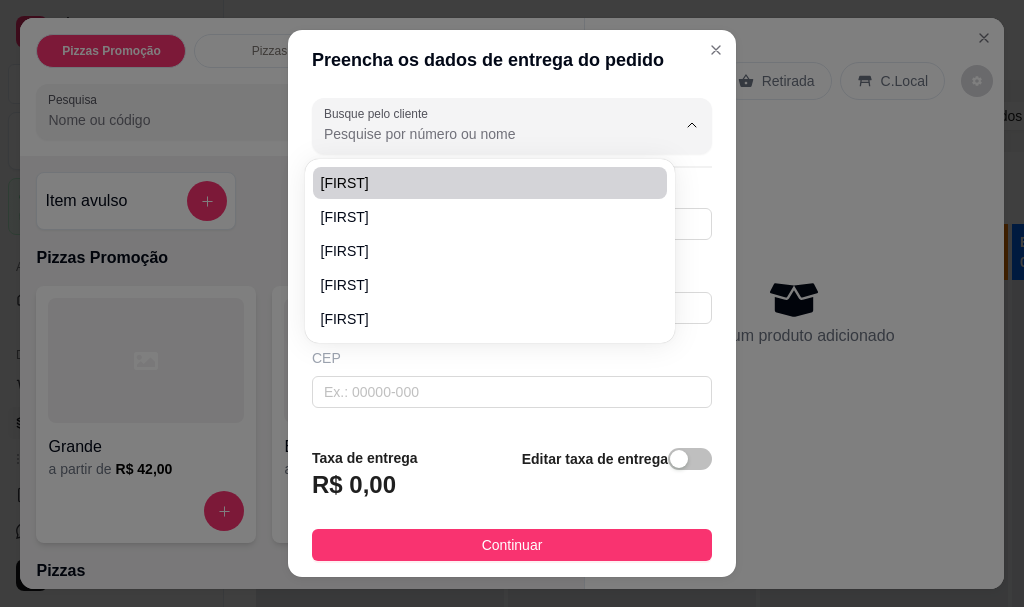click on "Preencha os dados de entrega do pedido Busque pelo cliente Número de contato Nome do cliente CEP Rua/Avenida Número Selecione o bairro de entrega Cidade Complemento Taxa de entrega R$ 0,00 Editar taxa de entrega  Continuar" at bounding box center (512, 303) 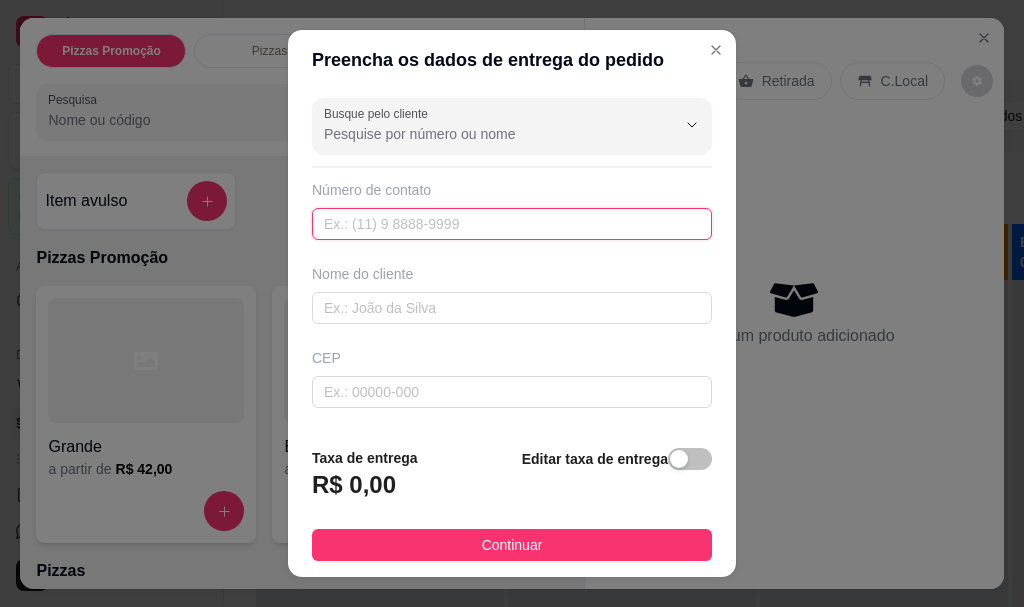 click at bounding box center [512, 224] 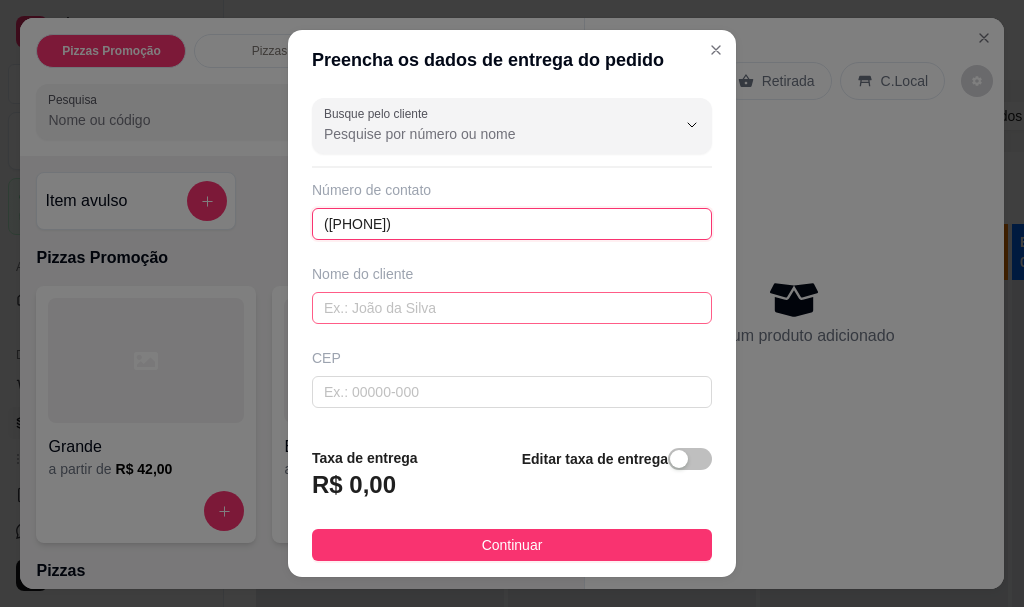 type on "([PHONE])" 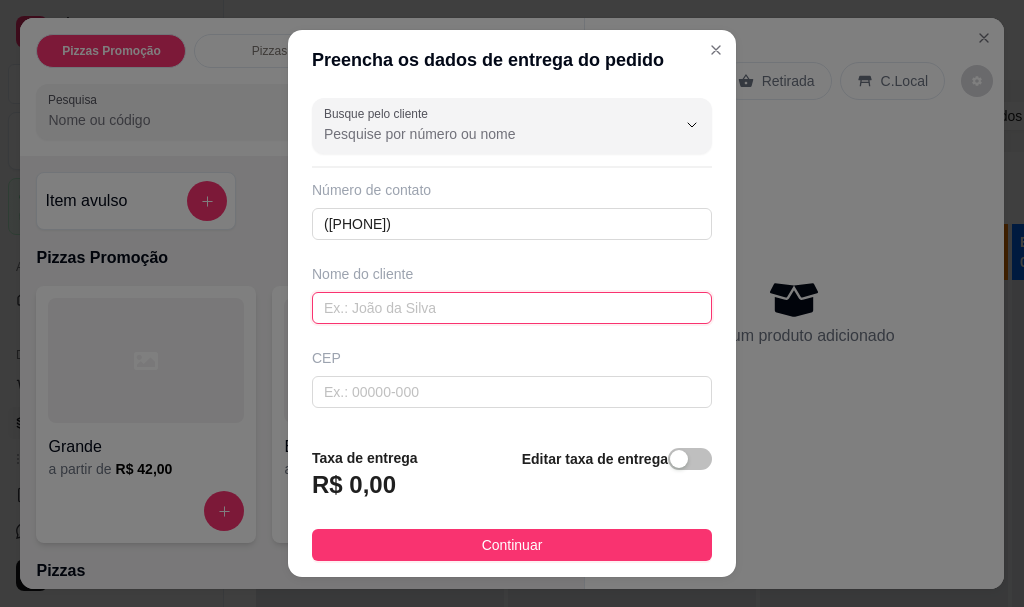 click at bounding box center [512, 308] 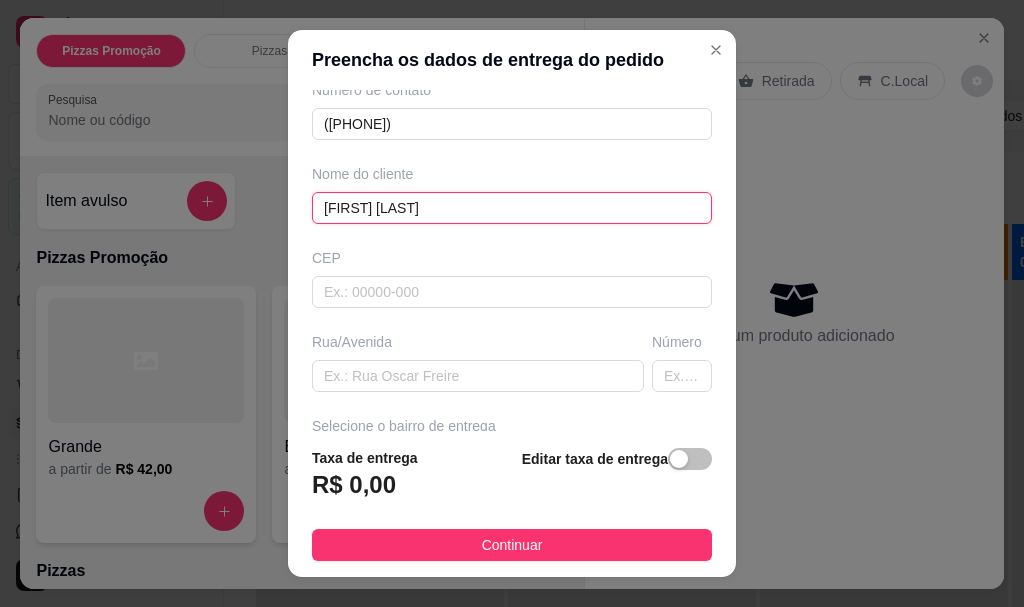 scroll, scrollTop: 200, scrollLeft: 0, axis: vertical 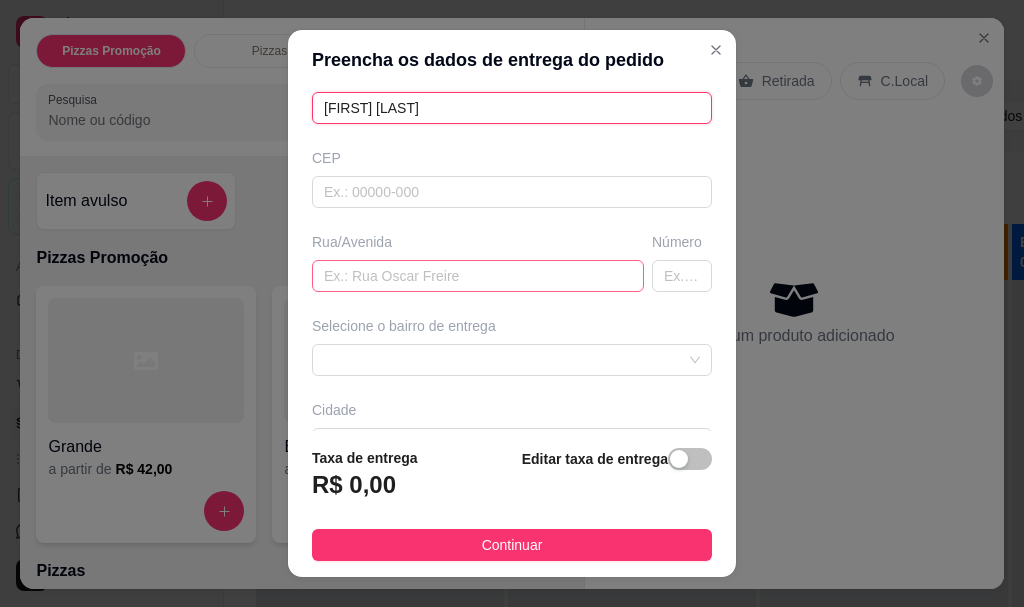 type on "[FIRST] [LAST]" 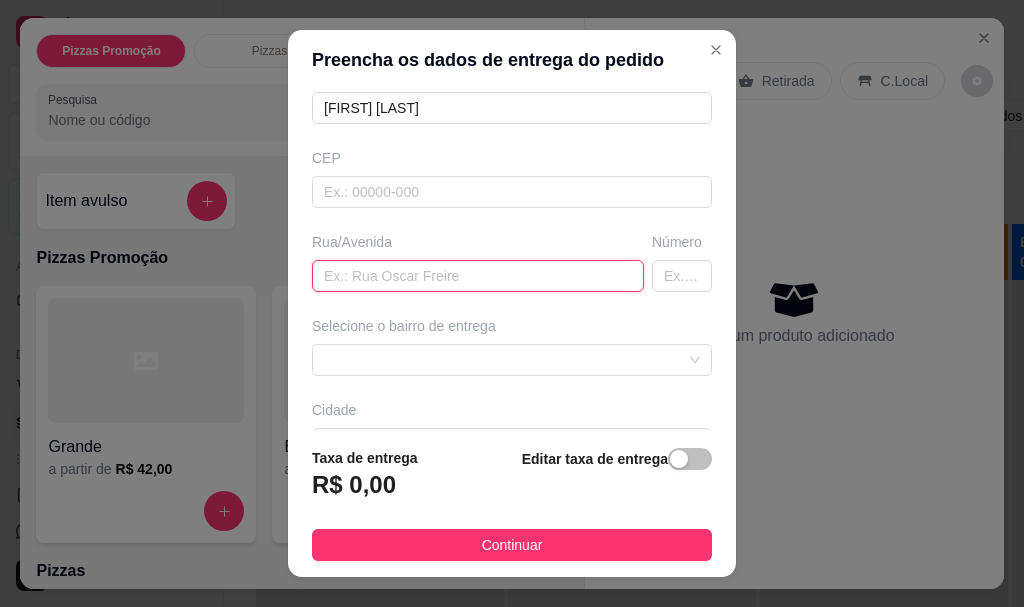 click at bounding box center [478, 276] 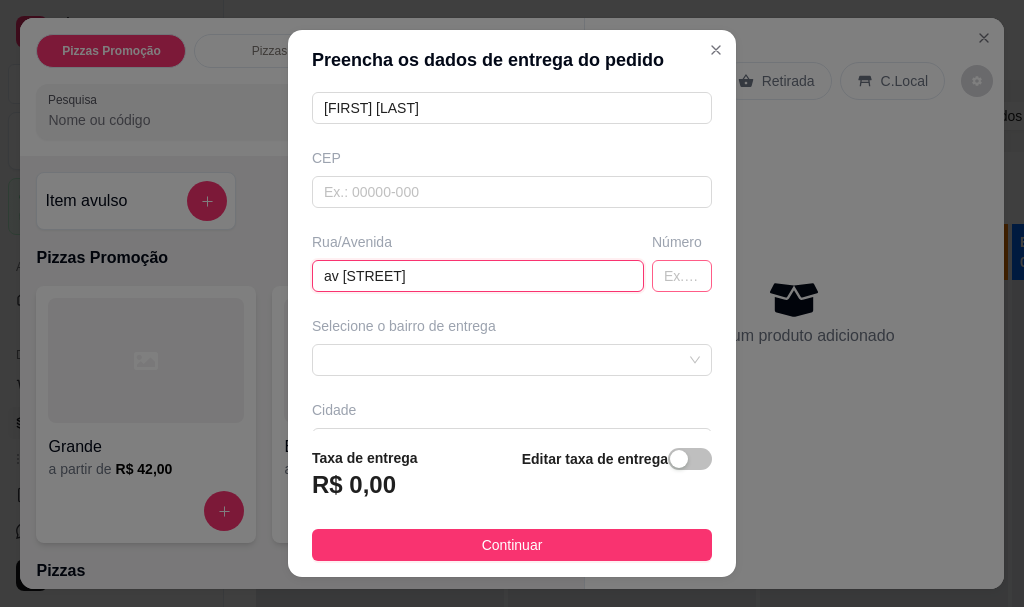 type on "av [STREET]" 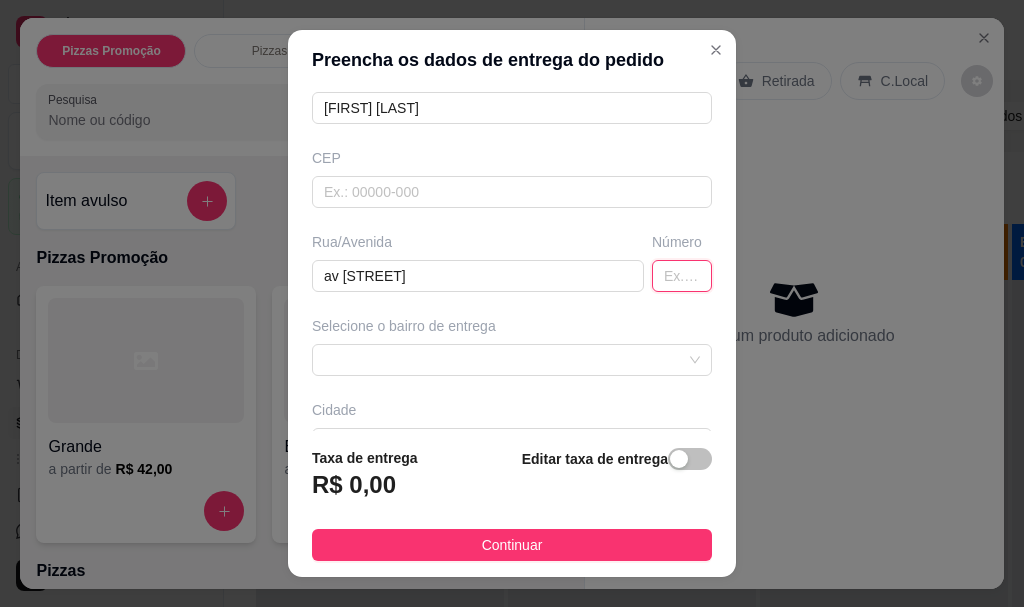 click at bounding box center [682, 276] 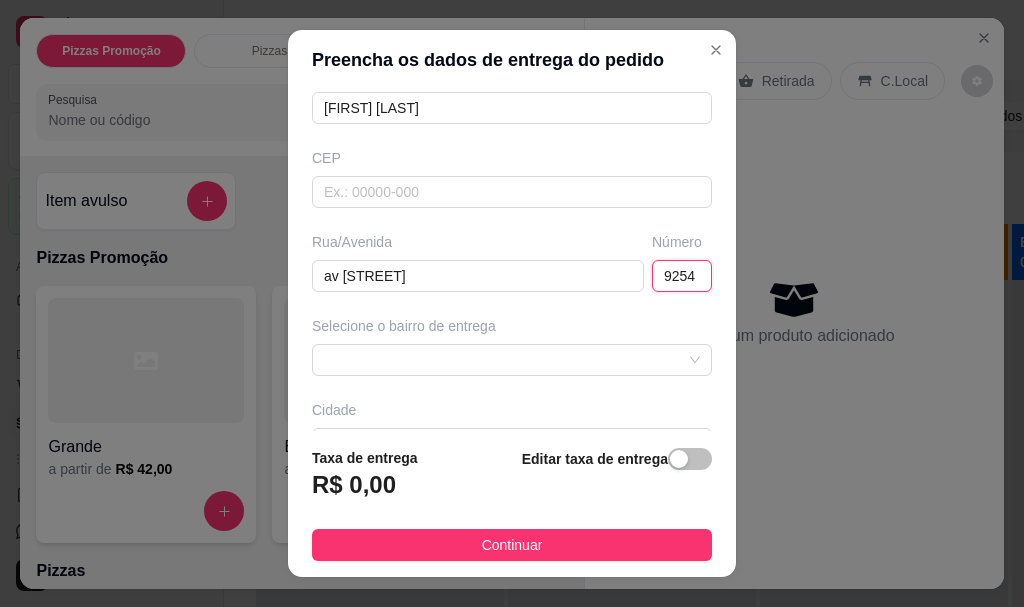 scroll, scrollTop: 0, scrollLeft: 1, axis: horizontal 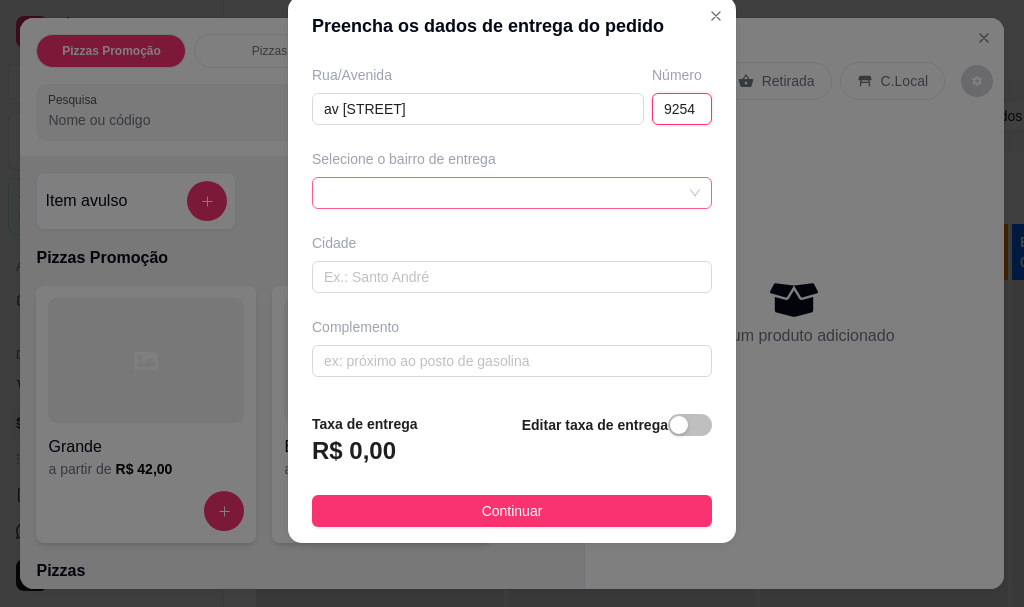 click at bounding box center [512, 193] 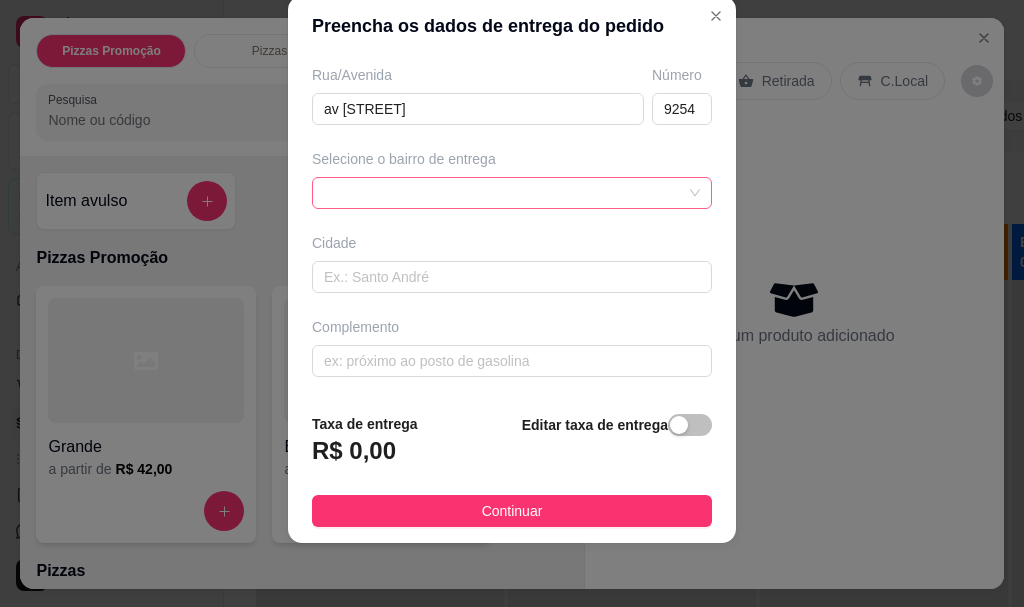scroll, scrollTop: 0, scrollLeft: 0, axis: both 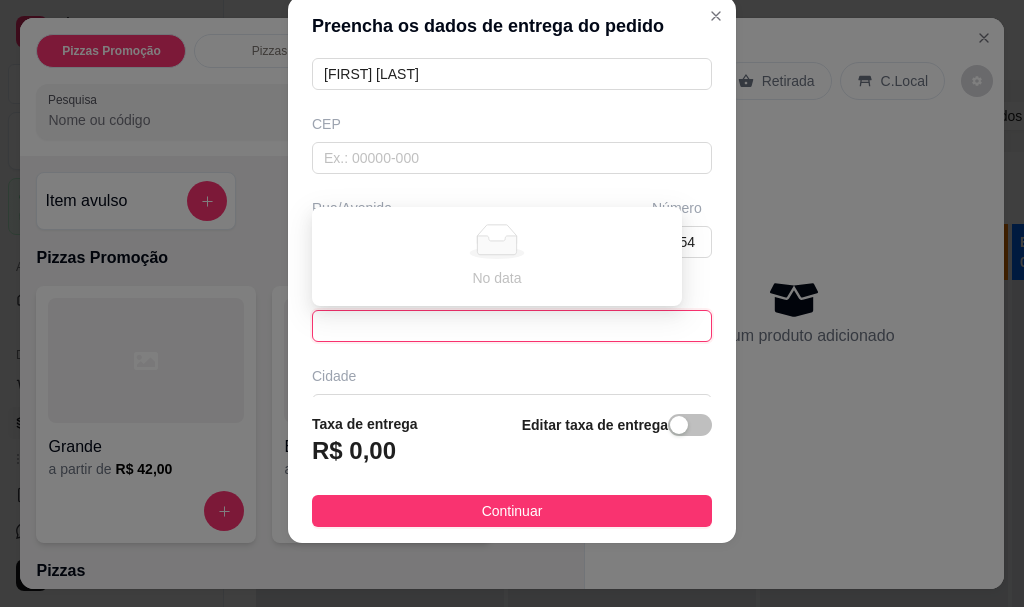 click on "No data" at bounding box center [497, 256] 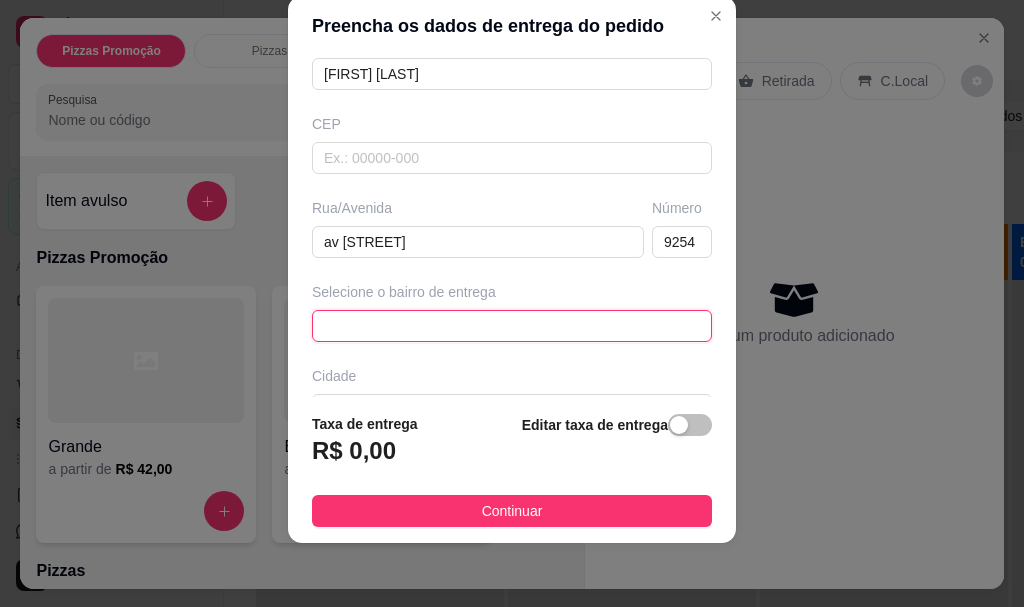 click at bounding box center [512, 326] 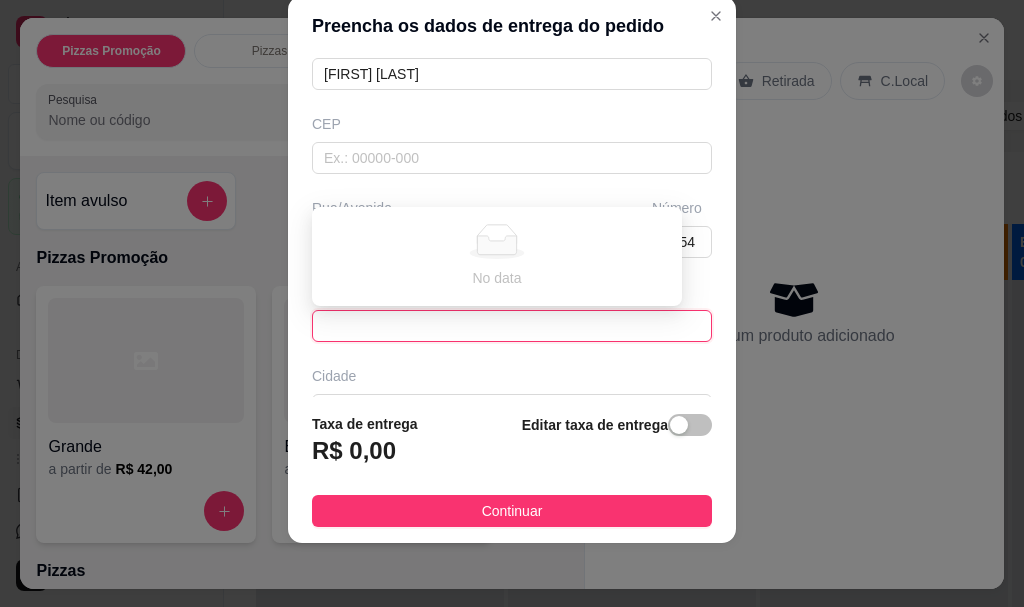 scroll, scrollTop: 333, scrollLeft: 0, axis: vertical 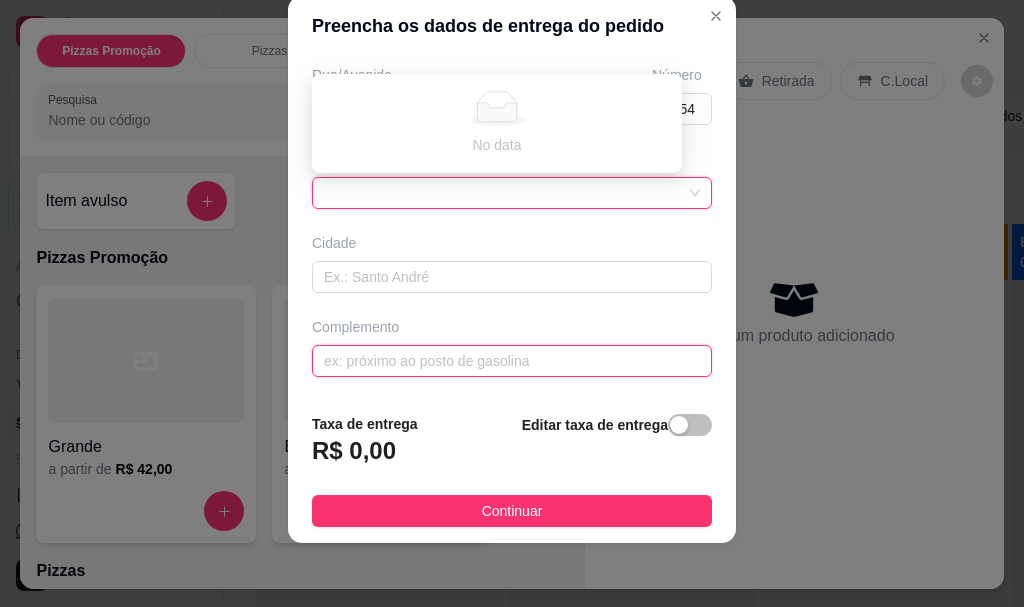 click at bounding box center (512, 361) 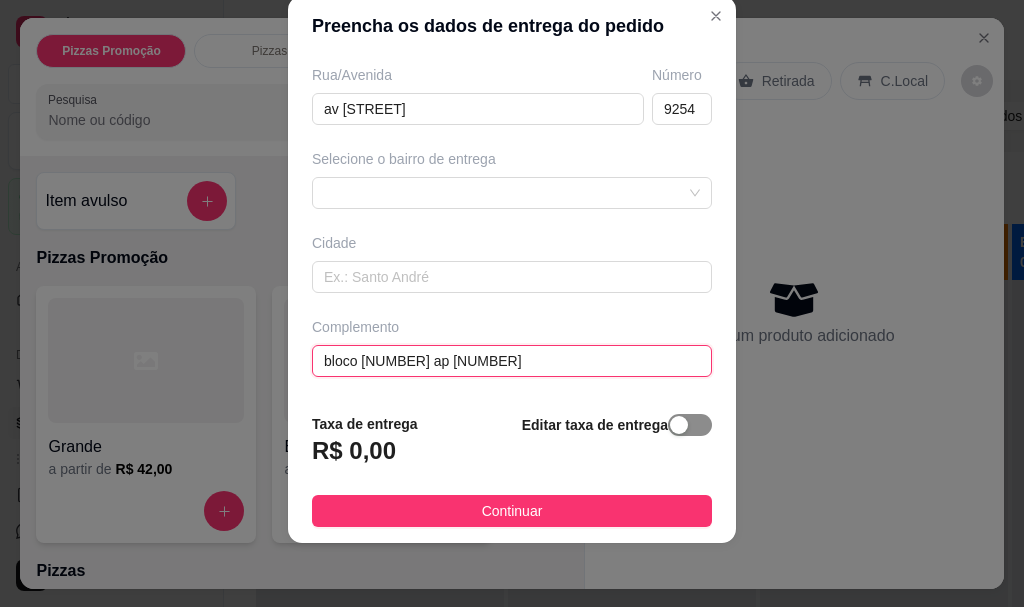 type on "bloco [NUMBER] ap [NUMBER]" 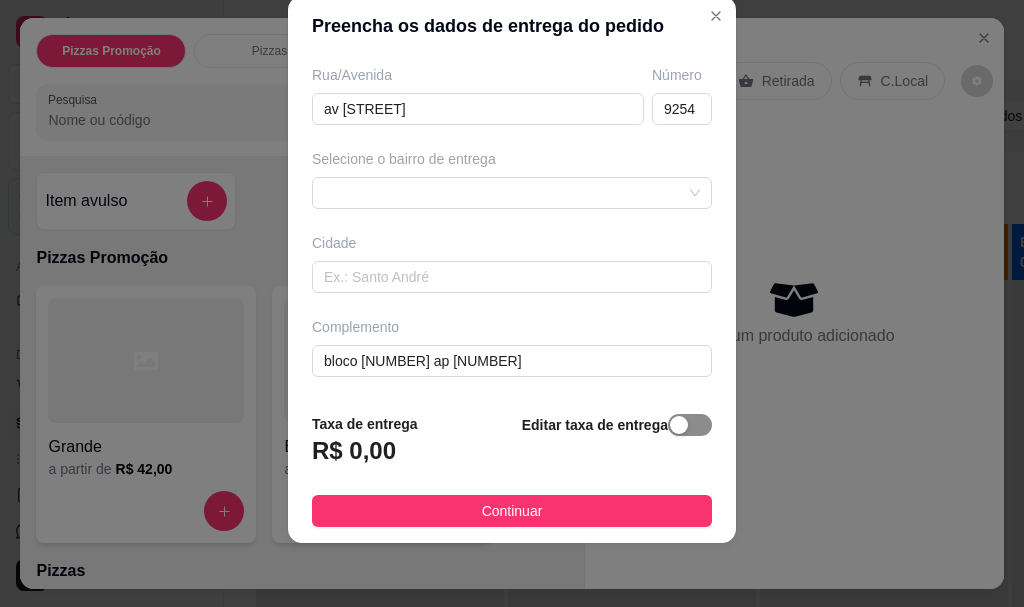 click at bounding box center (690, 425) 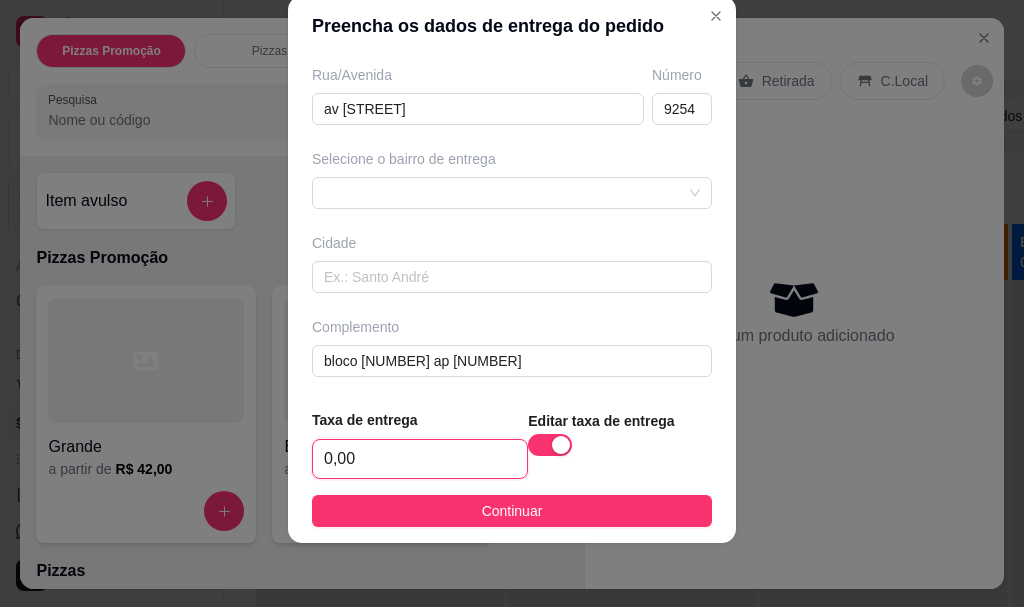 click on "0,00" at bounding box center (420, 459) 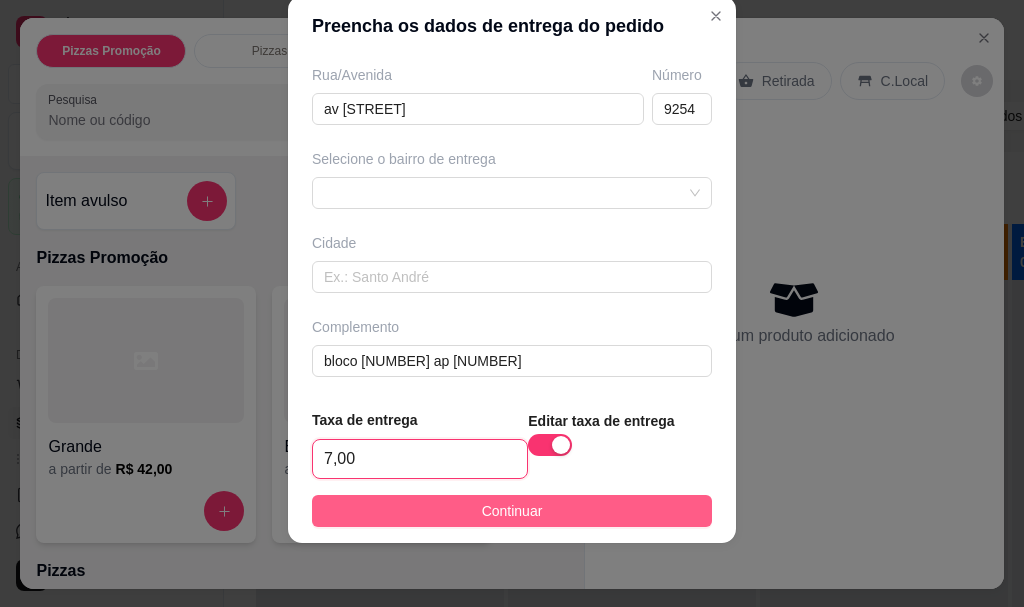 type on "7,00" 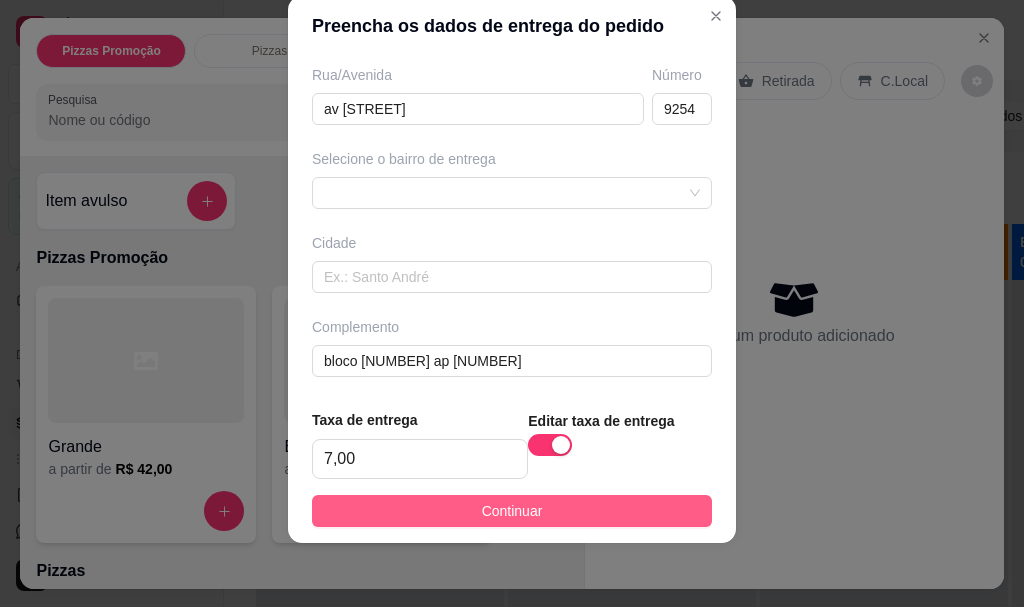 click on "Continuar" at bounding box center [512, 511] 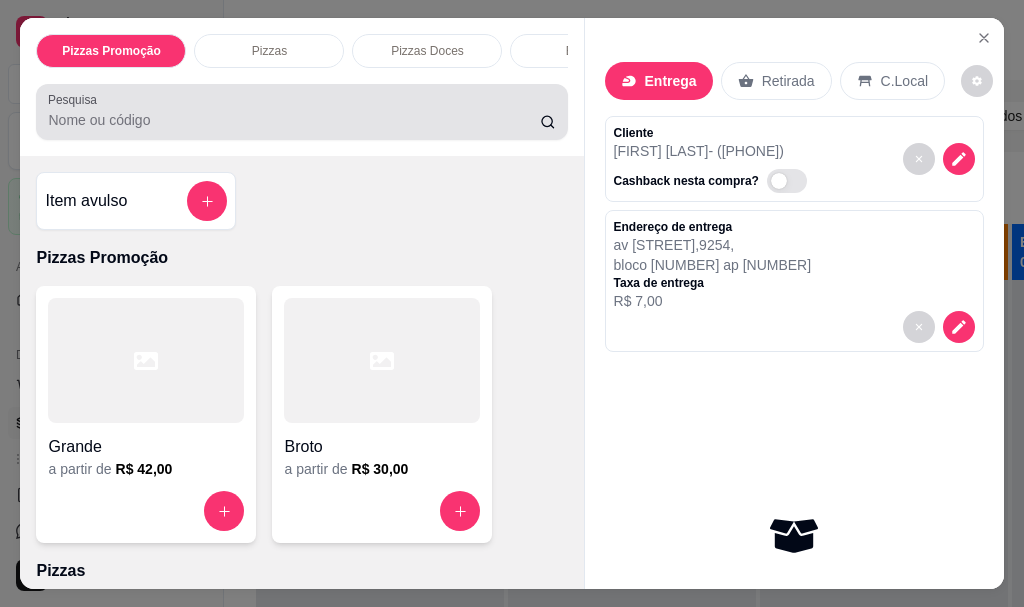 click on "Pesquisa" at bounding box center (294, 120) 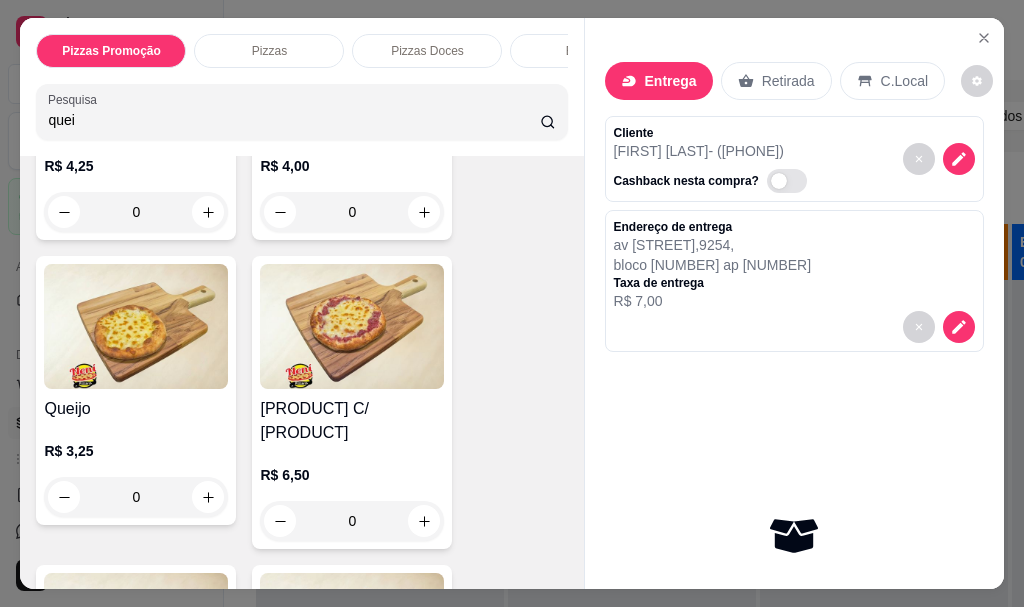 scroll, scrollTop: 800, scrollLeft: 0, axis: vertical 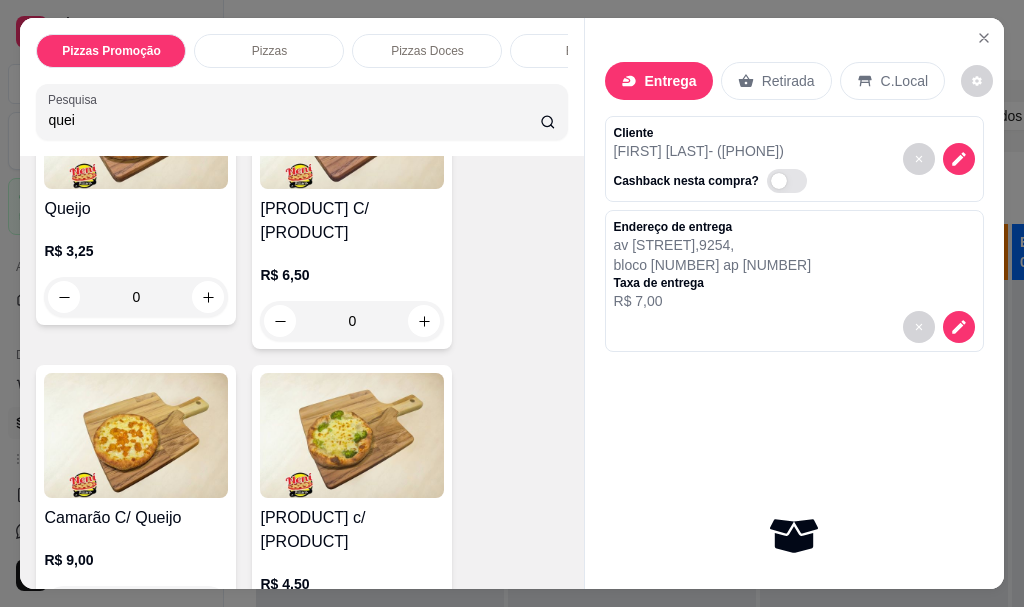 type on "quei" 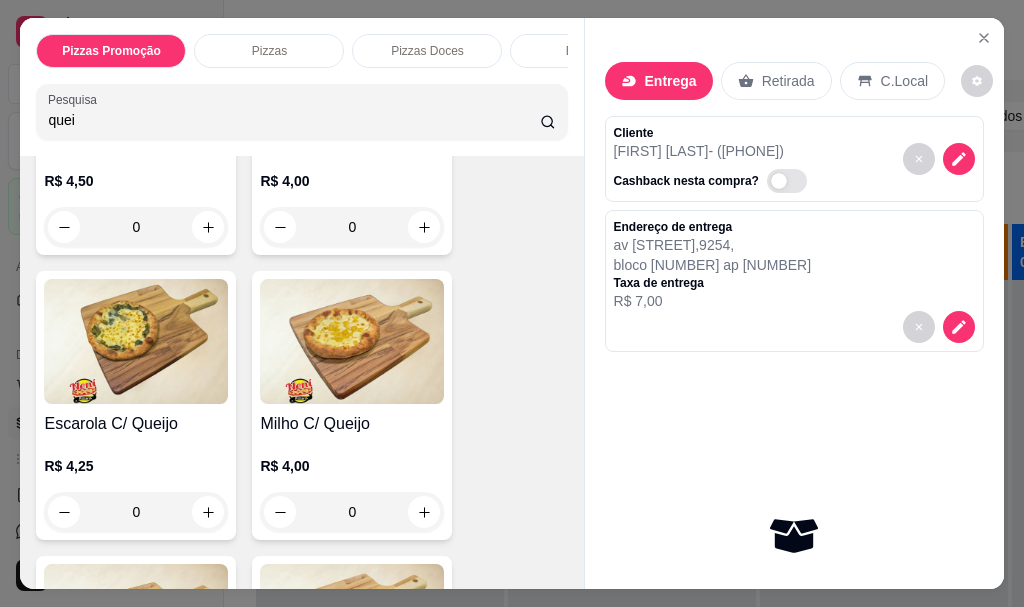 scroll, scrollTop: 500, scrollLeft: 0, axis: vertical 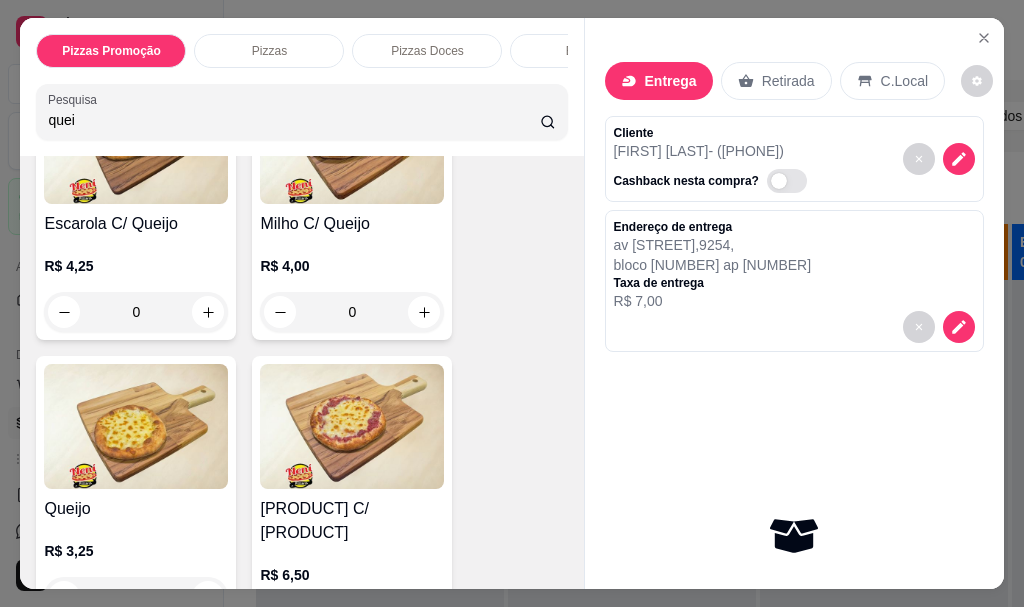 click at bounding box center [136, 426] 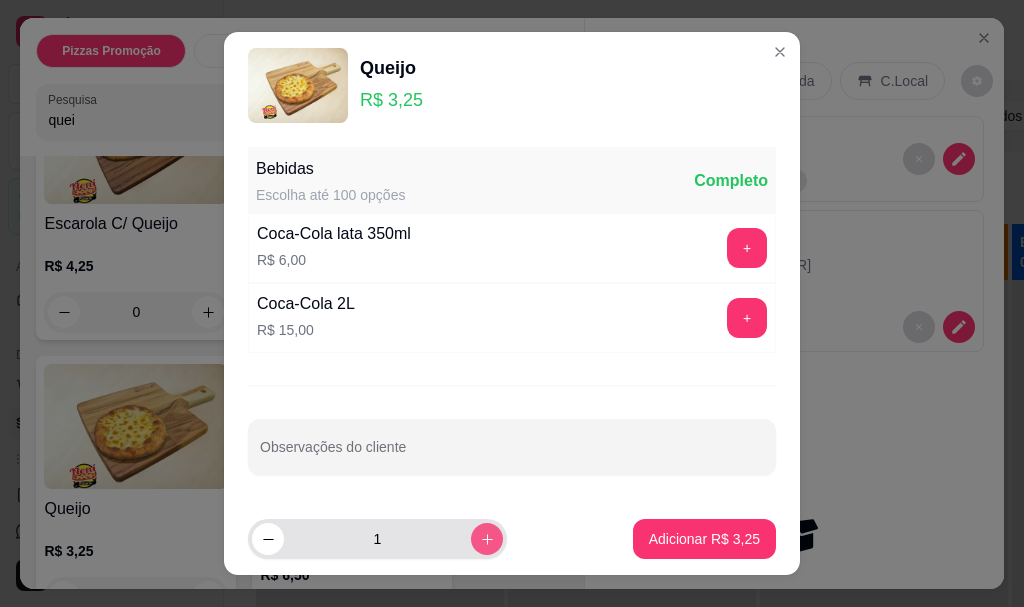 click 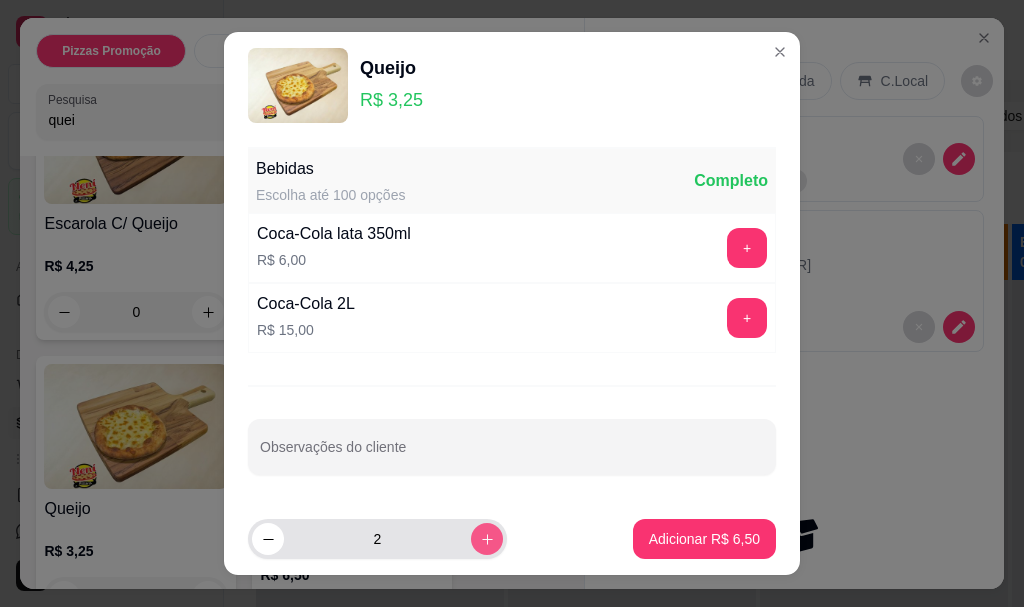 click 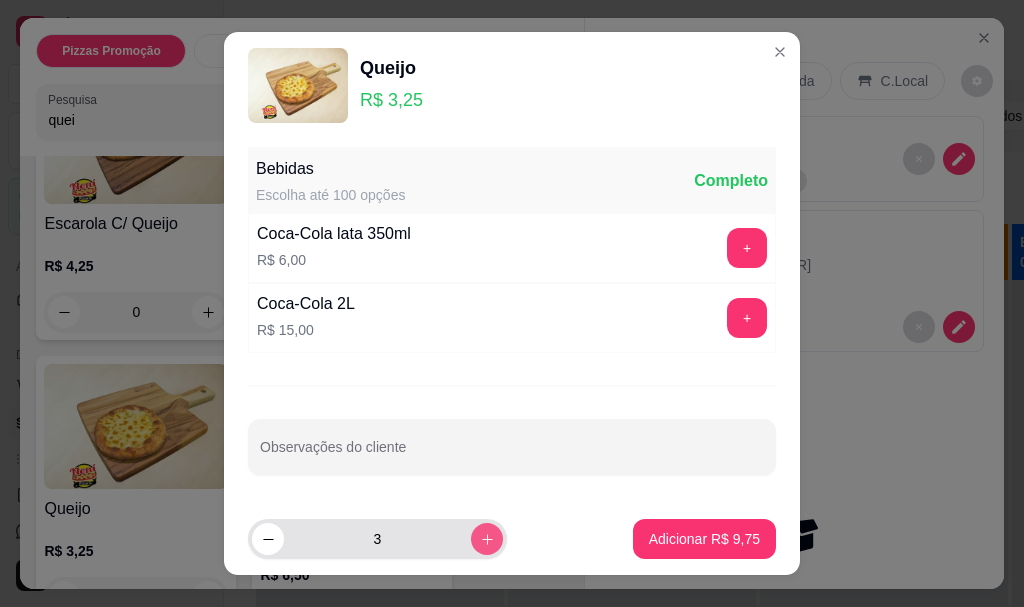 click 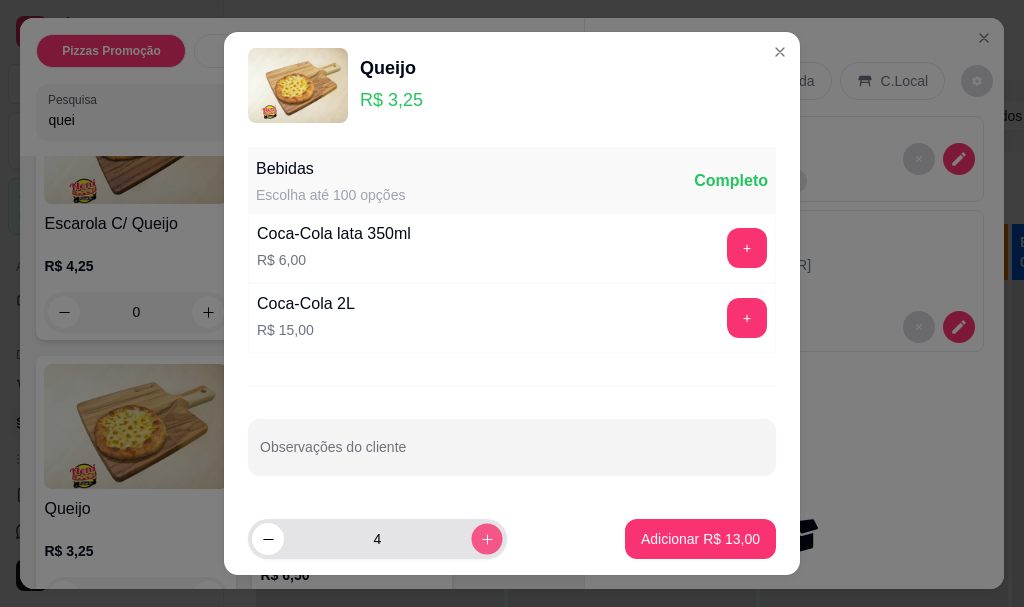 click 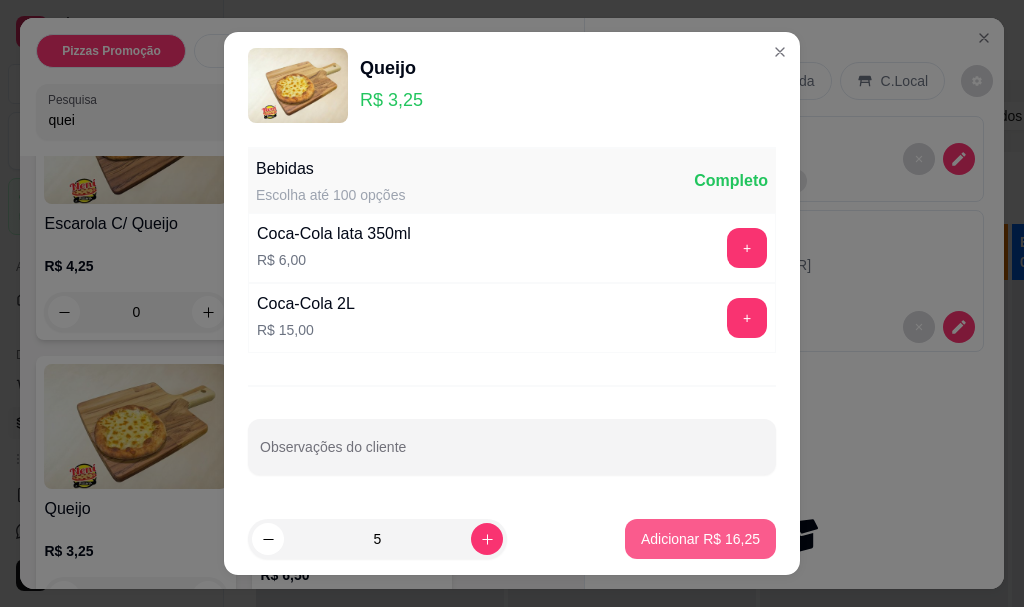 click on "Adicionar   R$ 16,25" at bounding box center (700, 539) 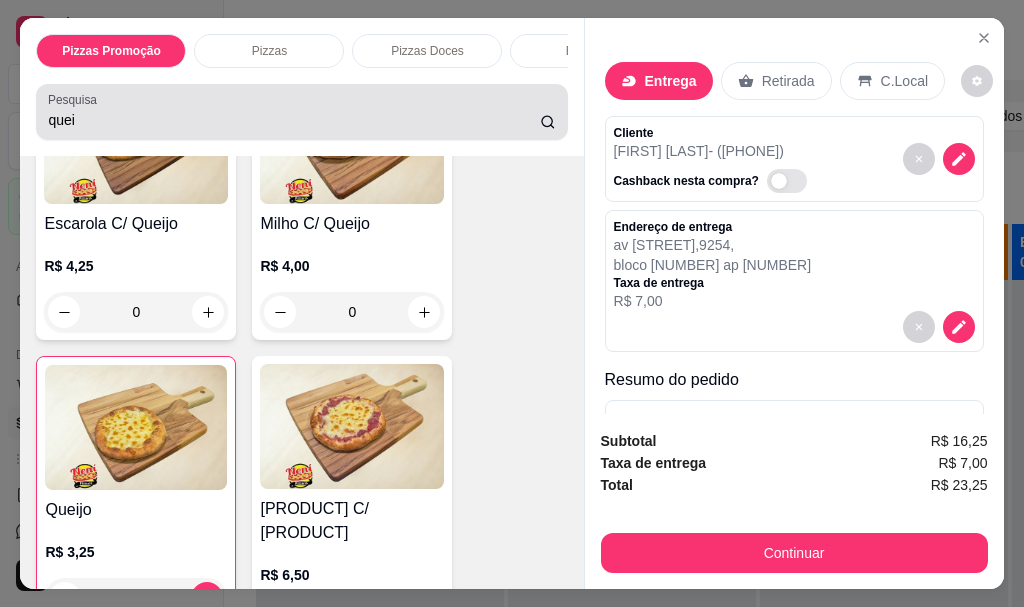 click on "Pesquisa quei" at bounding box center (301, 112) 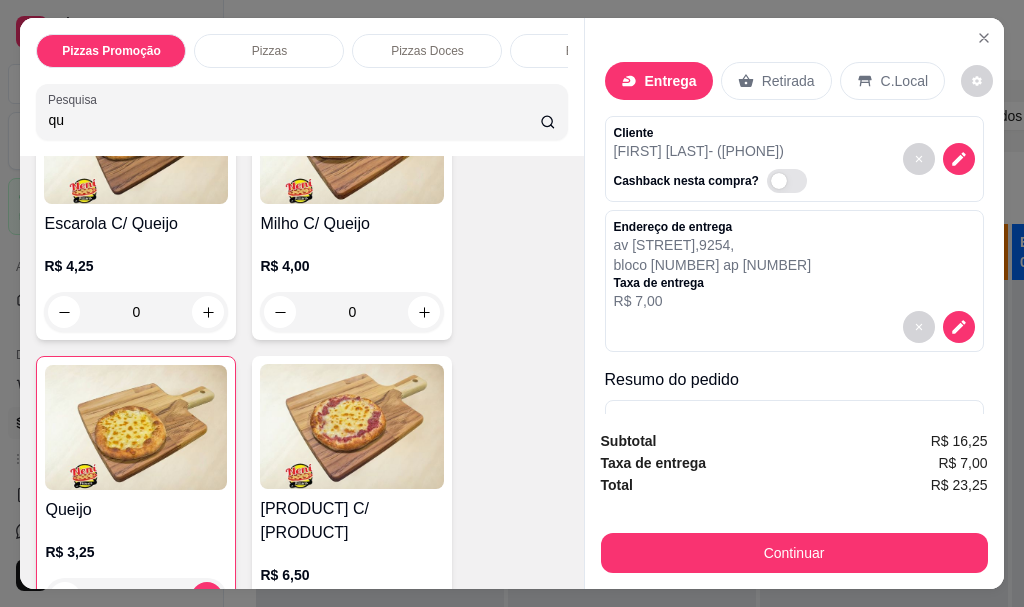 type on "q" 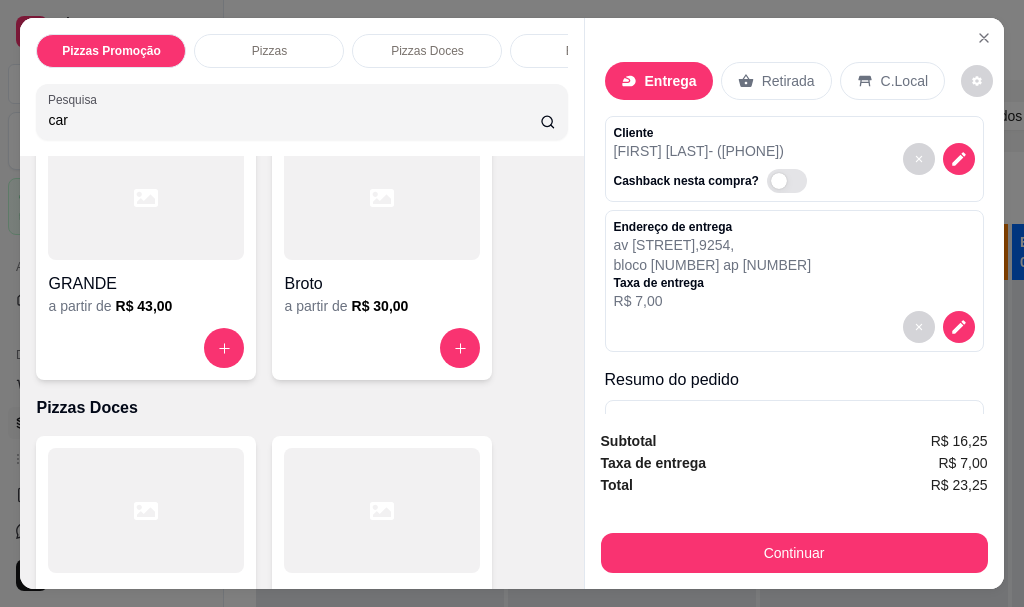 scroll, scrollTop: 2265, scrollLeft: 0, axis: vertical 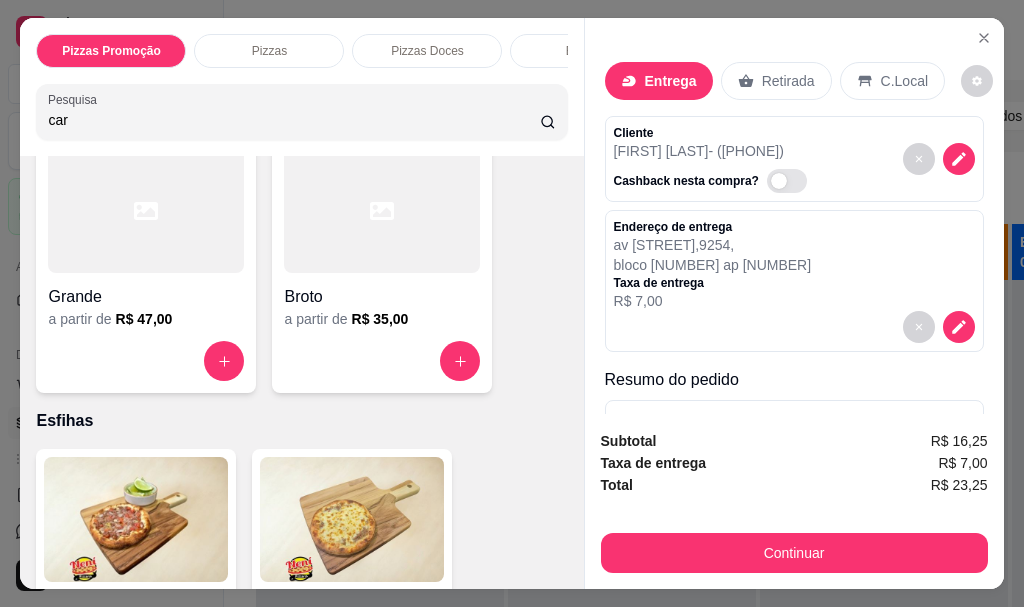 type on "car" 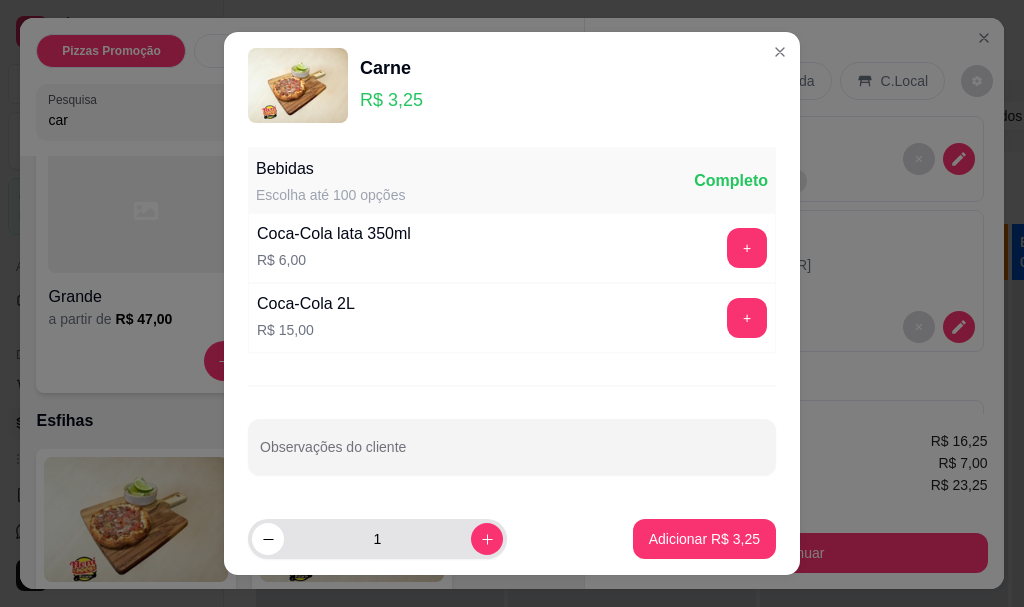 click at bounding box center (487, 539) 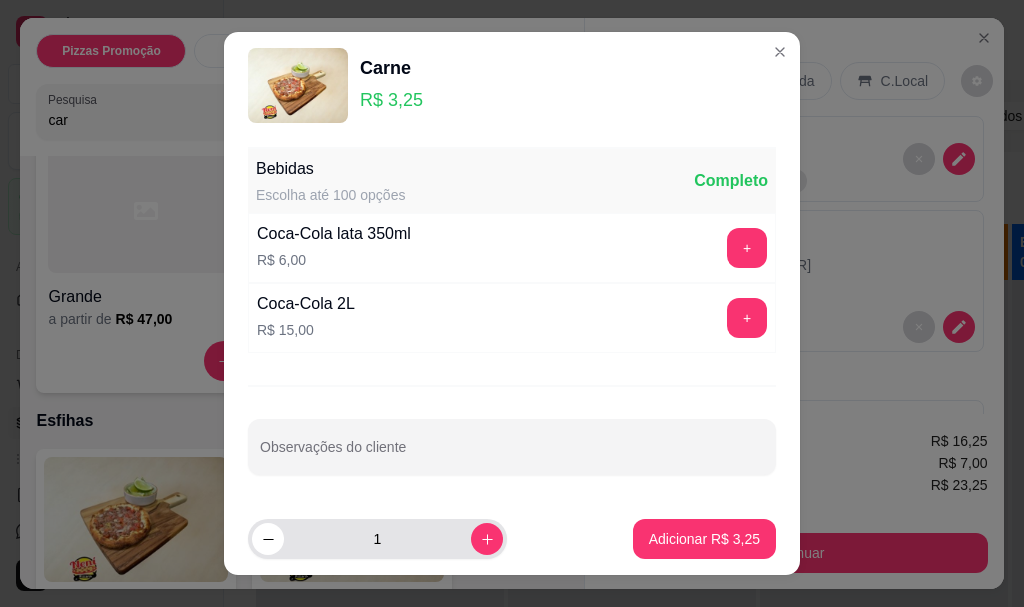 type on "2" 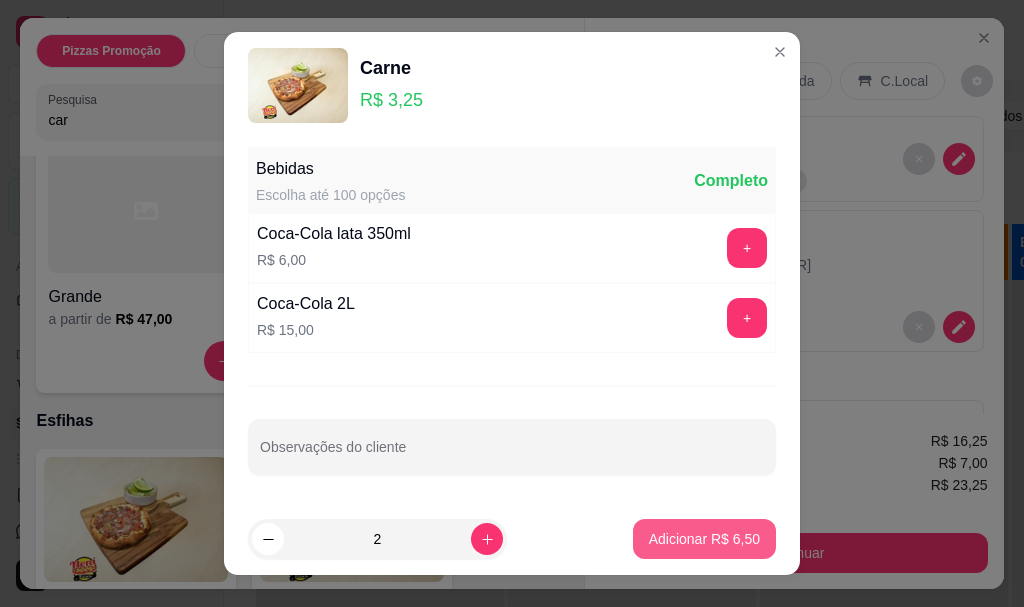 click on "Adicionar   R$ 6,50" at bounding box center [704, 539] 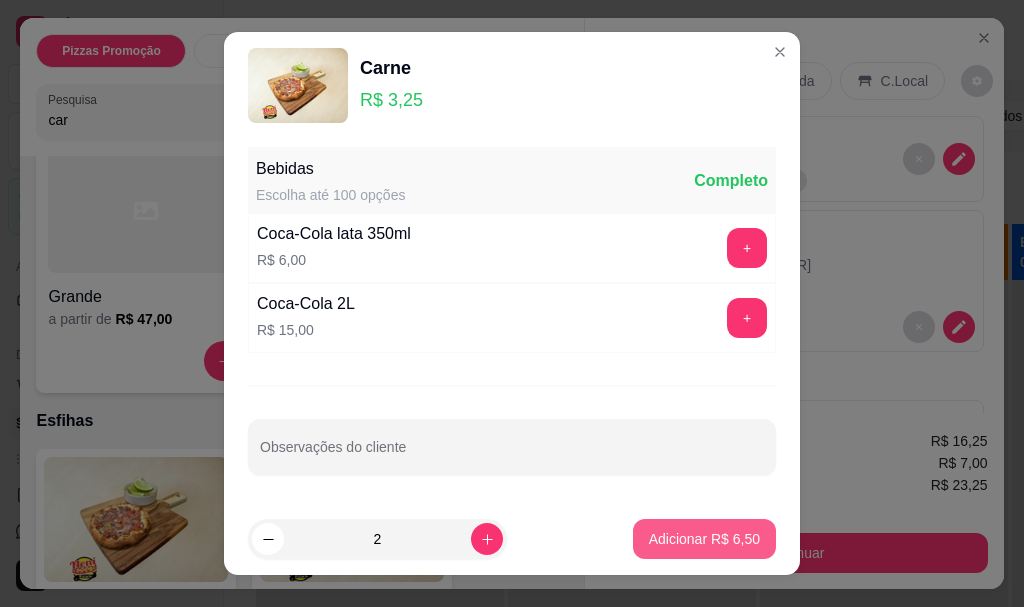 type on "2" 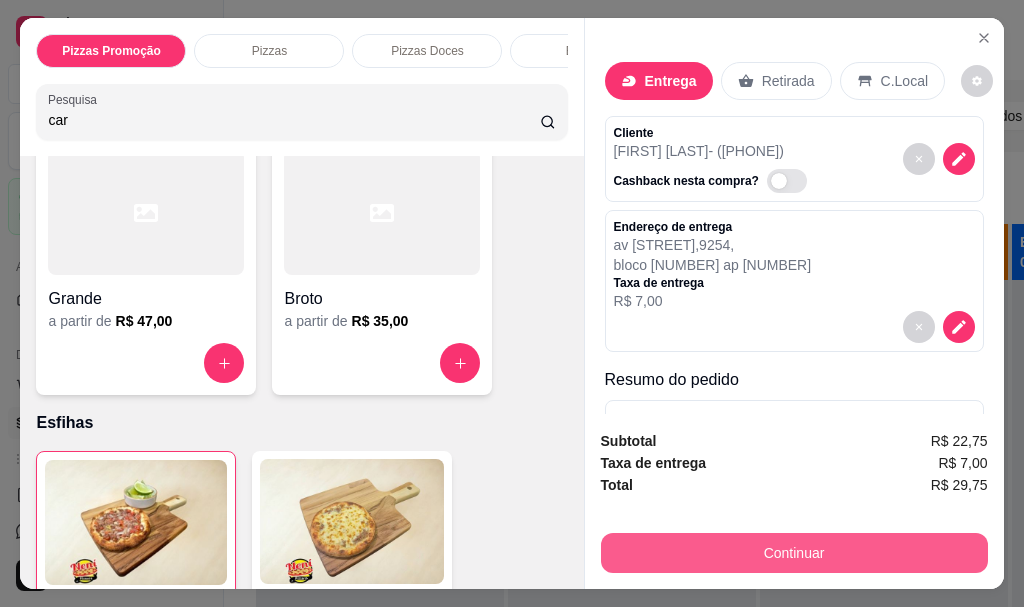 scroll, scrollTop: 2267, scrollLeft: 0, axis: vertical 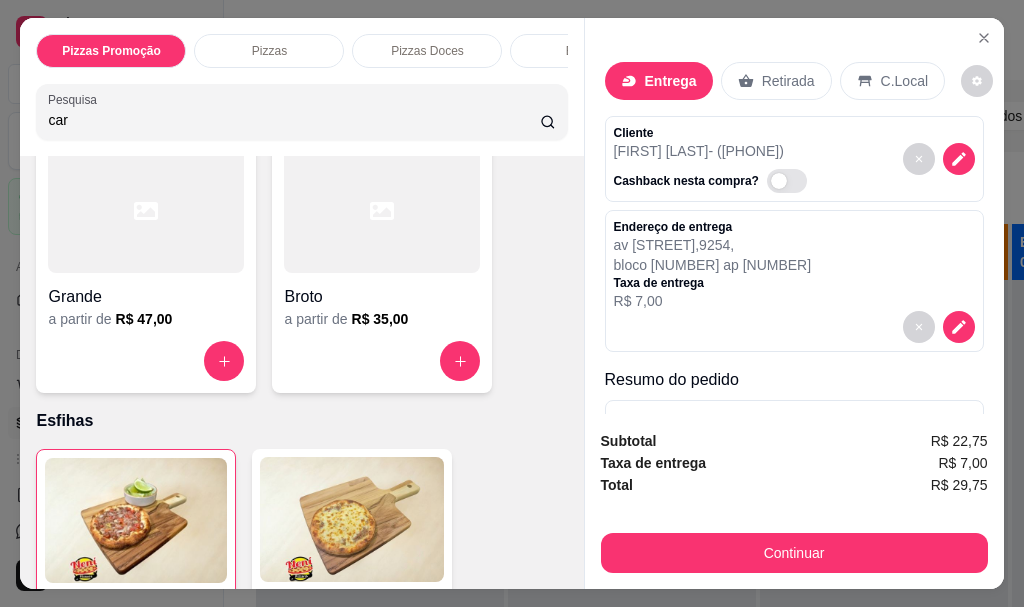 click on "Continuar" at bounding box center (794, 550) 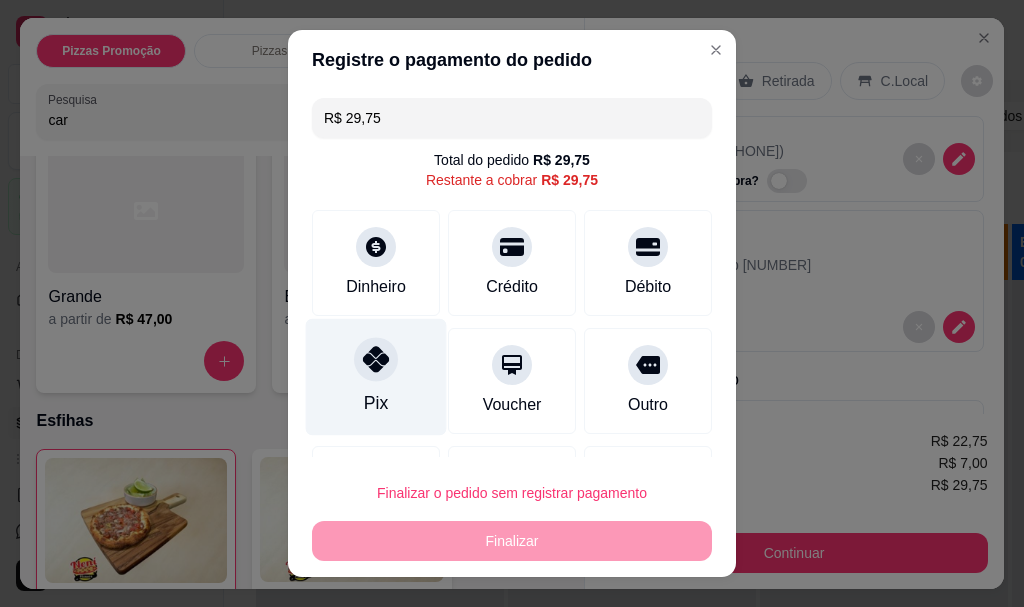 click on "Pix" at bounding box center [376, 404] 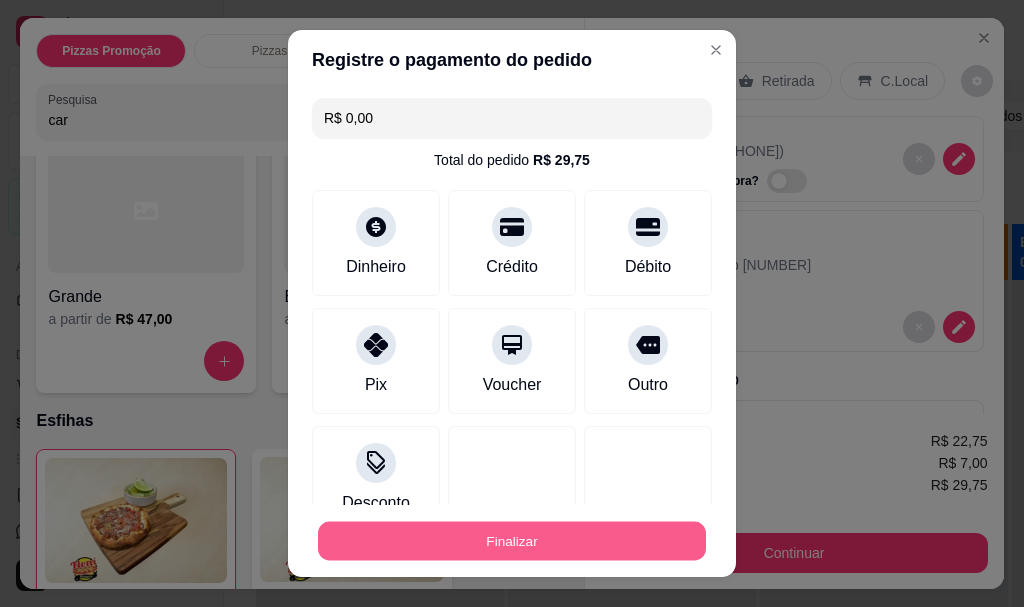 click on "Finalizar" at bounding box center (512, 540) 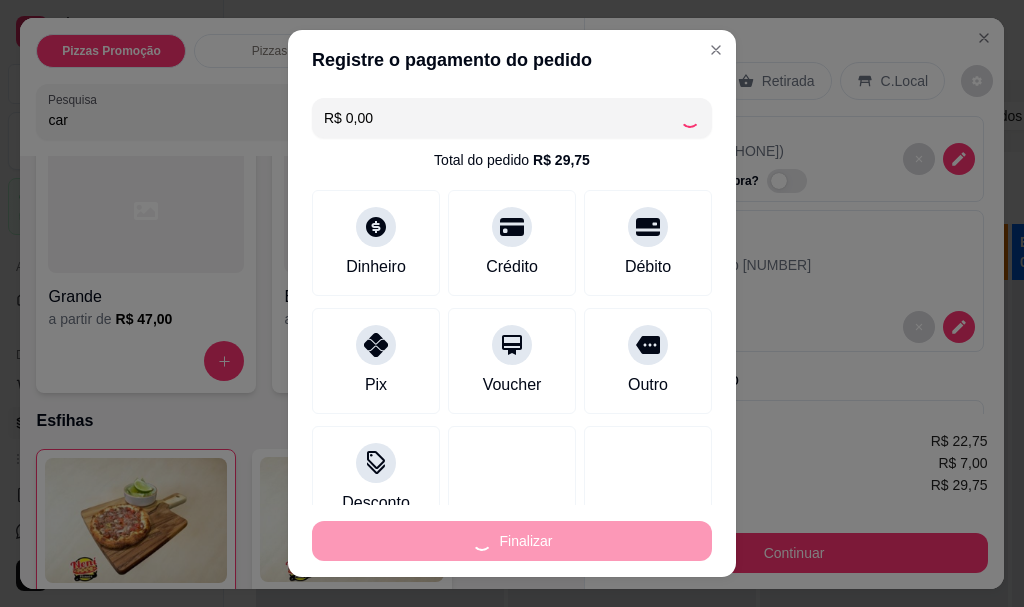 type on "0" 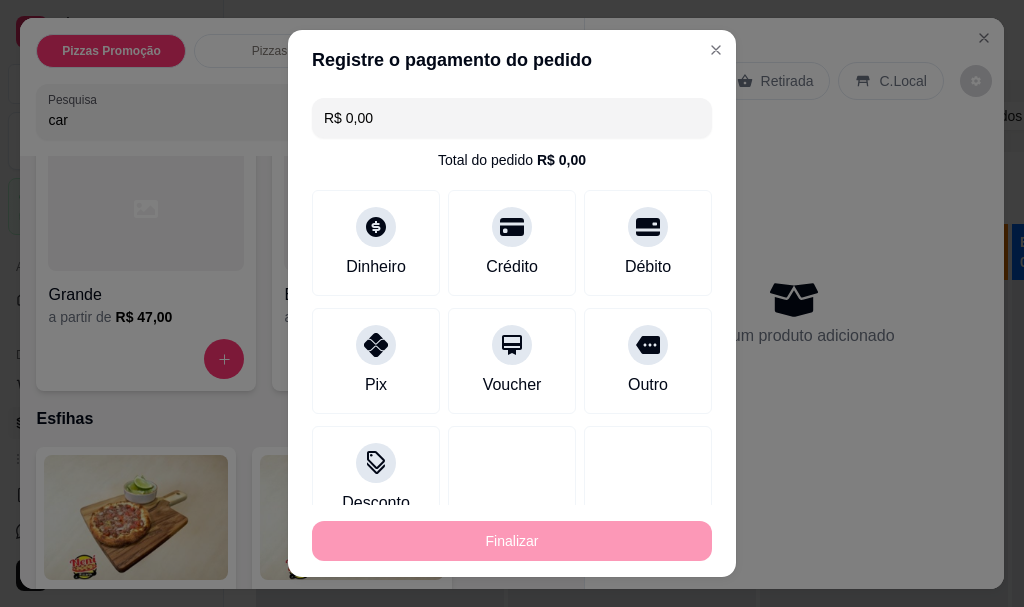 type on "-R$ 29,75" 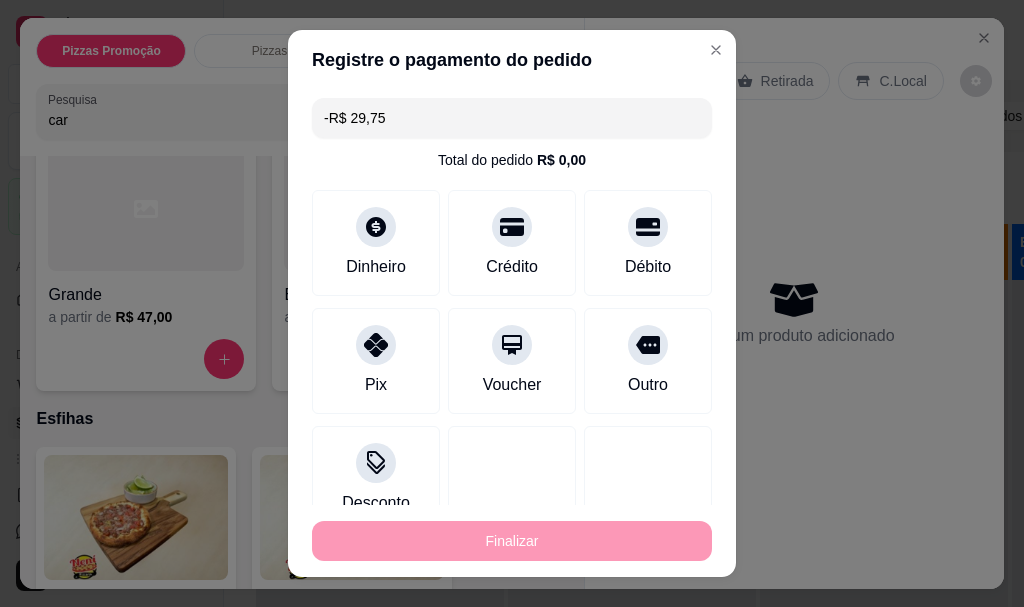 scroll, scrollTop: 2265, scrollLeft: 0, axis: vertical 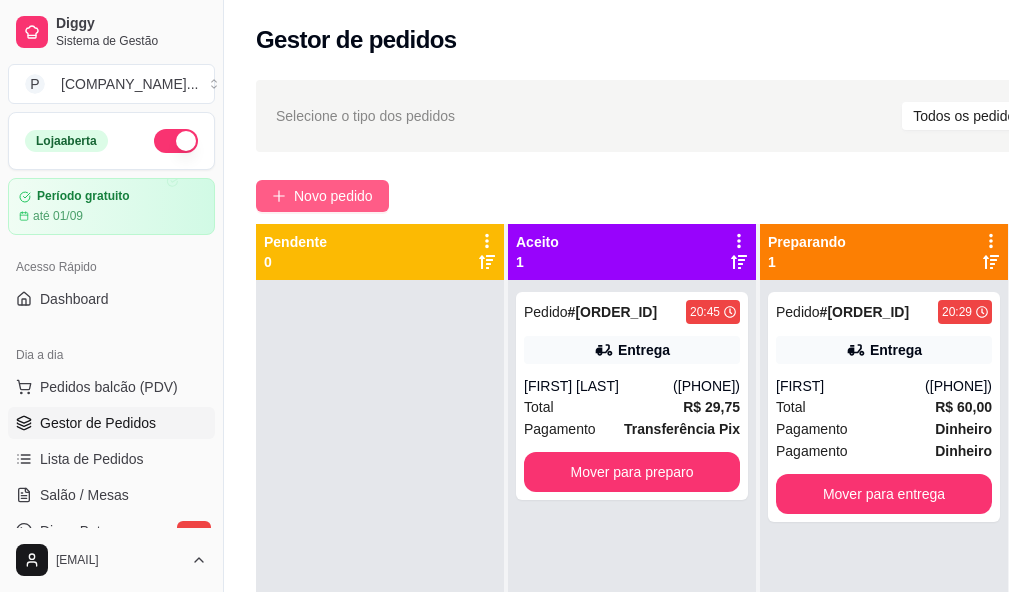 click on "Novo pedido" at bounding box center (322, 196) 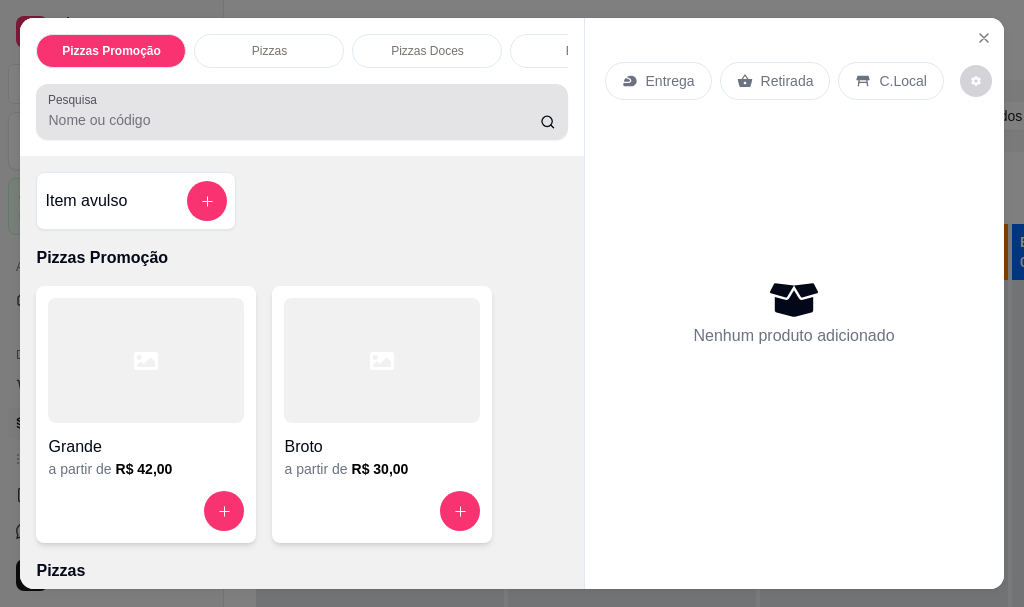 click on "Pesquisa" at bounding box center (294, 120) 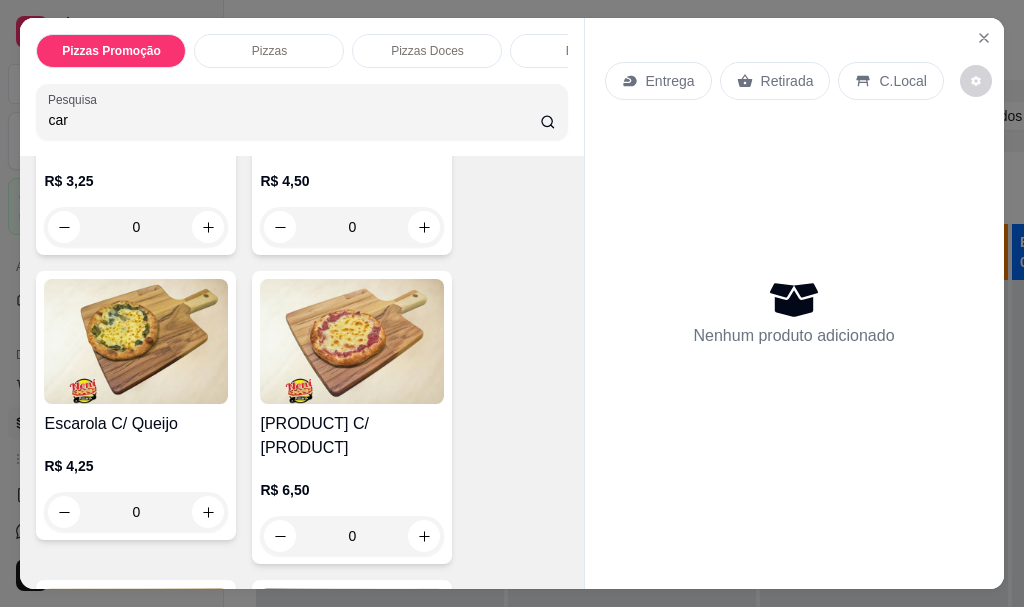 scroll, scrollTop: 500, scrollLeft: 0, axis: vertical 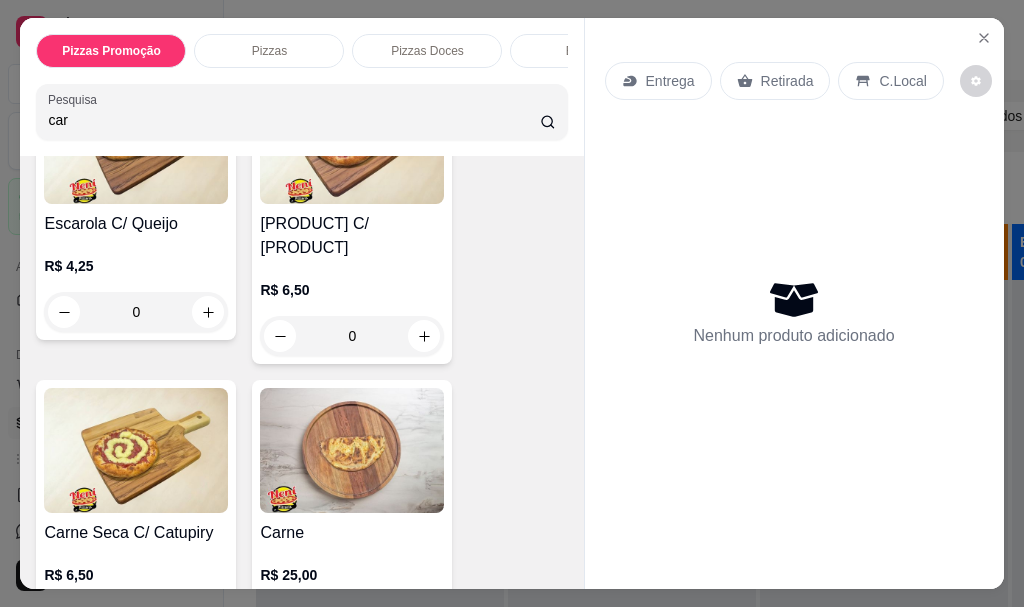 type on "car" 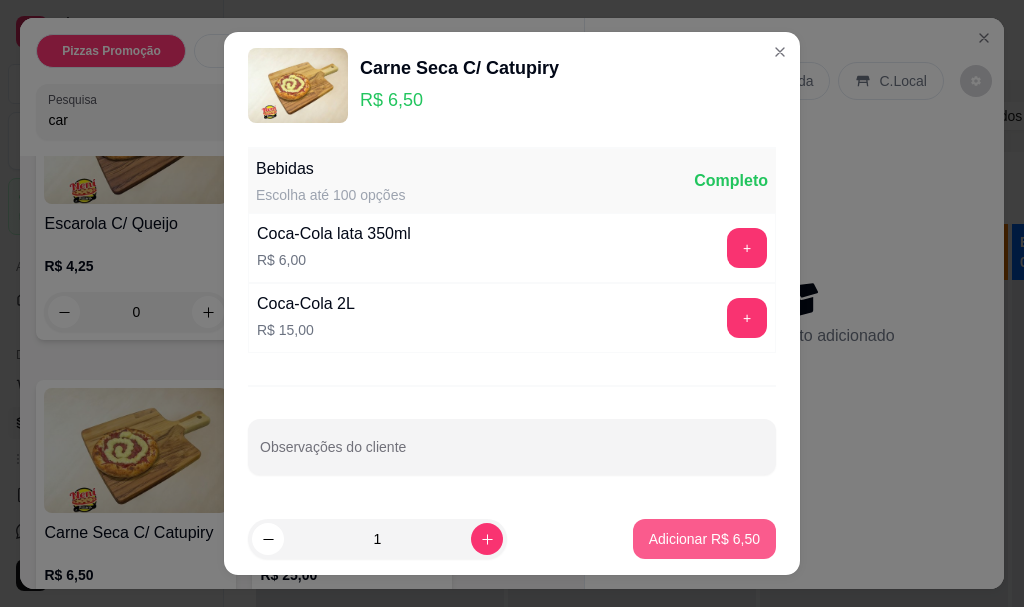 click on "Adicionar   R$ 6,50" at bounding box center (704, 539) 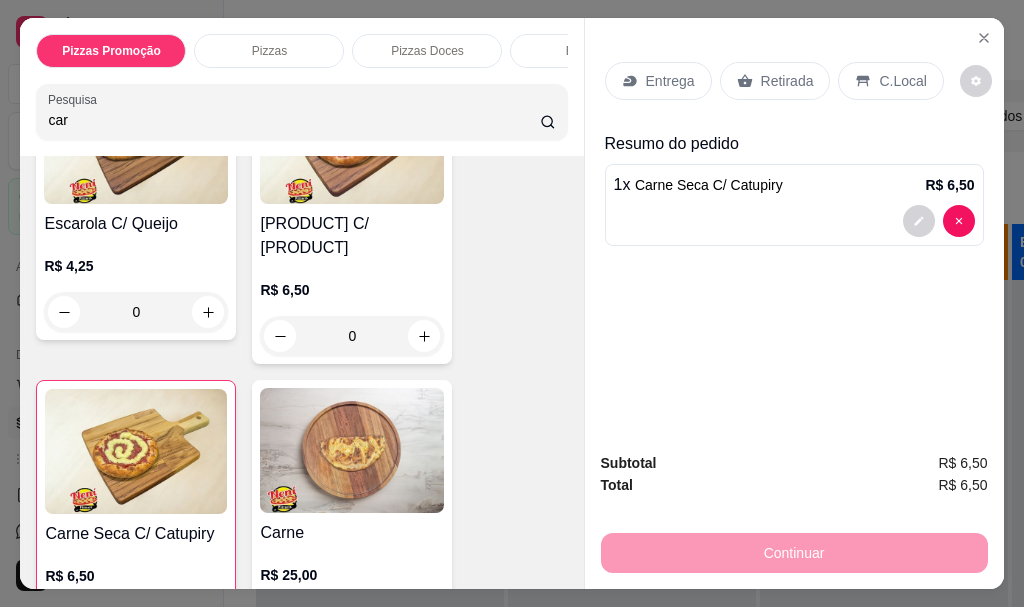click on "car" at bounding box center (294, 120) 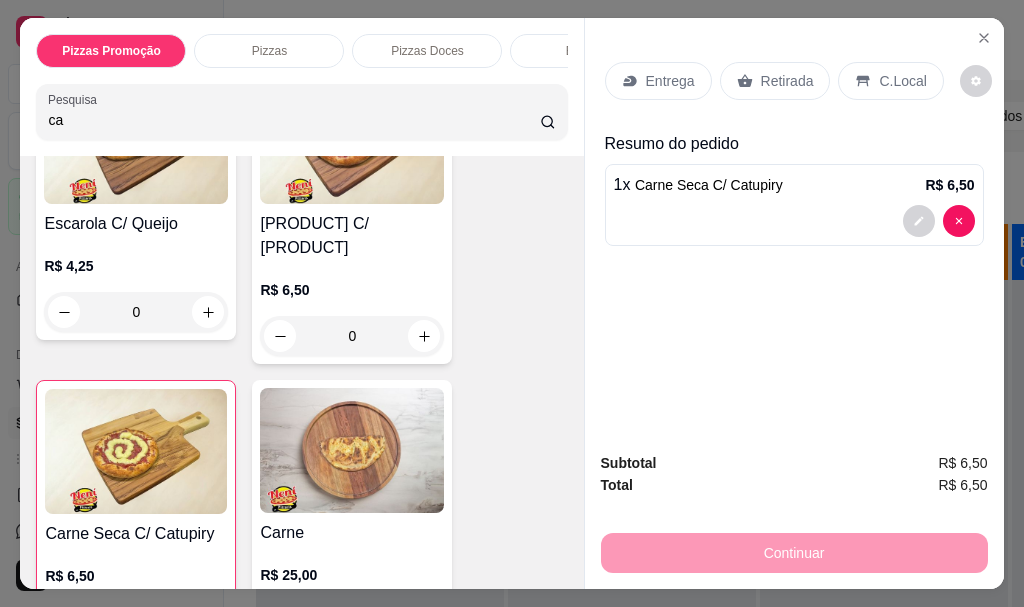 type on "c" 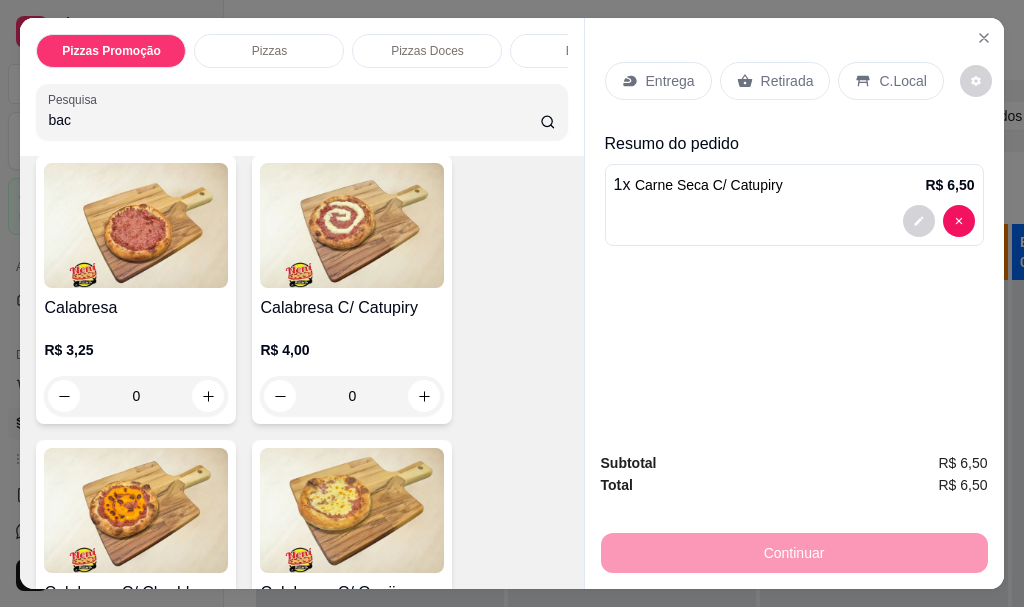scroll, scrollTop: 1680, scrollLeft: 0, axis: vertical 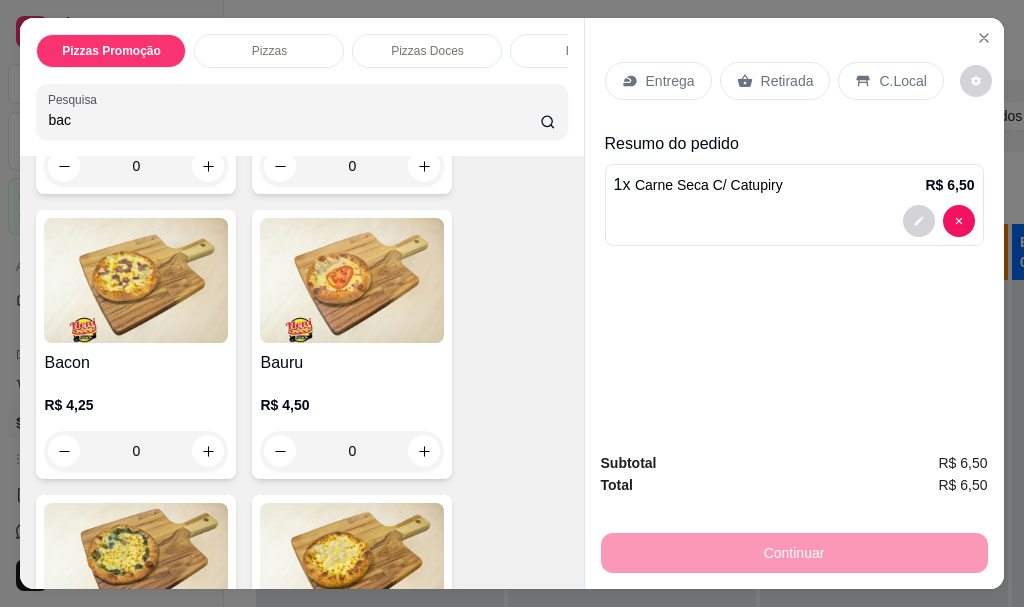 type on "bac" 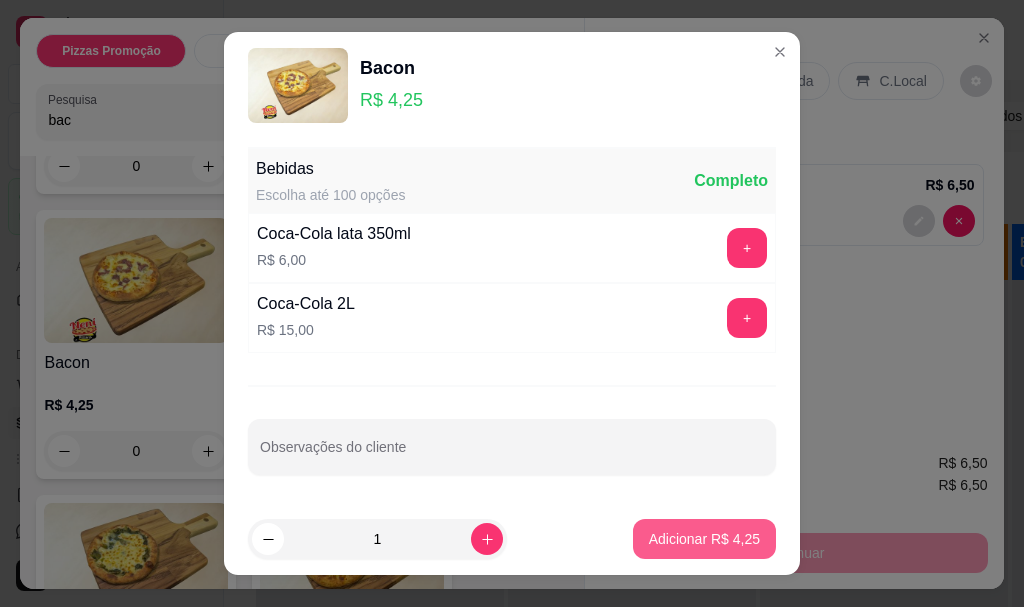click on "Adicionar   R$ 4,25" at bounding box center (704, 539) 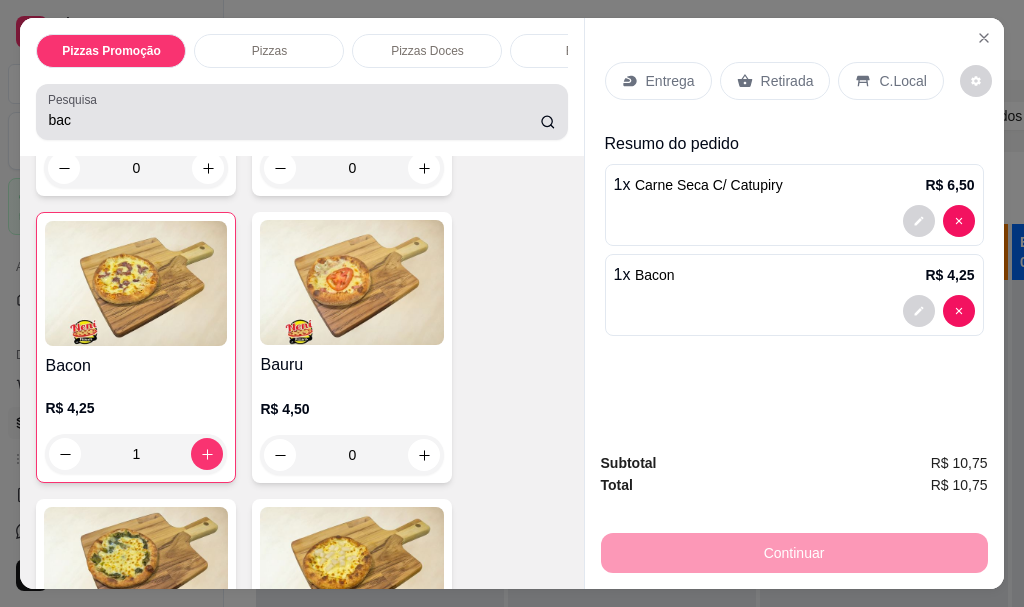 scroll, scrollTop: 2482, scrollLeft: 0, axis: vertical 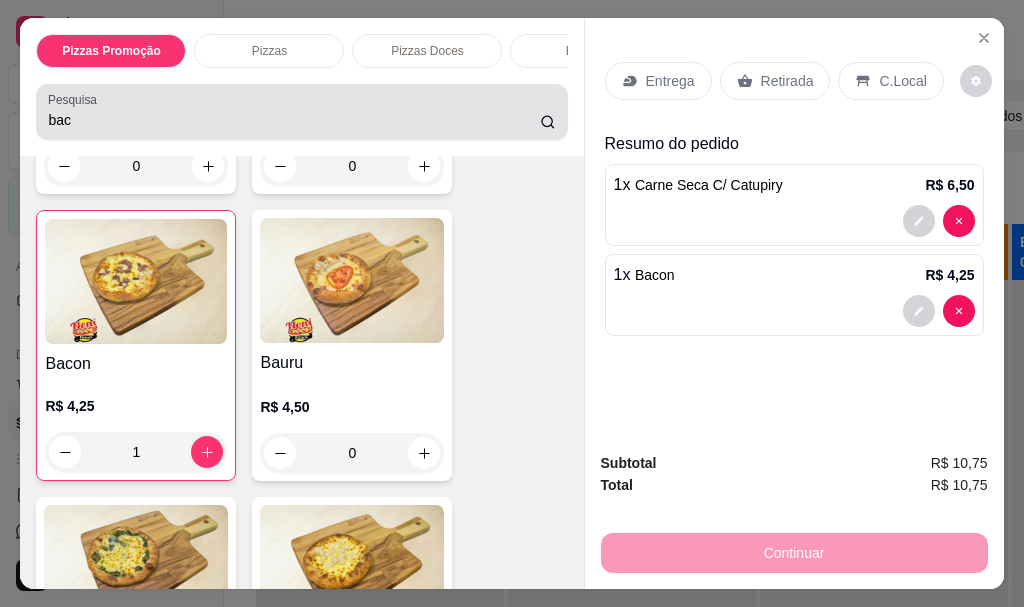 click on "bac" at bounding box center [301, 112] 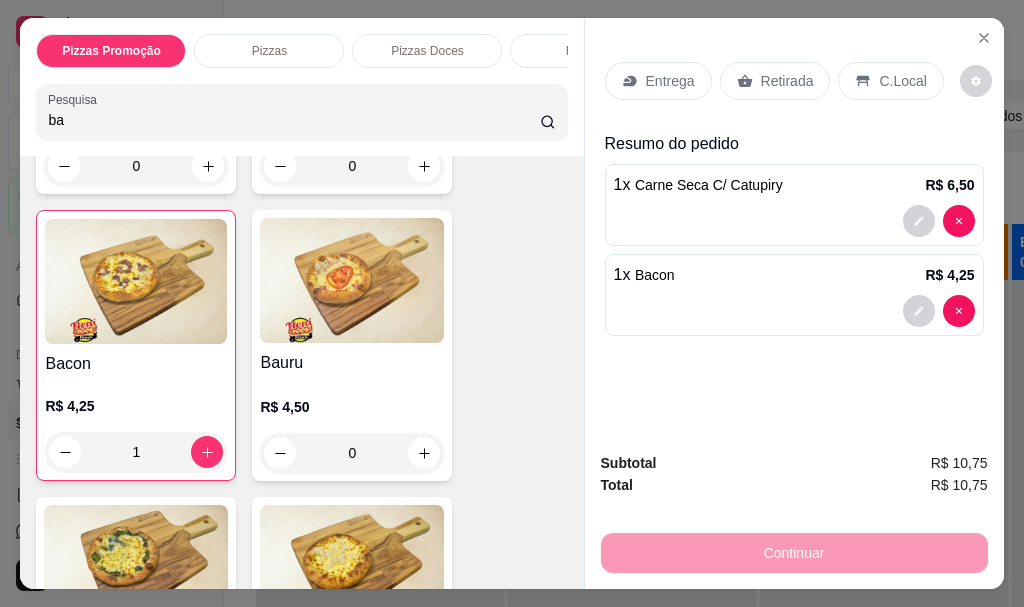 type on "b" 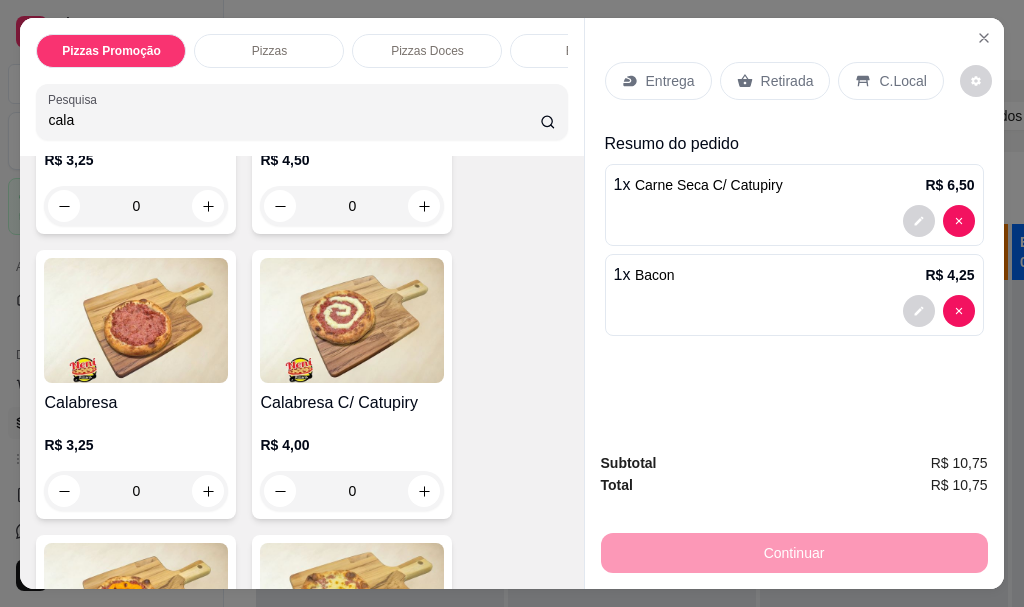 scroll, scrollTop: 3050, scrollLeft: 0, axis: vertical 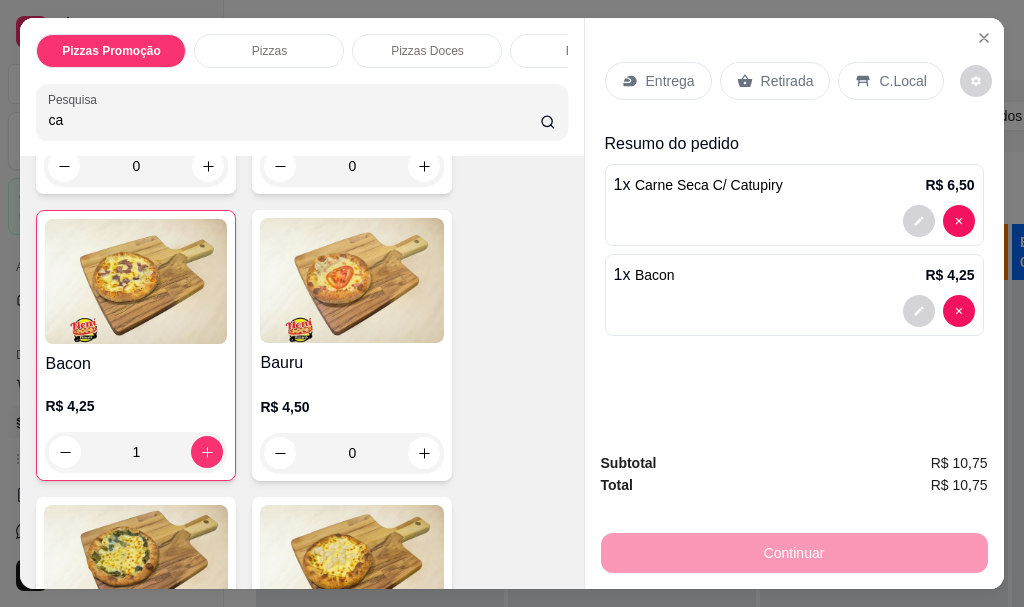 type on "c" 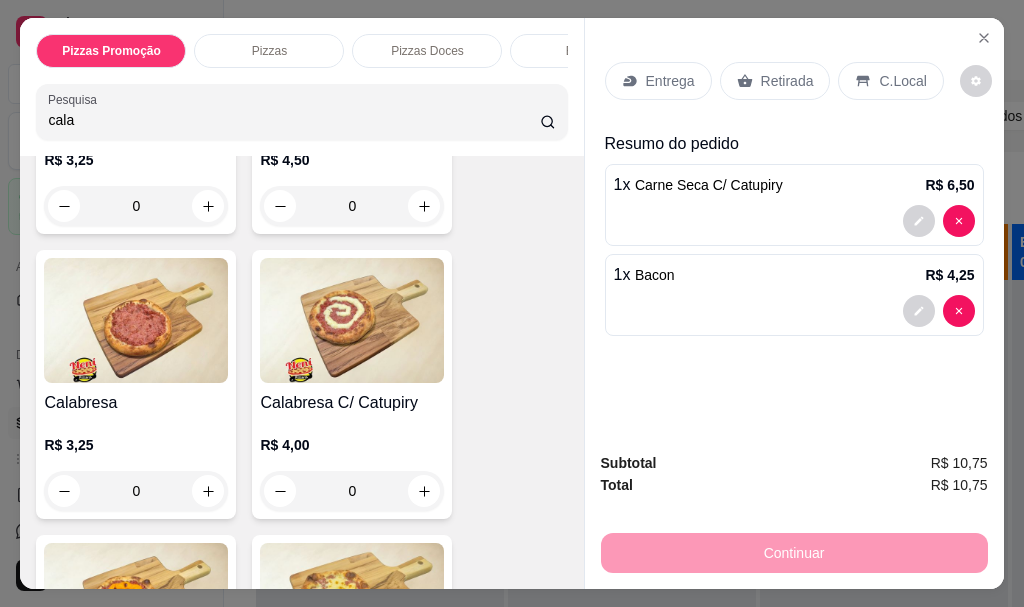 scroll, scrollTop: 3050, scrollLeft: 0, axis: vertical 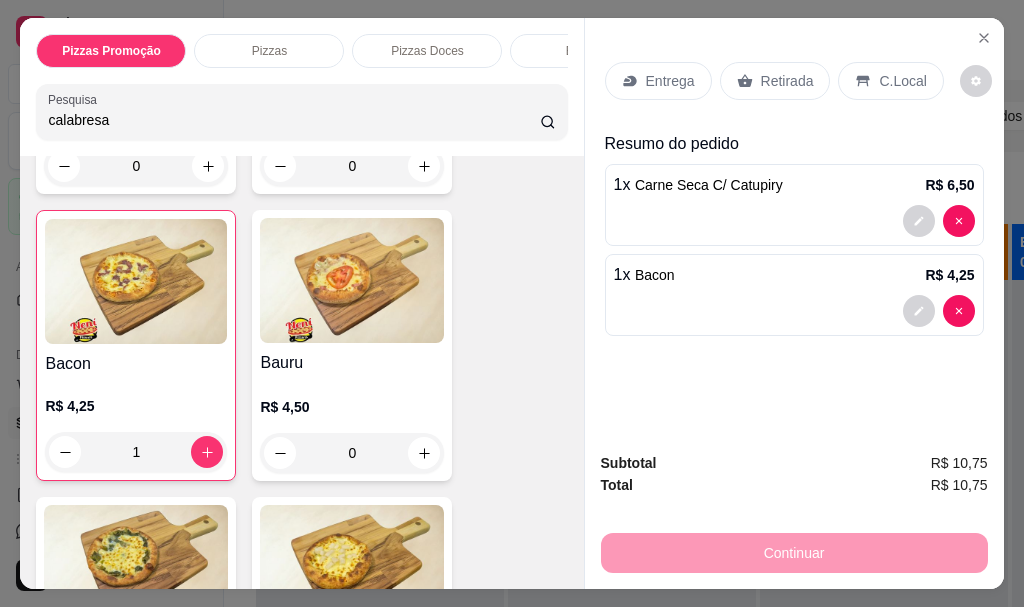 type on "calabresa" 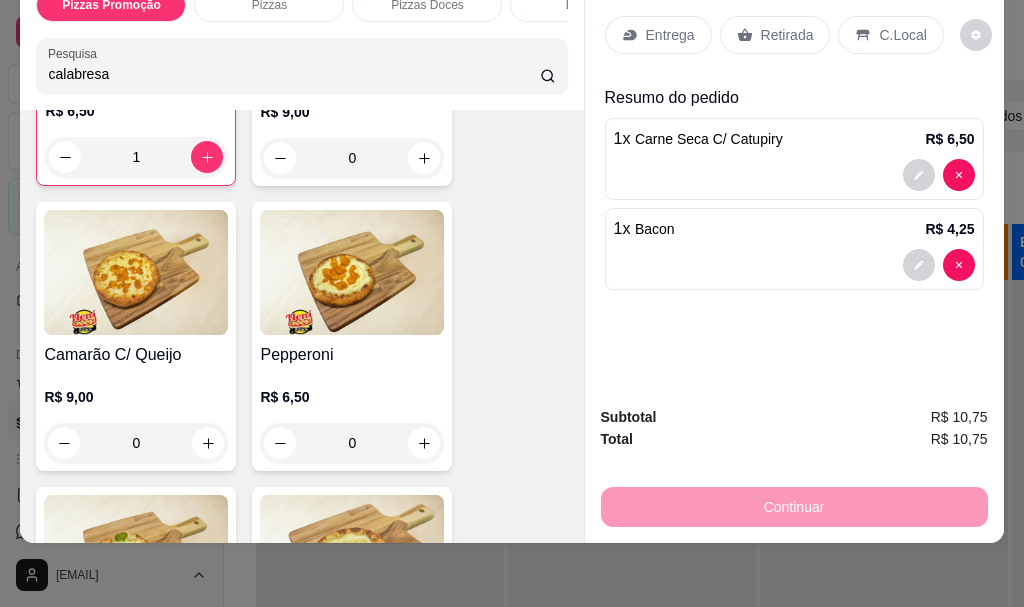 scroll, scrollTop: 4950, scrollLeft: 0, axis: vertical 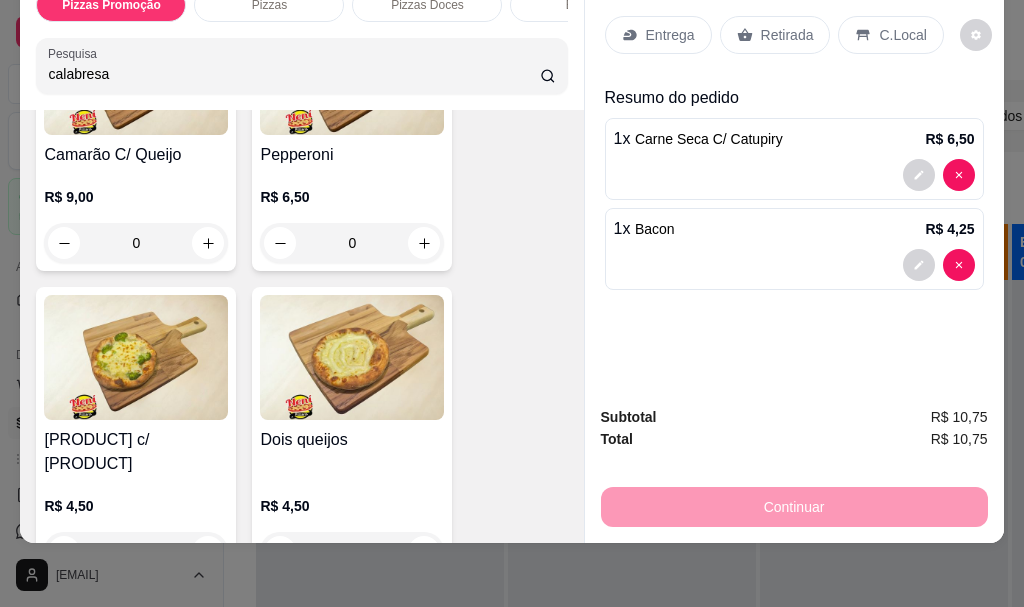 drag, startPoint x: 101, startPoint y: 78, endPoint x: 0, endPoint y: 58, distance: 102.96116 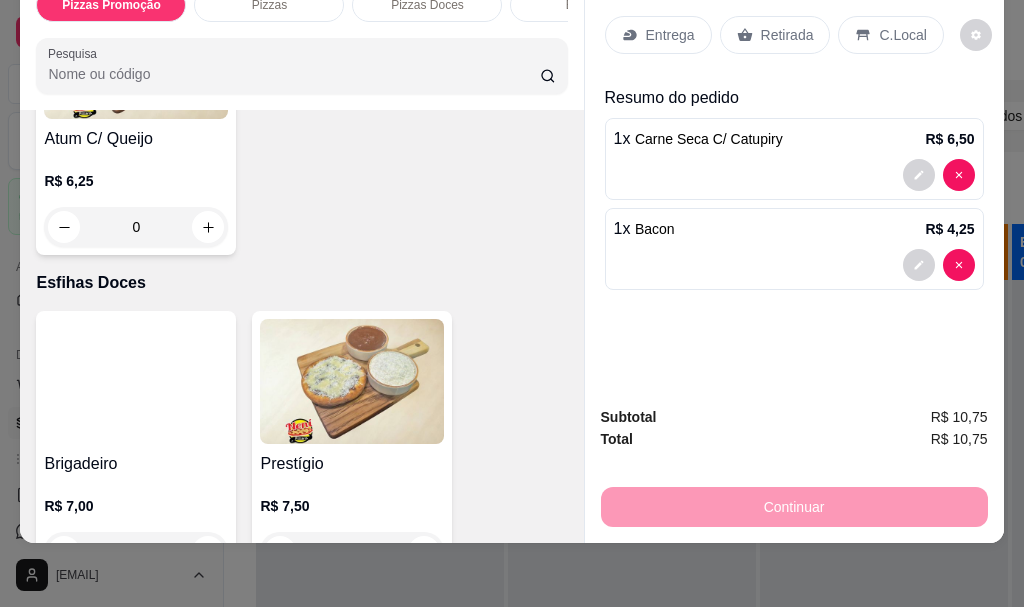 scroll, scrollTop: 4055, scrollLeft: 0, axis: vertical 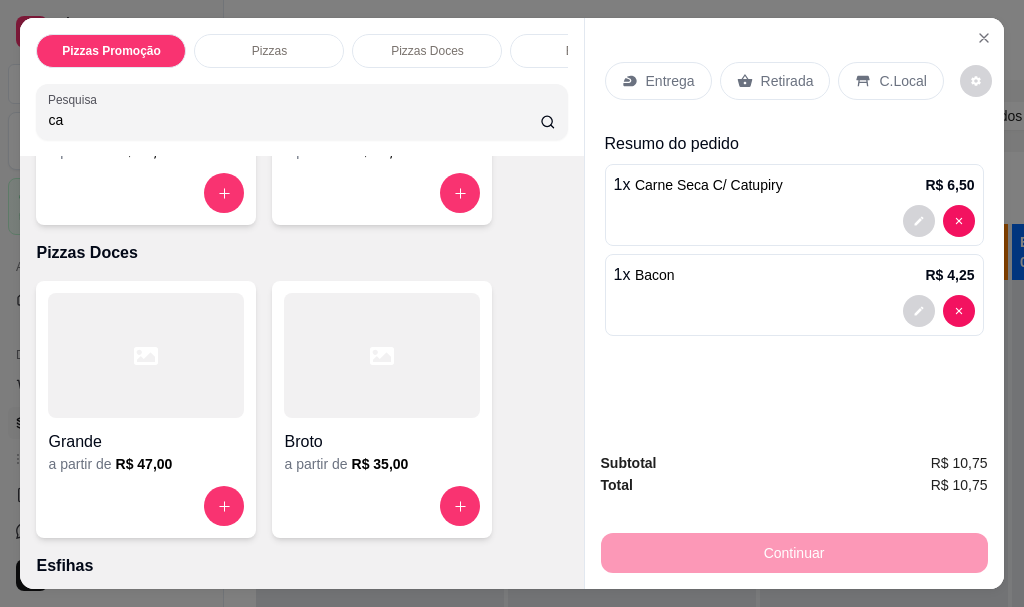 type on "c" 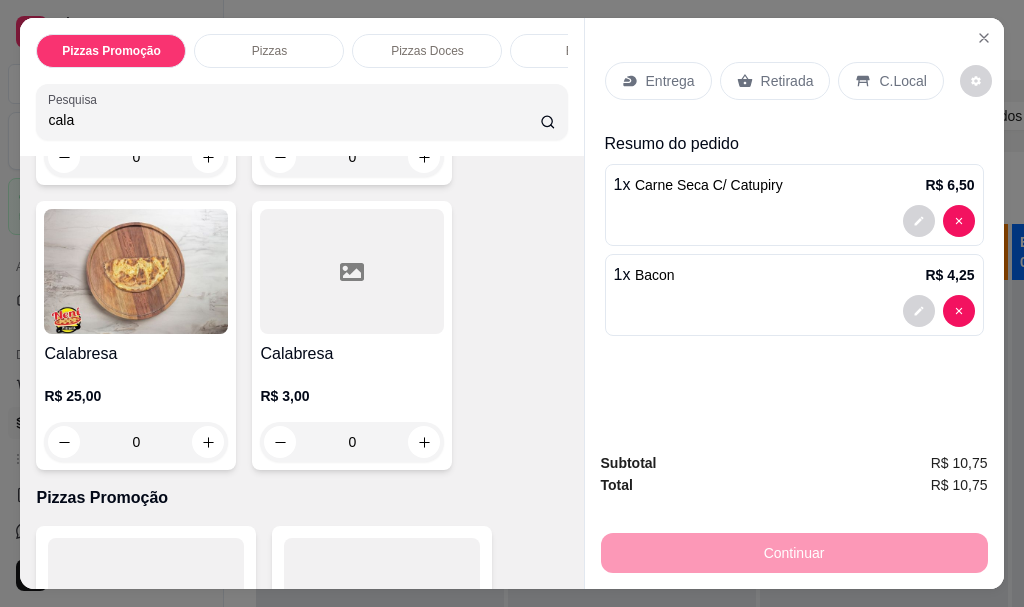scroll, scrollTop: 1550, scrollLeft: 0, axis: vertical 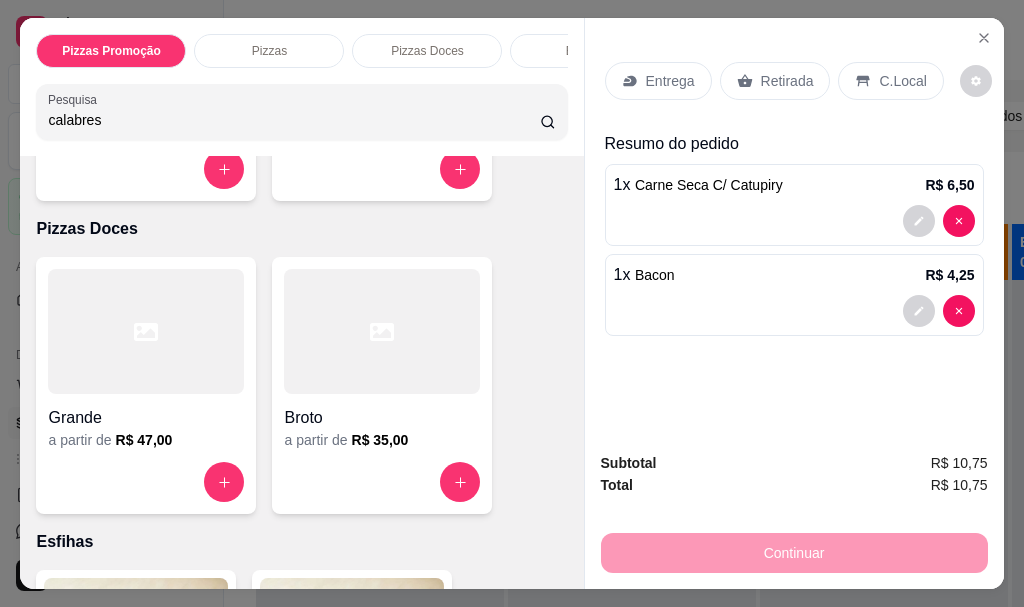 type on "calabresa" 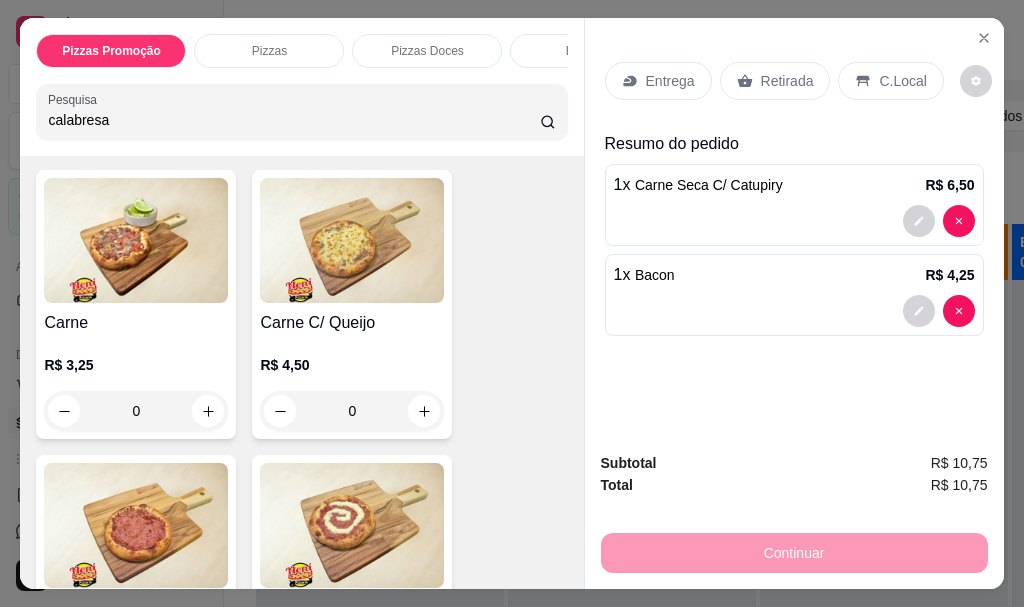 scroll, scrollTop: 2050, scrollLeft: 0, axis: vertical 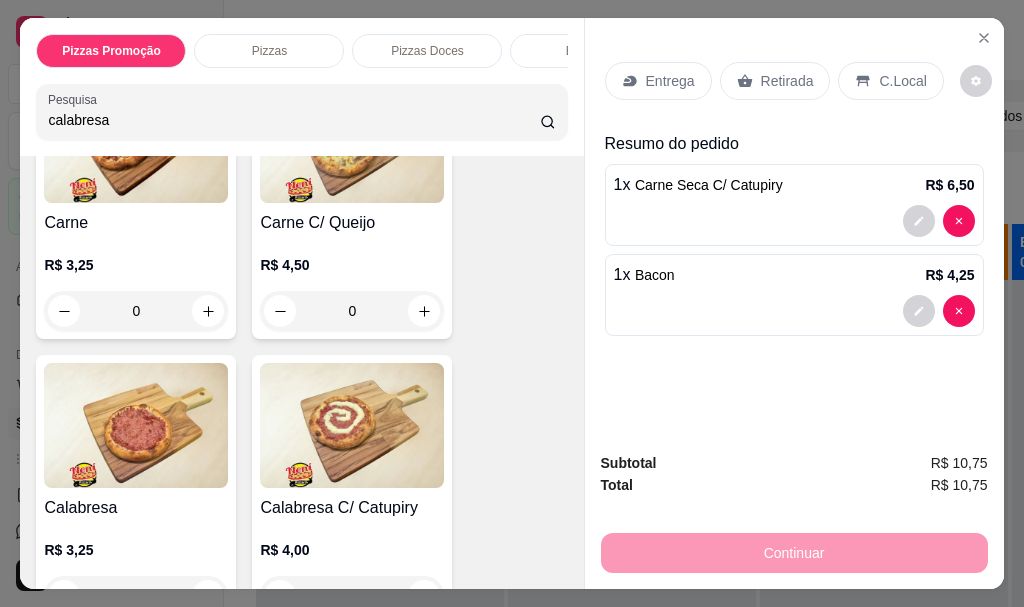click at bounding box center (136, 425) 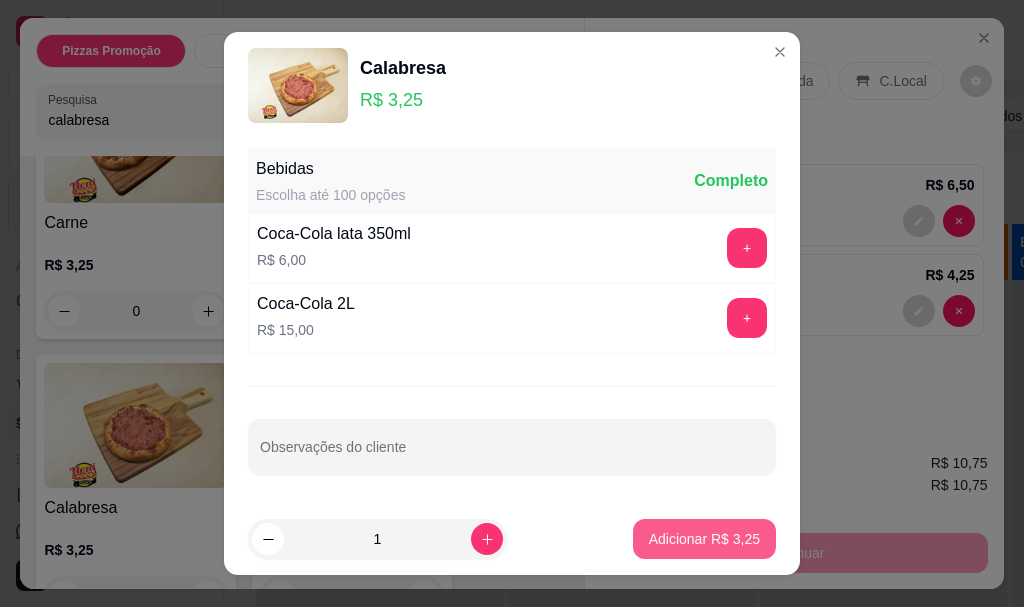 click on "Adicionar   R$ 3,25" at bounding box center [704, 539] 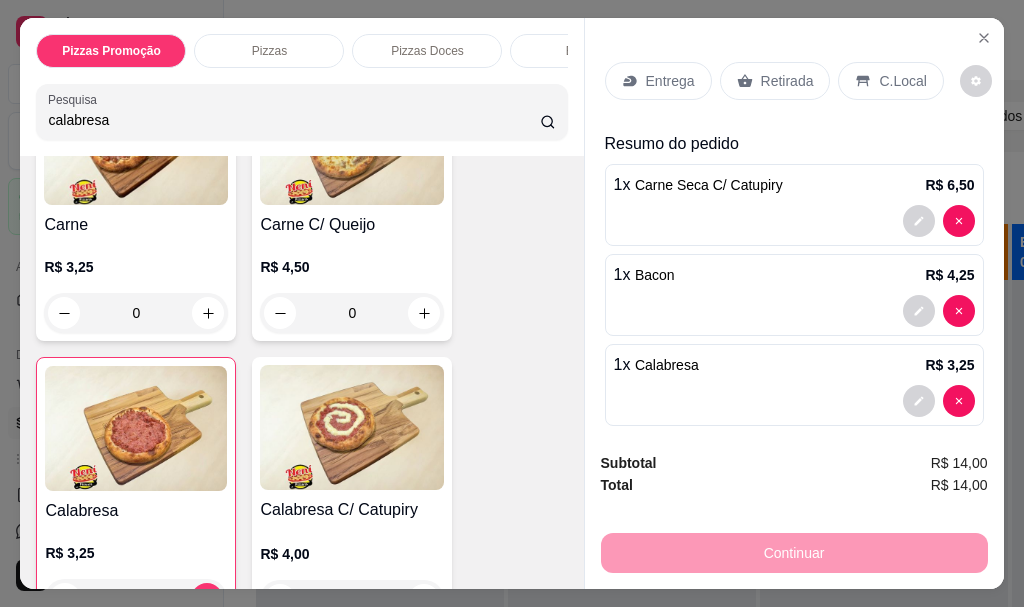 scroll, scrollTop: 2052, scrollLeft: 0, axis: vertical 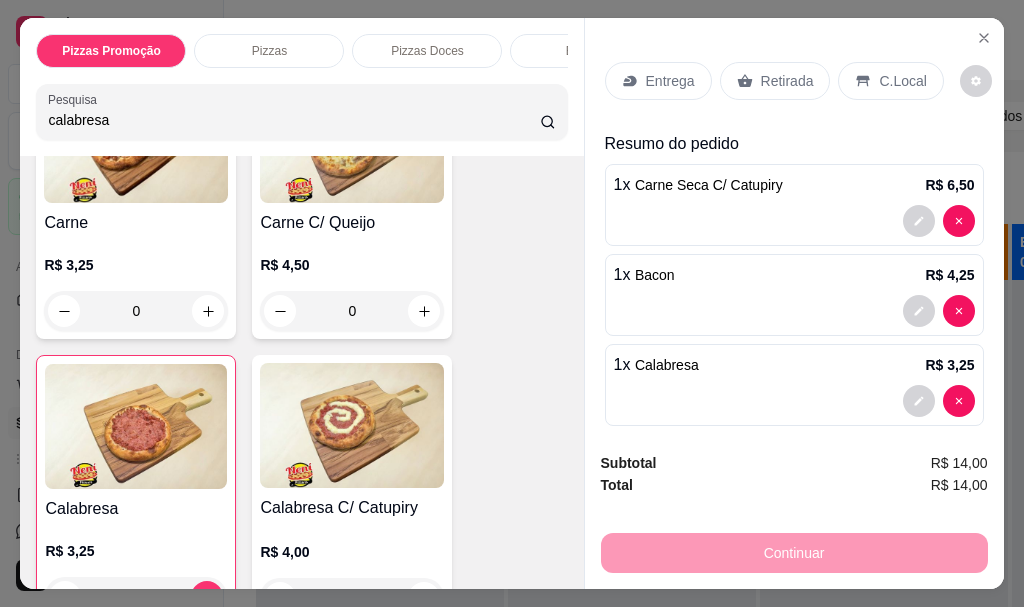 click at bounding box center [352, 425] 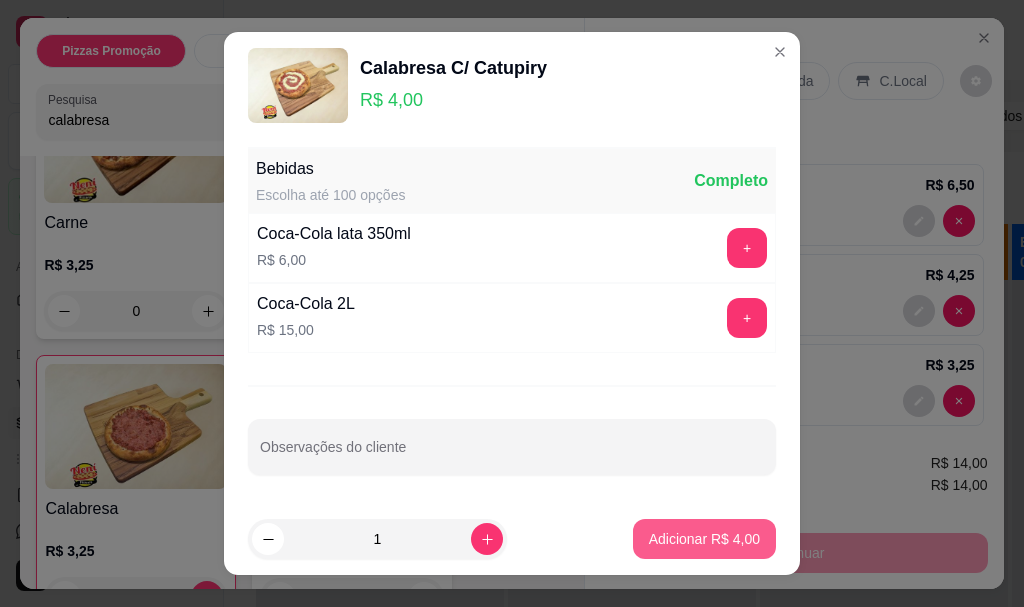 click on "Adicionar   R$ 4,00" at bounding box center [704, 539] 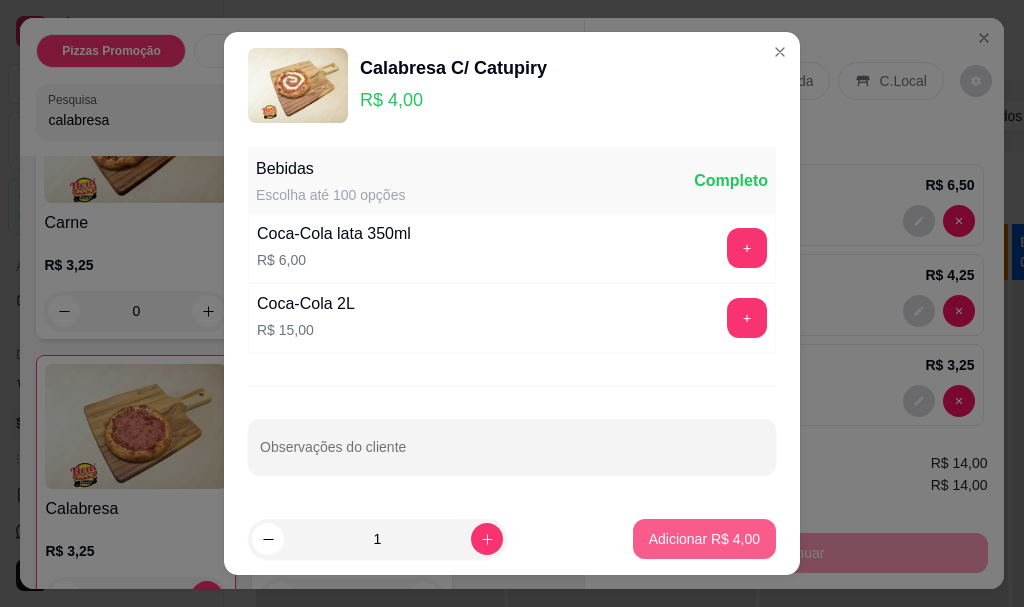 type on "1" 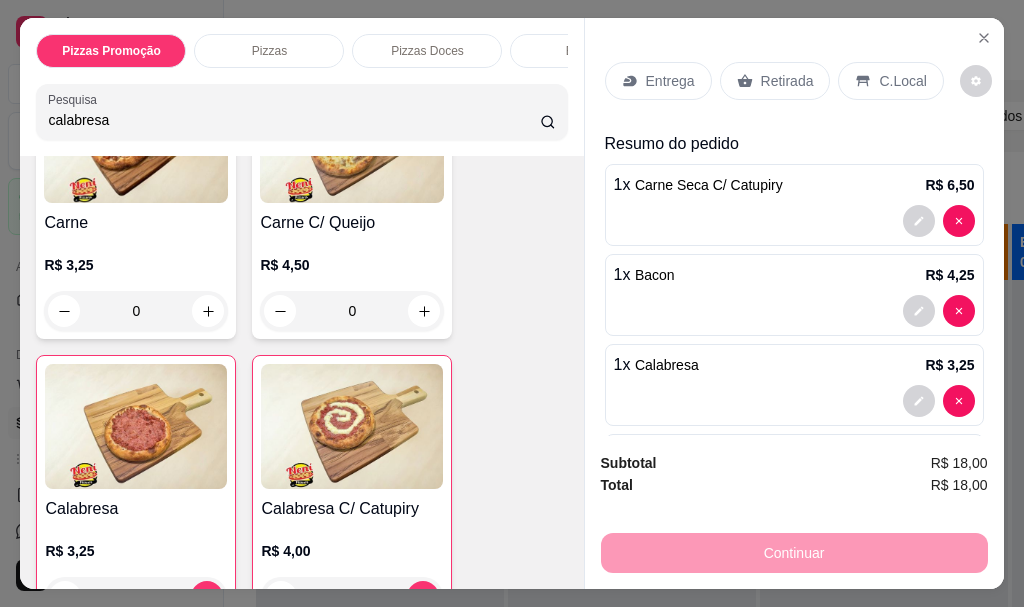 click on "Retirada" at bounding box center (775, 81) 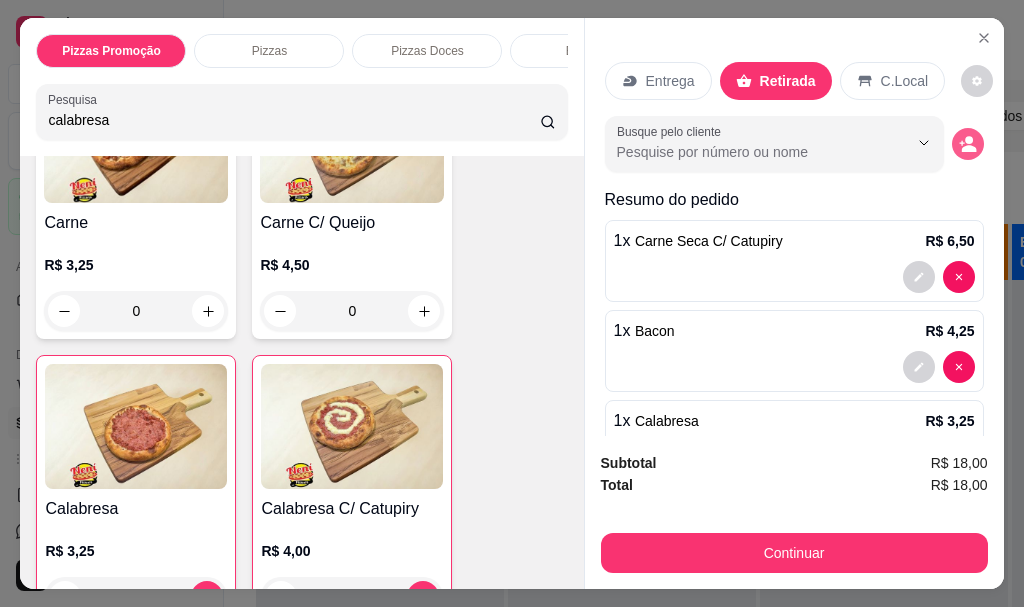 click 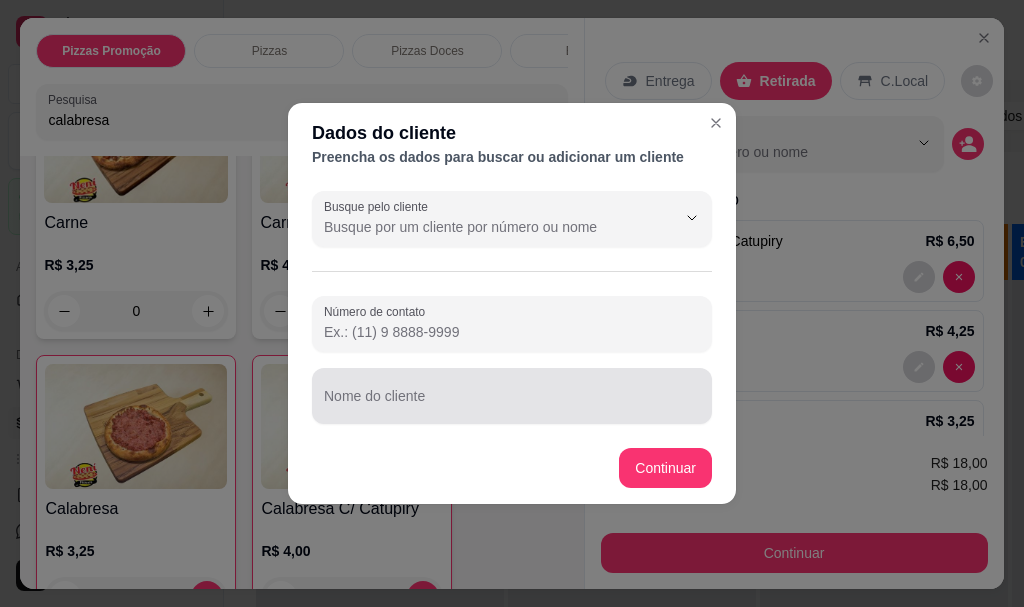 click on "Nome do cliente" at bounding box center (512, 404) 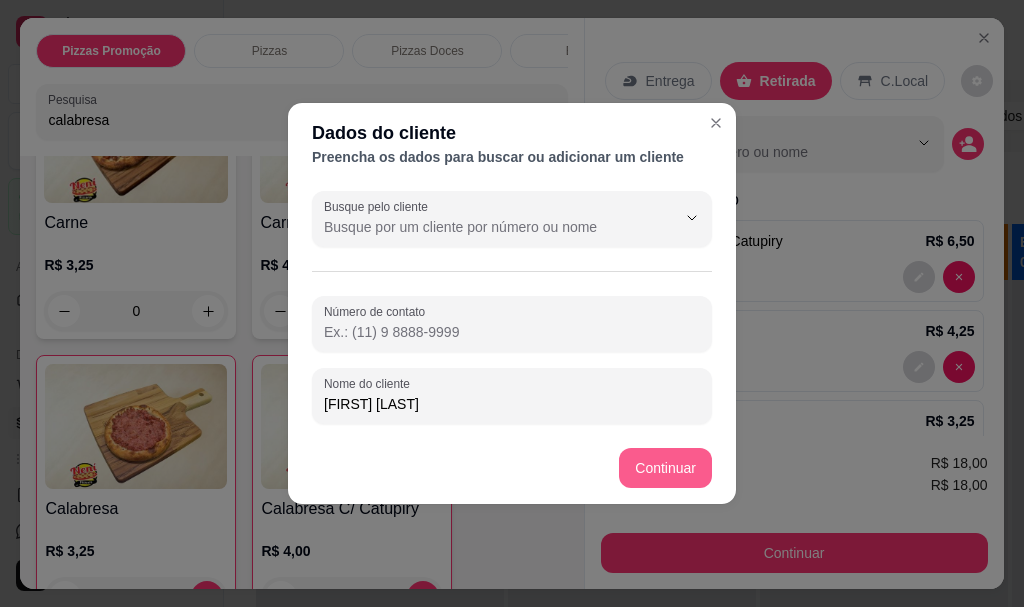 type on "[FIRST] [LAST]" 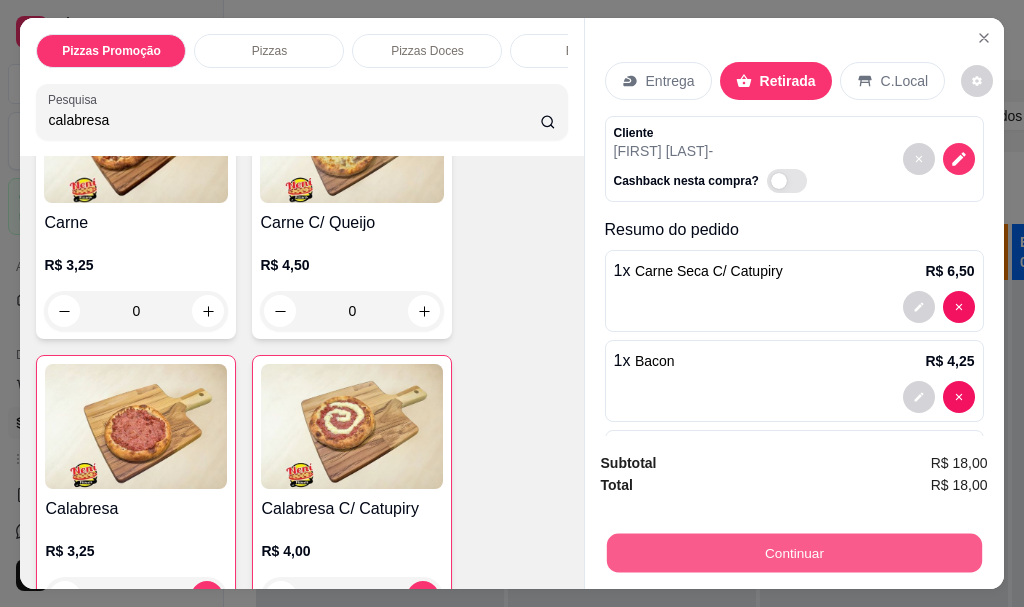 click on "Continuar" at bounding box center (793, 552) 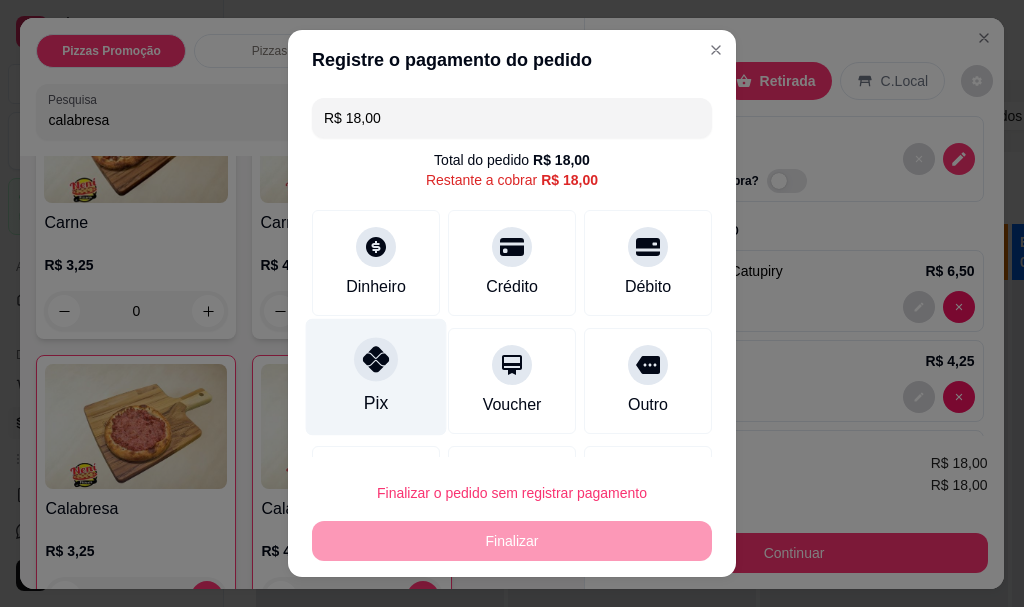 click at bounding box center (376, 360) 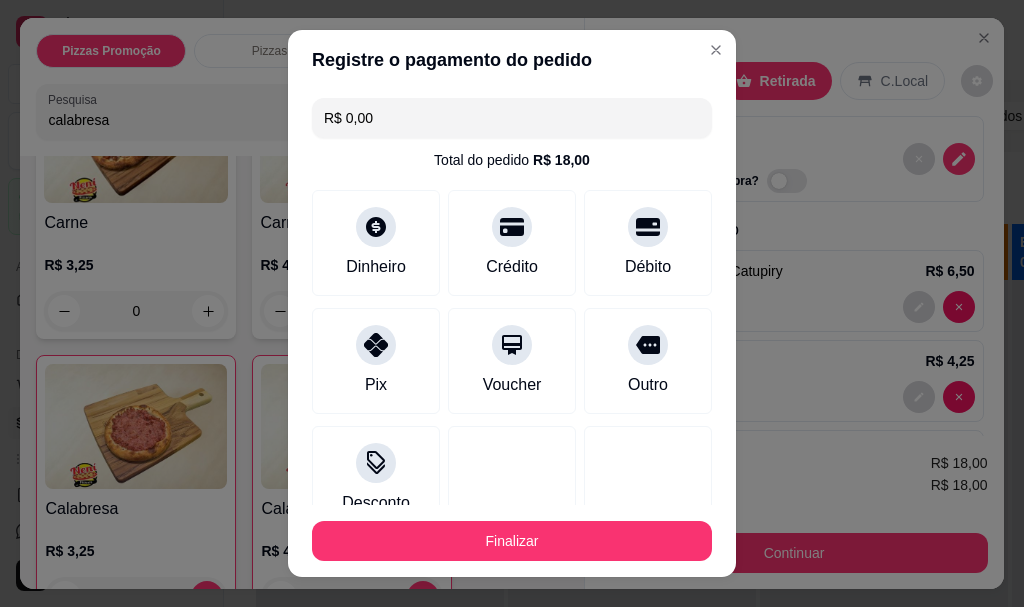 click on "Finalizar" at bounding box center (512, 541) 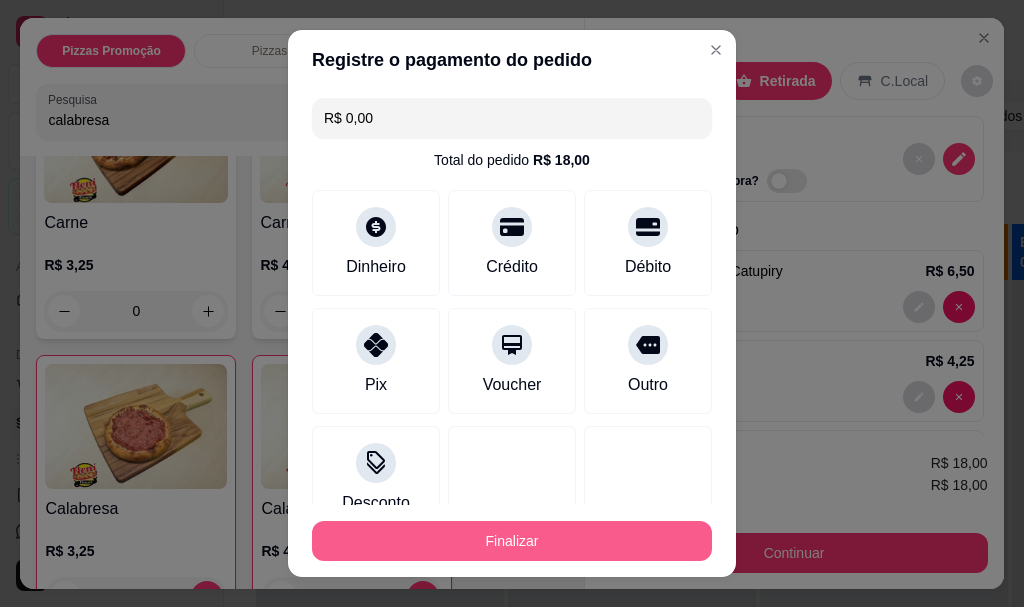 click on "Finalizar" at bounding box center [512, 541] 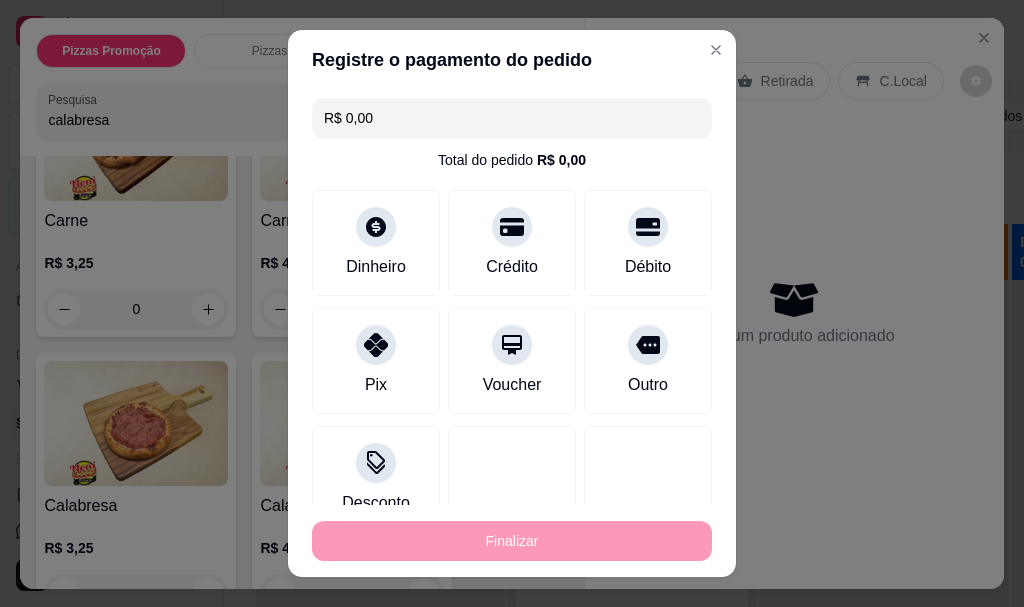 type on "0" 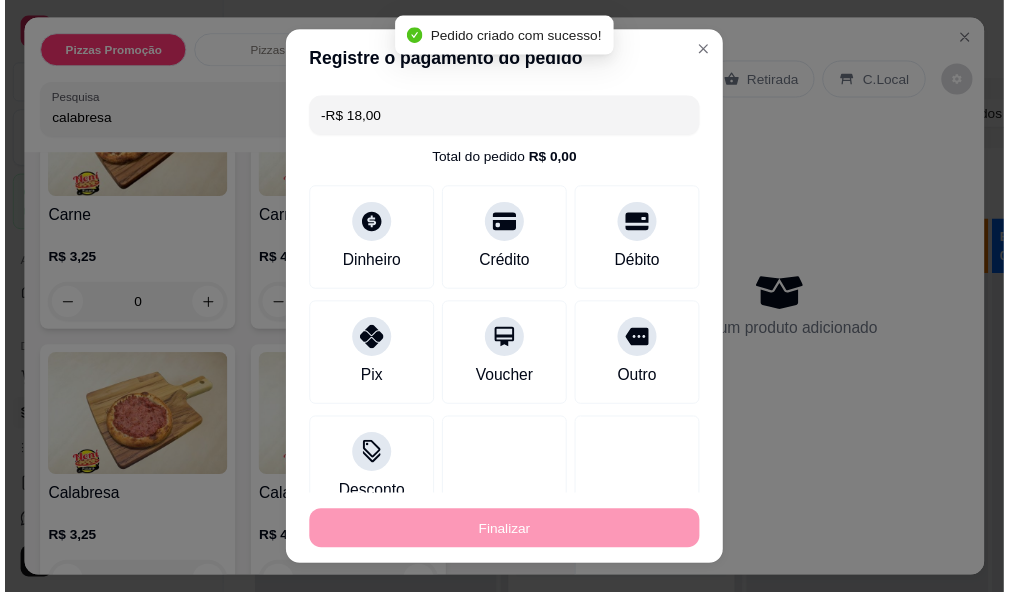 scroll, scrollTop: 2050, scrollLeft: 0, axis: vertical 